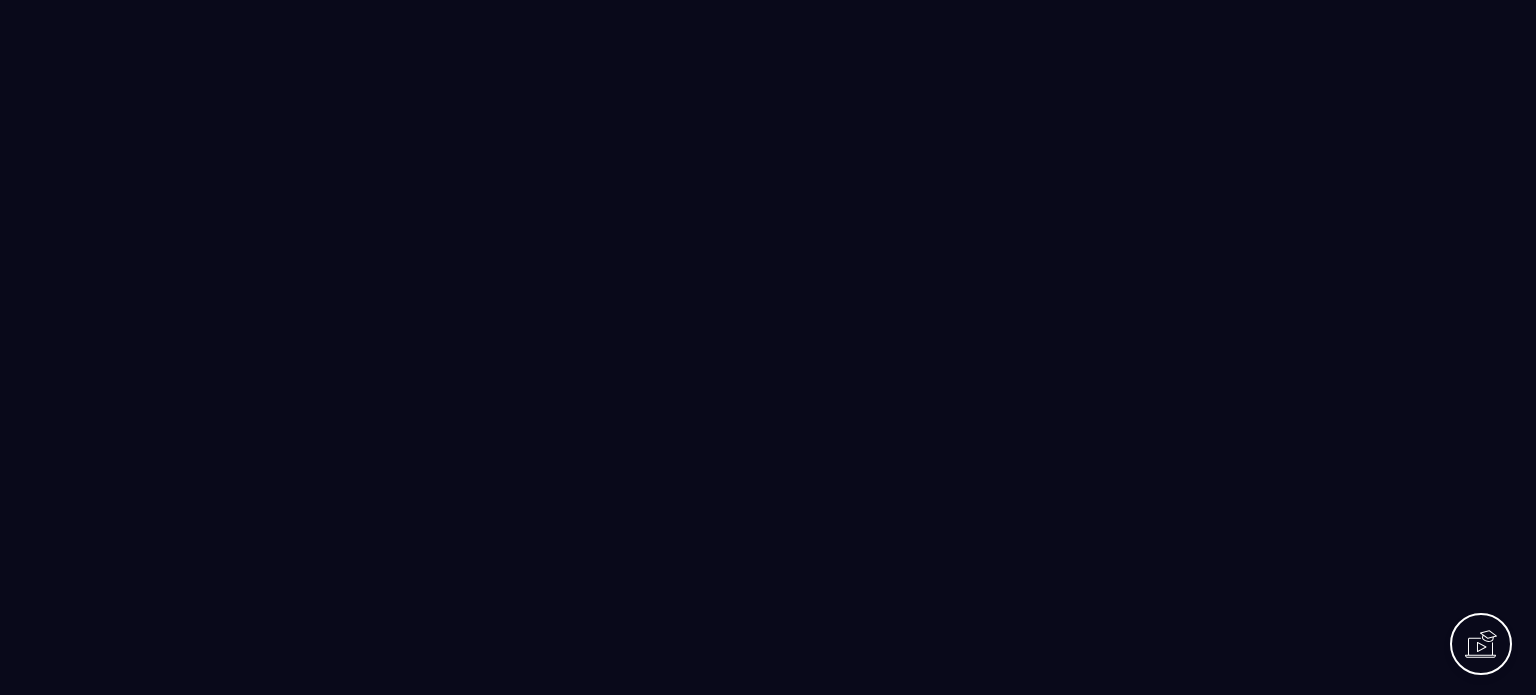 scroll, scrollTop: 0, scrollLeft: 0, axis: both 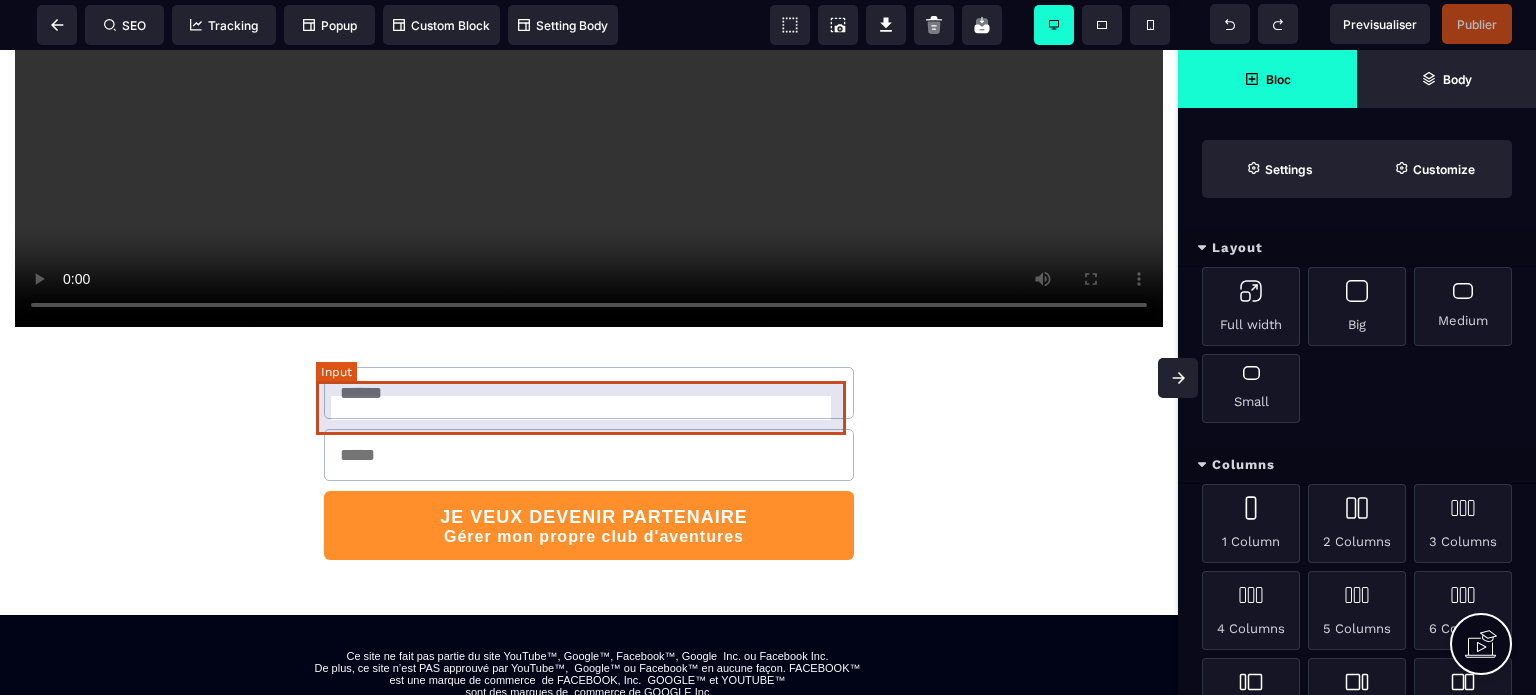 click at bounding box center (589, 393) 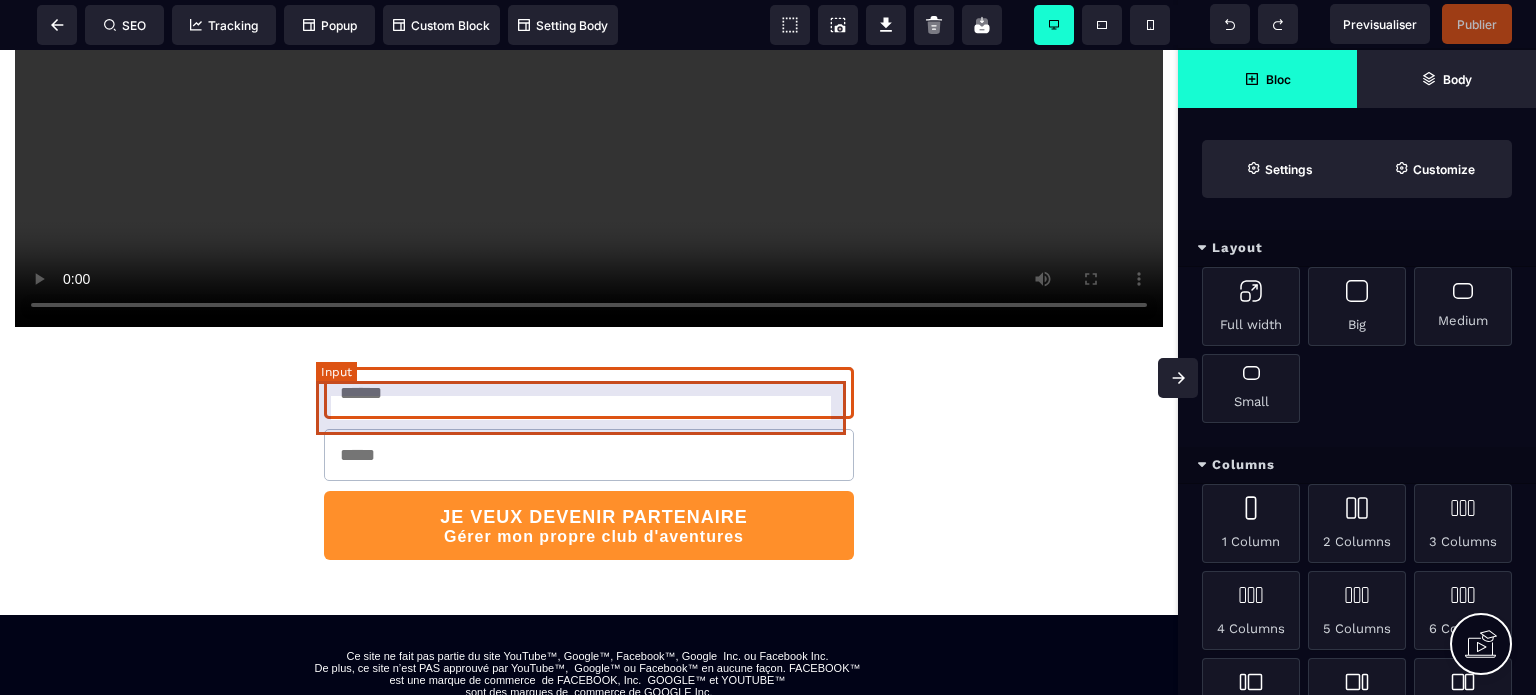 select on "*****" 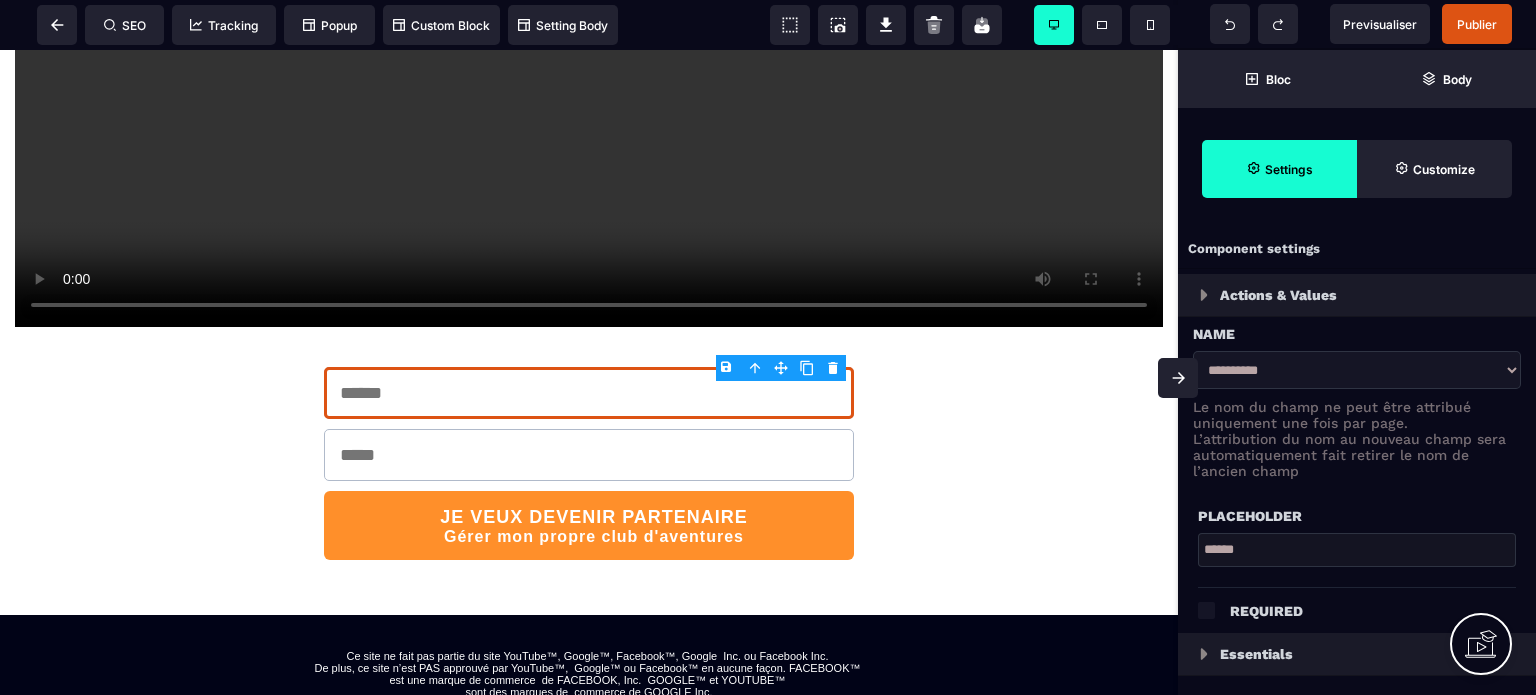 click on "Required" at bounding box center [1373, 611] 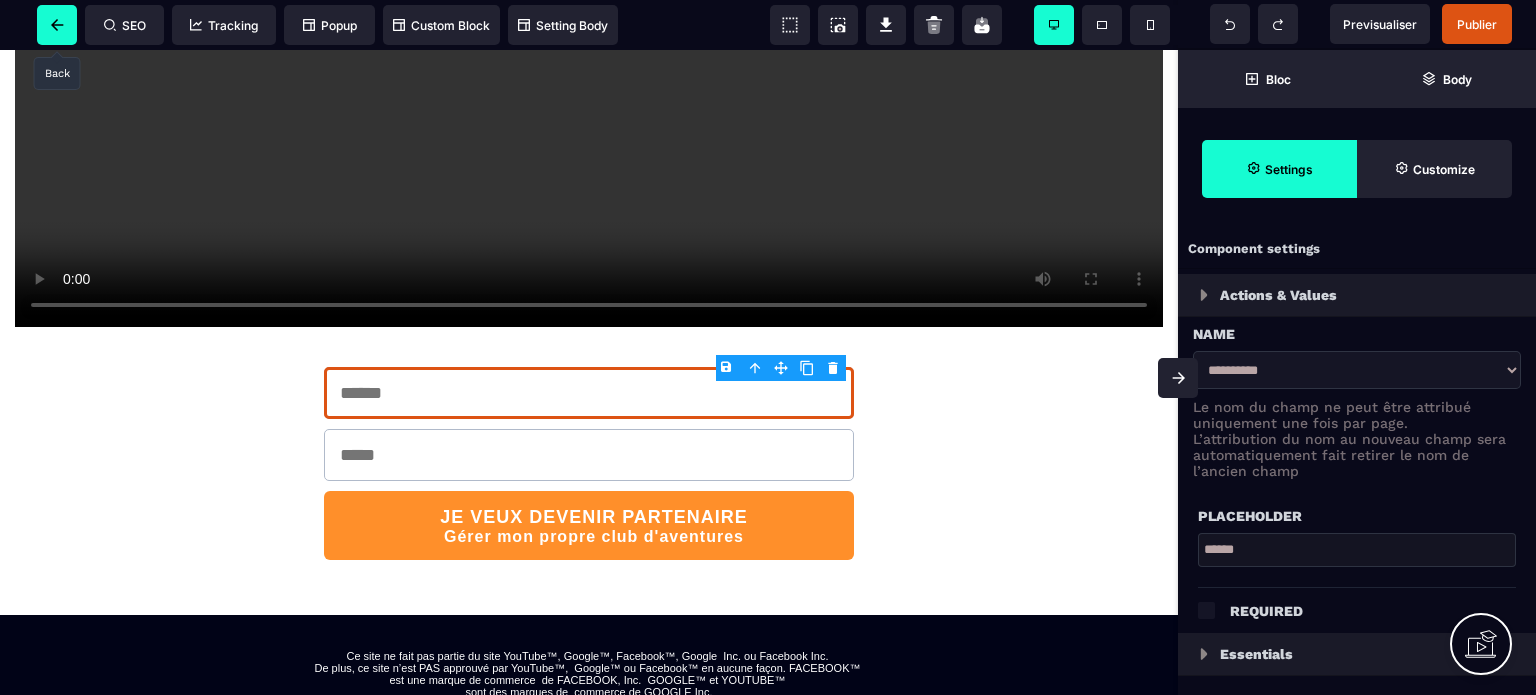 click at bounding box center [57, 25] 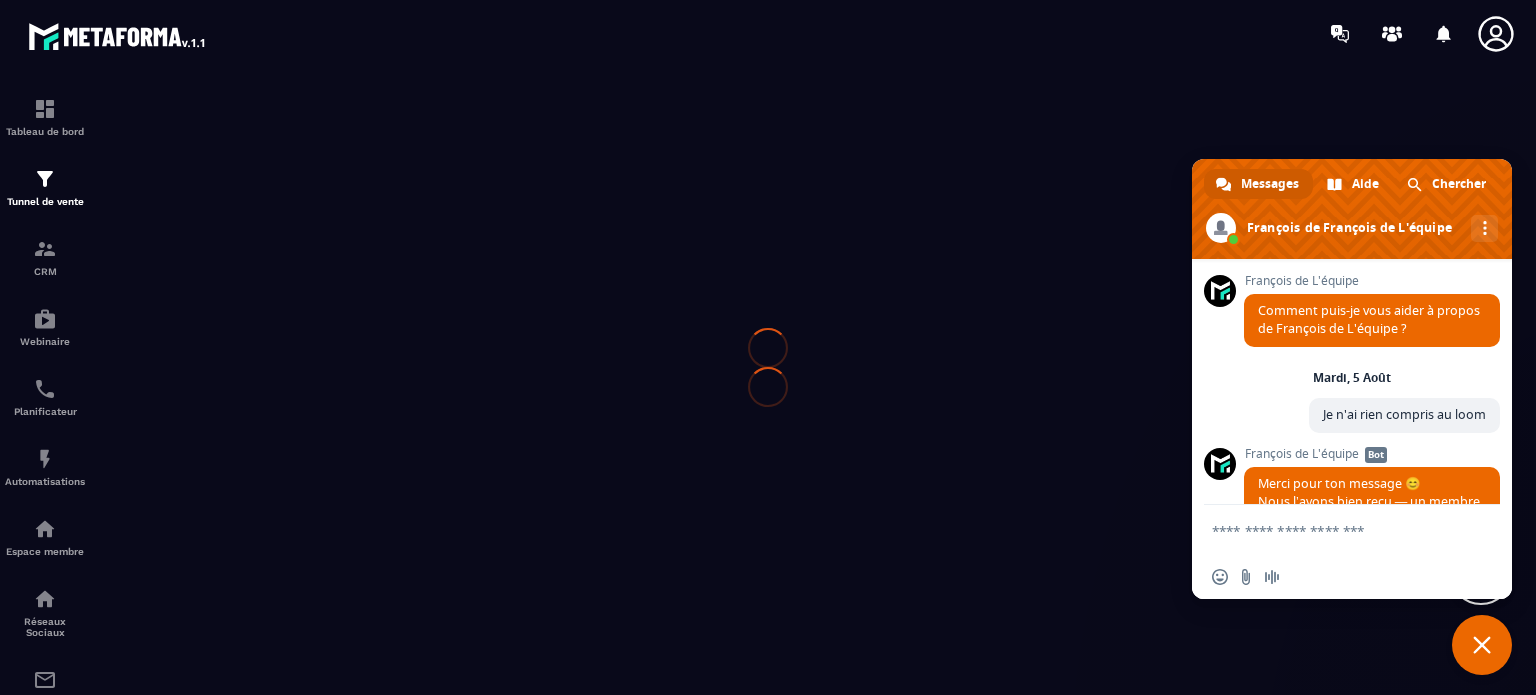 scroll, scrollTop: 0, scrollLeft: 0, axis: both 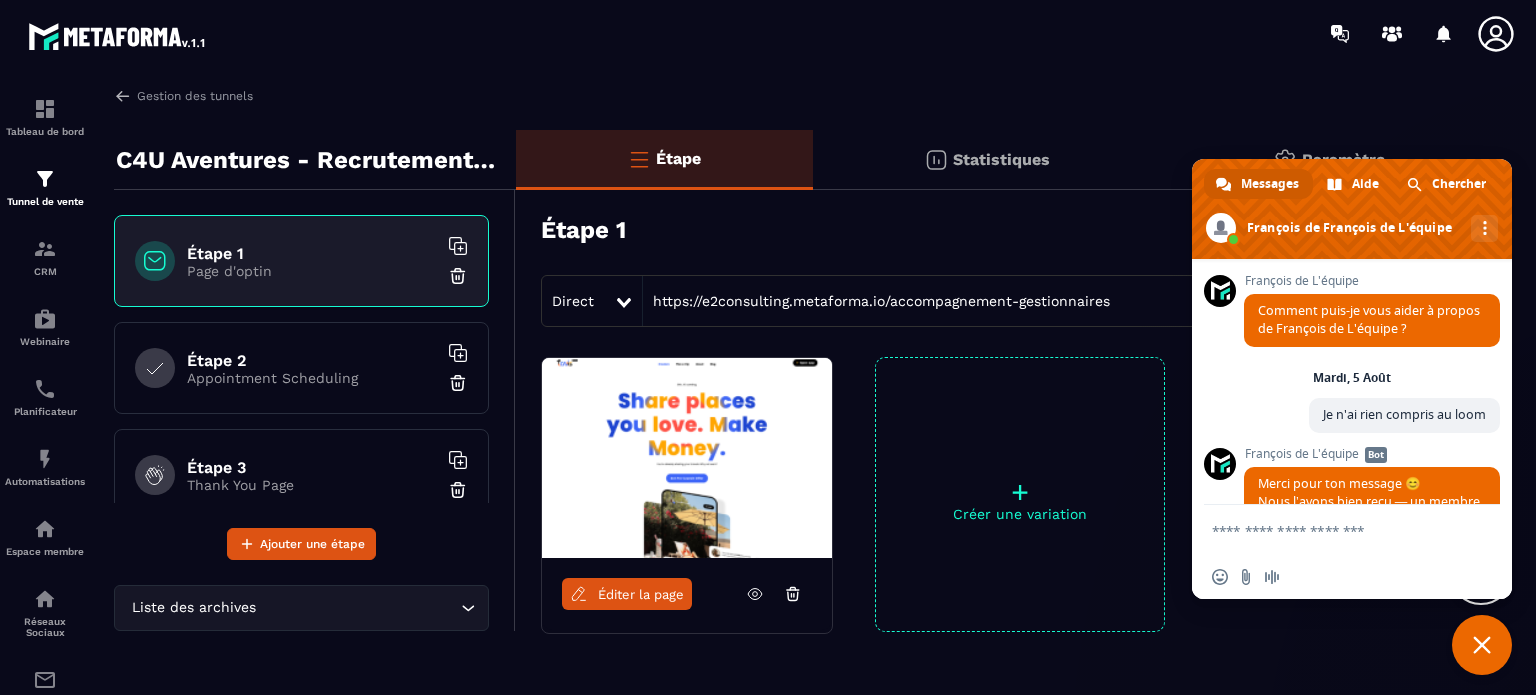 click at bounding box center [1332, 530] 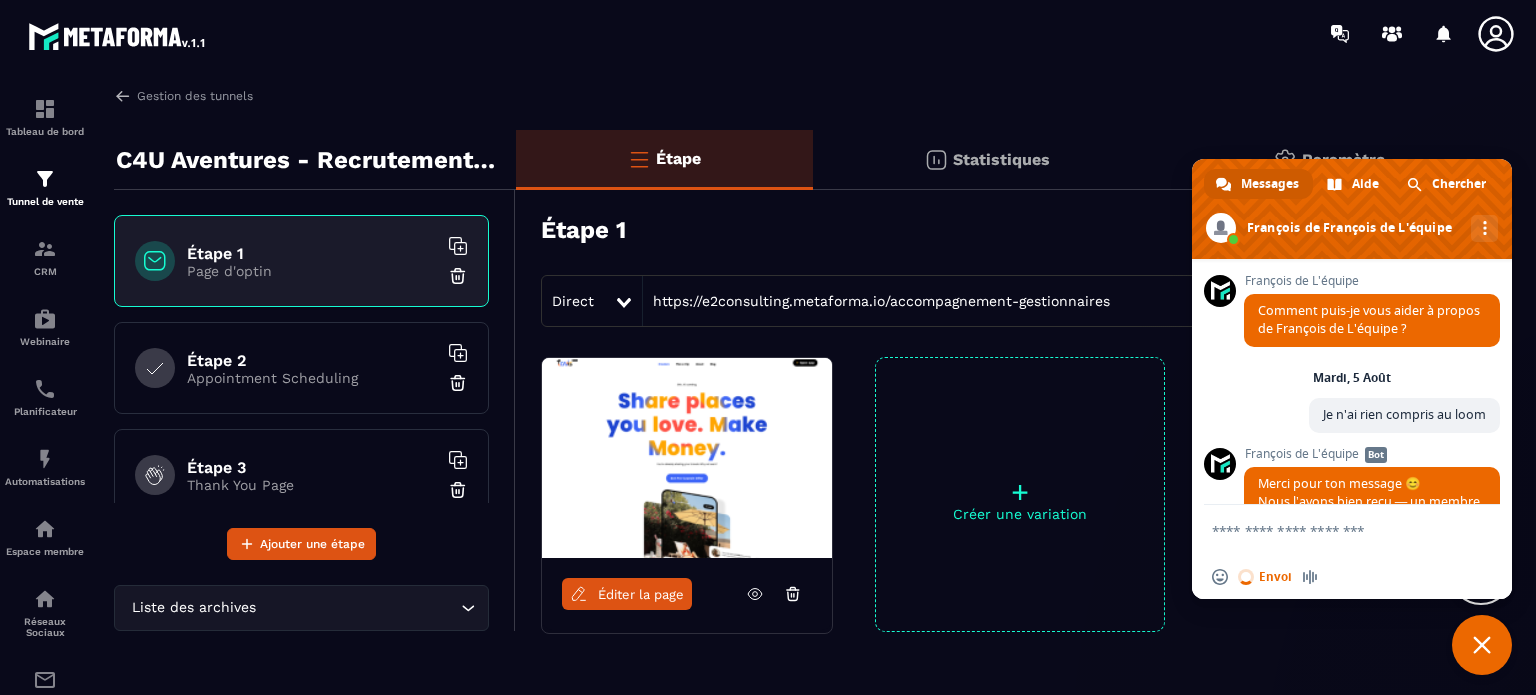 type 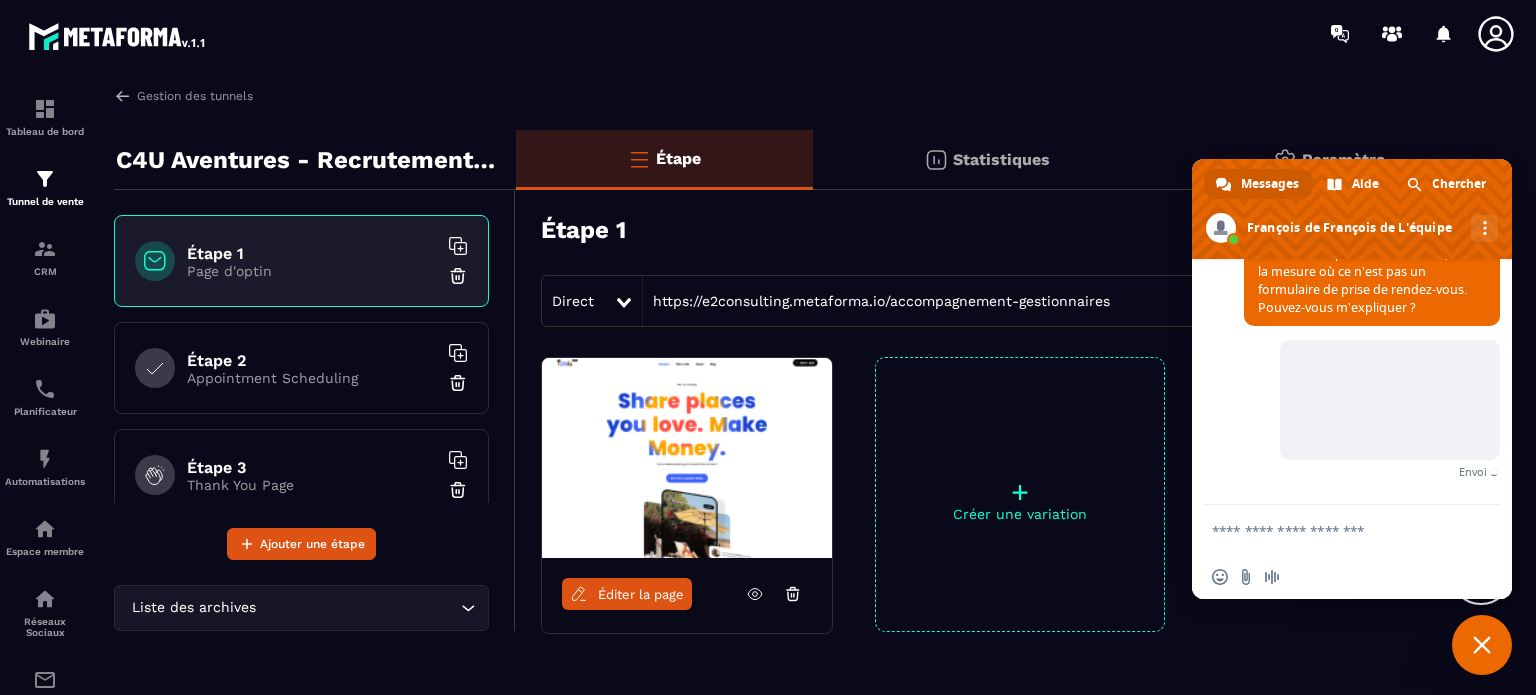 scroll, scrollTop: 7764, scrollLeft: 0, axis: vertical 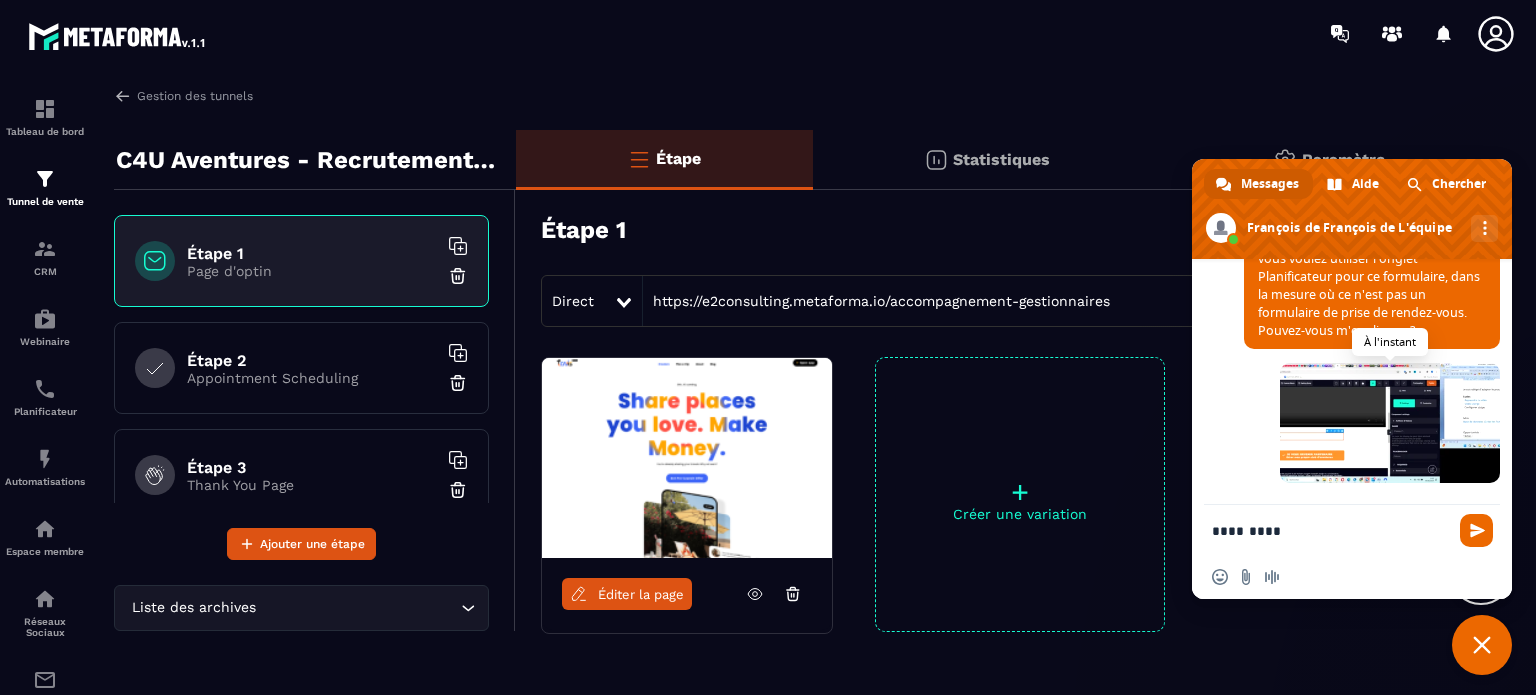 click at bounding box center [1390, 423] 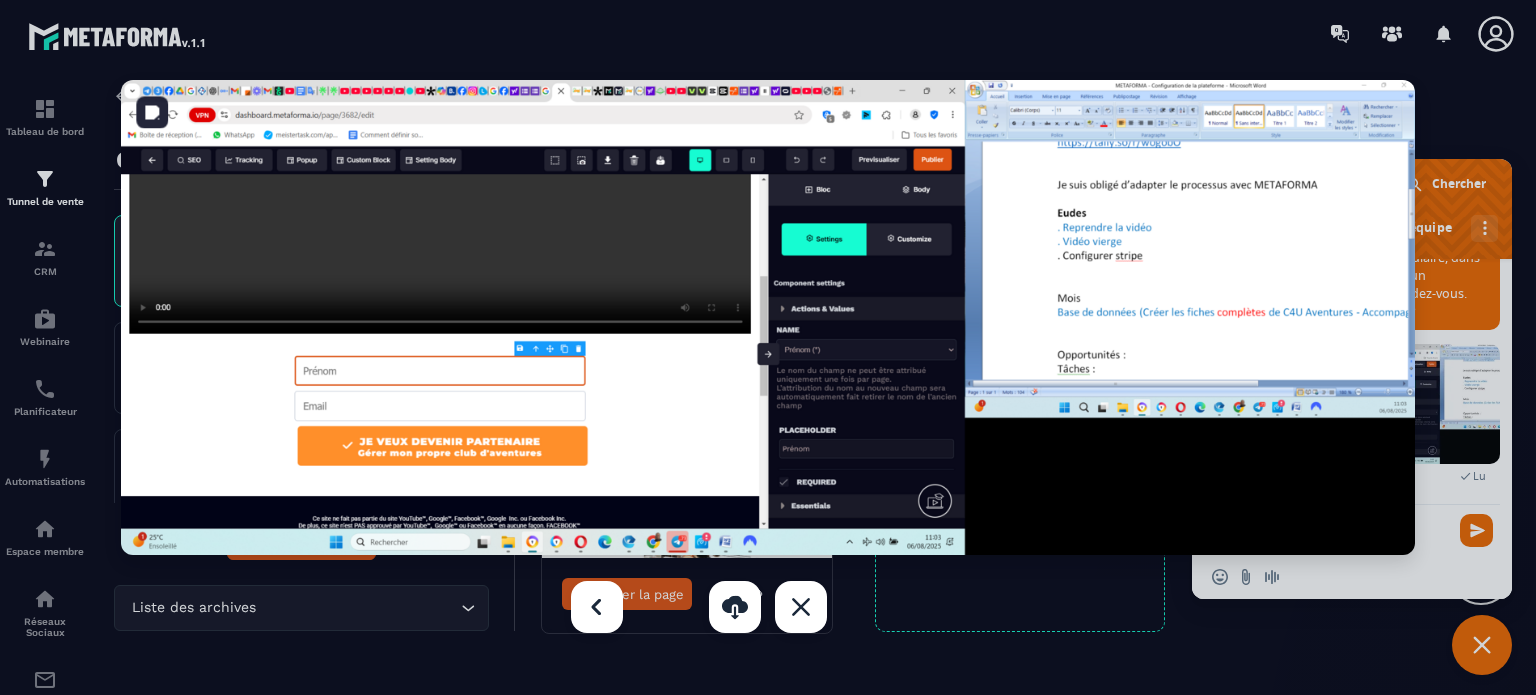 scroll, scrollTop: 7744, scrollLeft: 0, axis: vertical 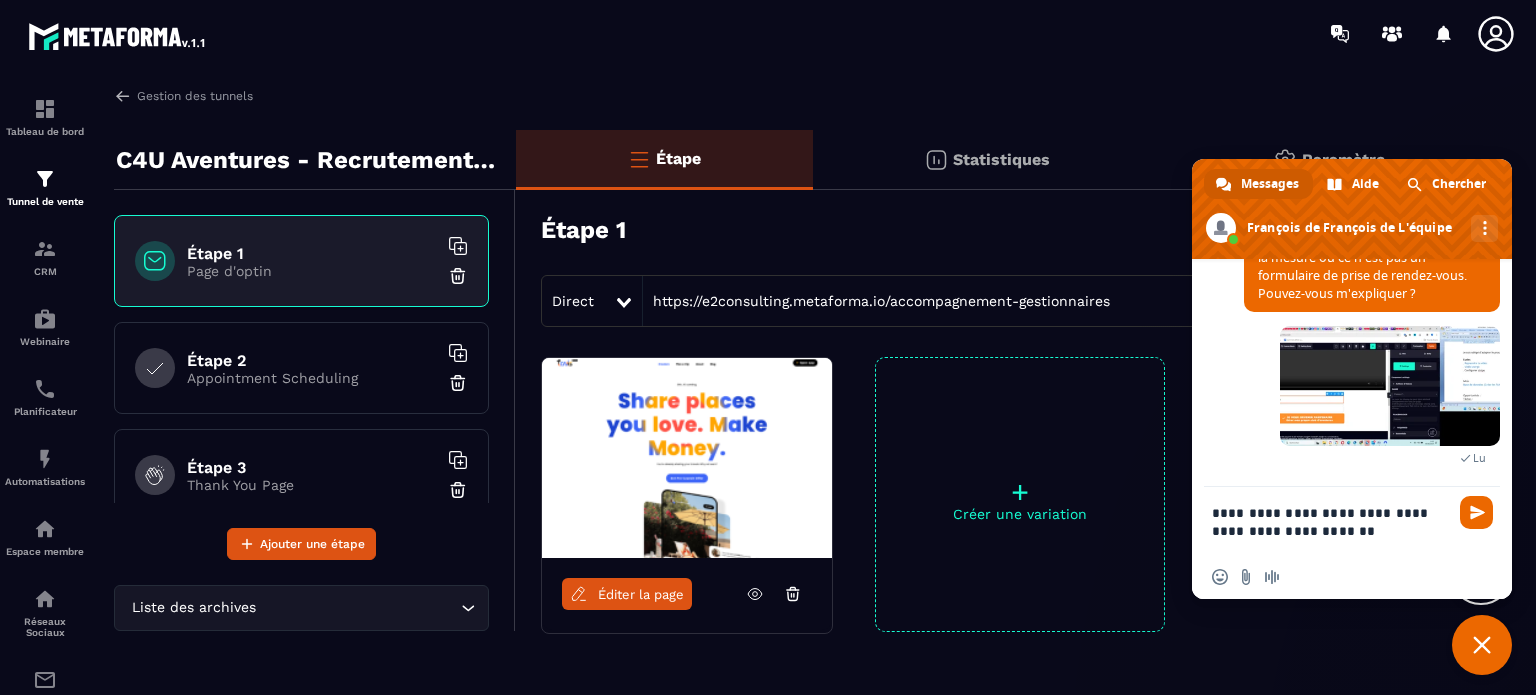 type on "**********" 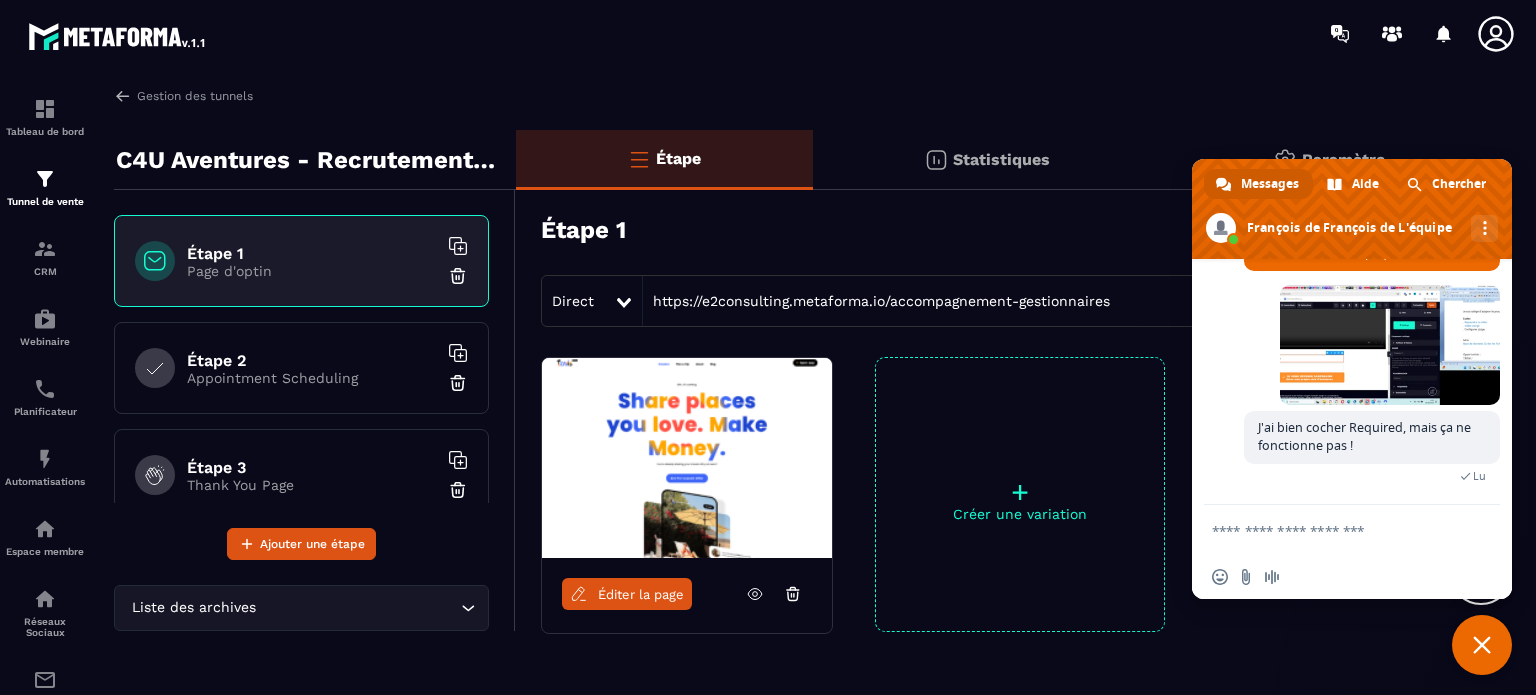 scroll, scrollTop: 7824, scrollLeft: 0, axis: vertical 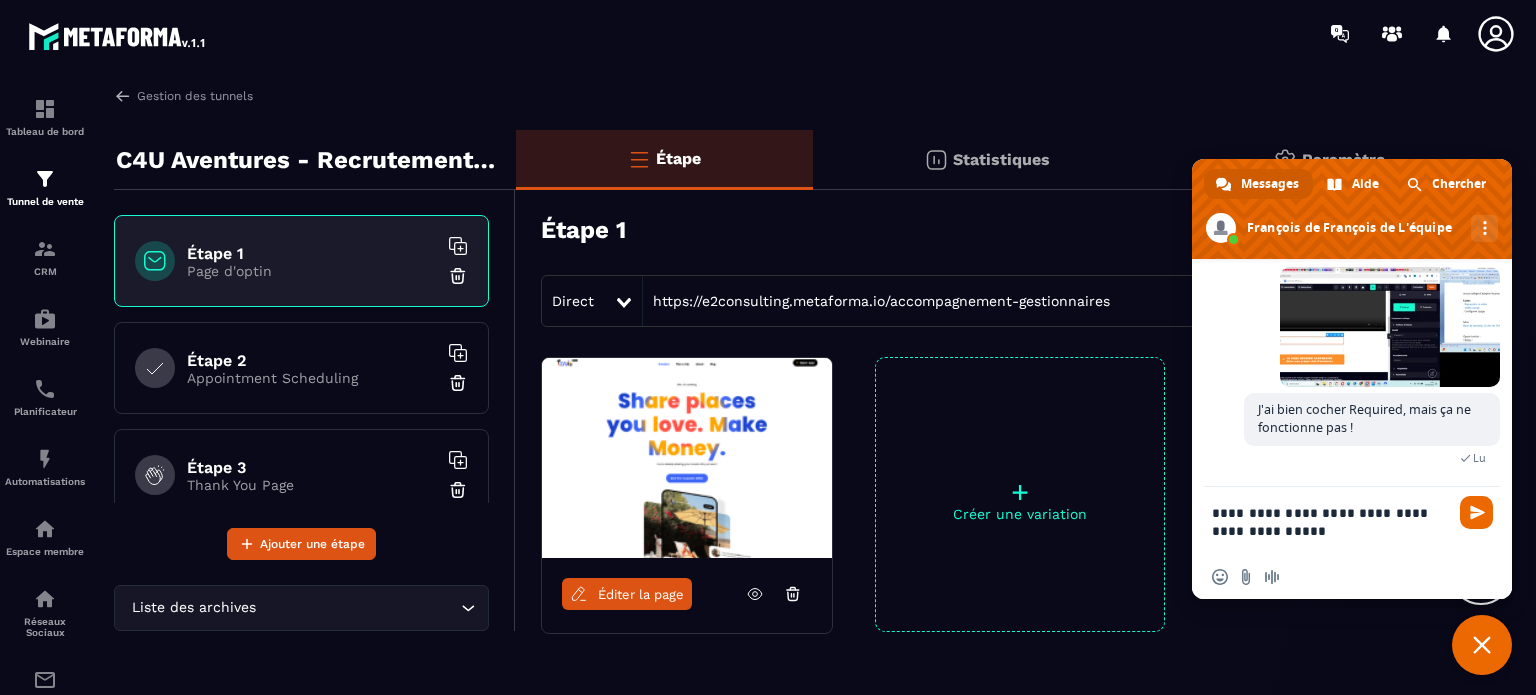 type on "**********" 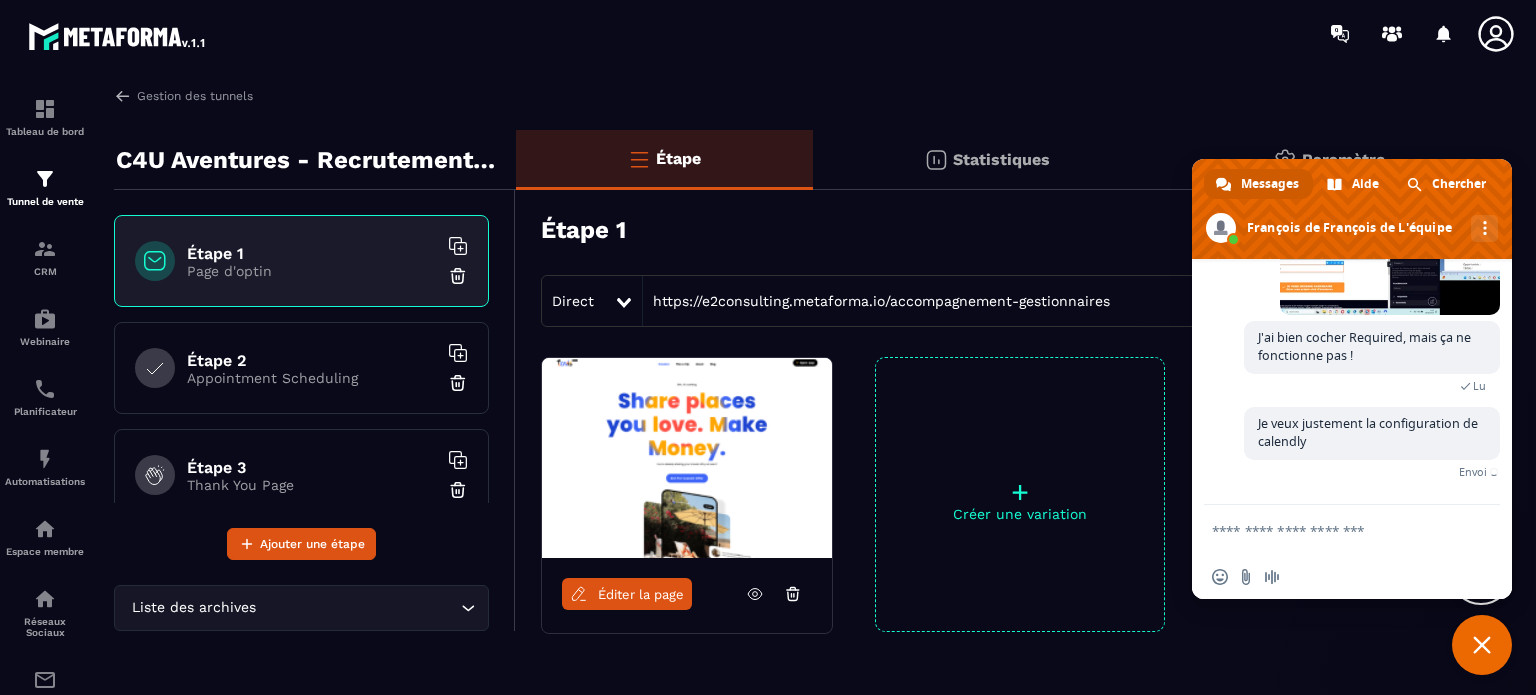 scroll, scrollTop: 7865, scrollLeft: 0, axis: vertical 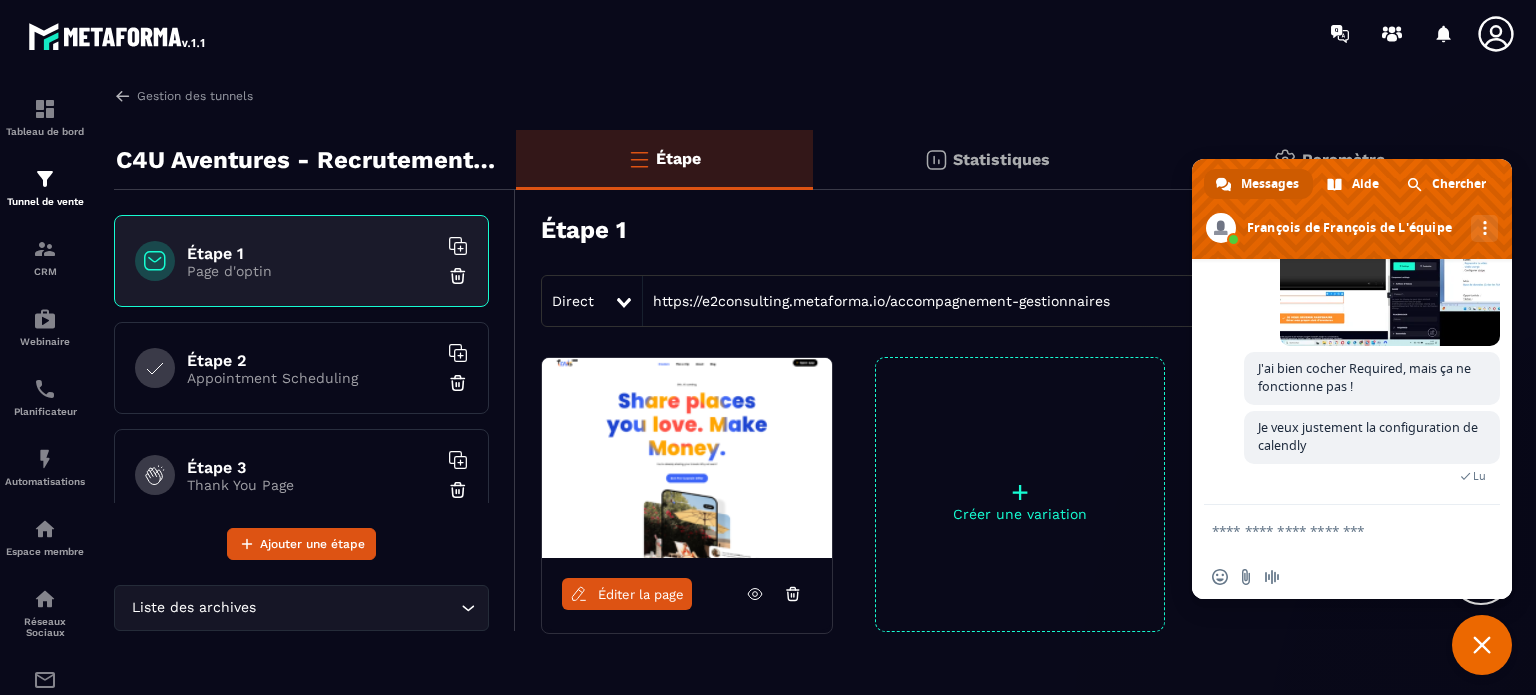 click at bounding box center [1332, 530] 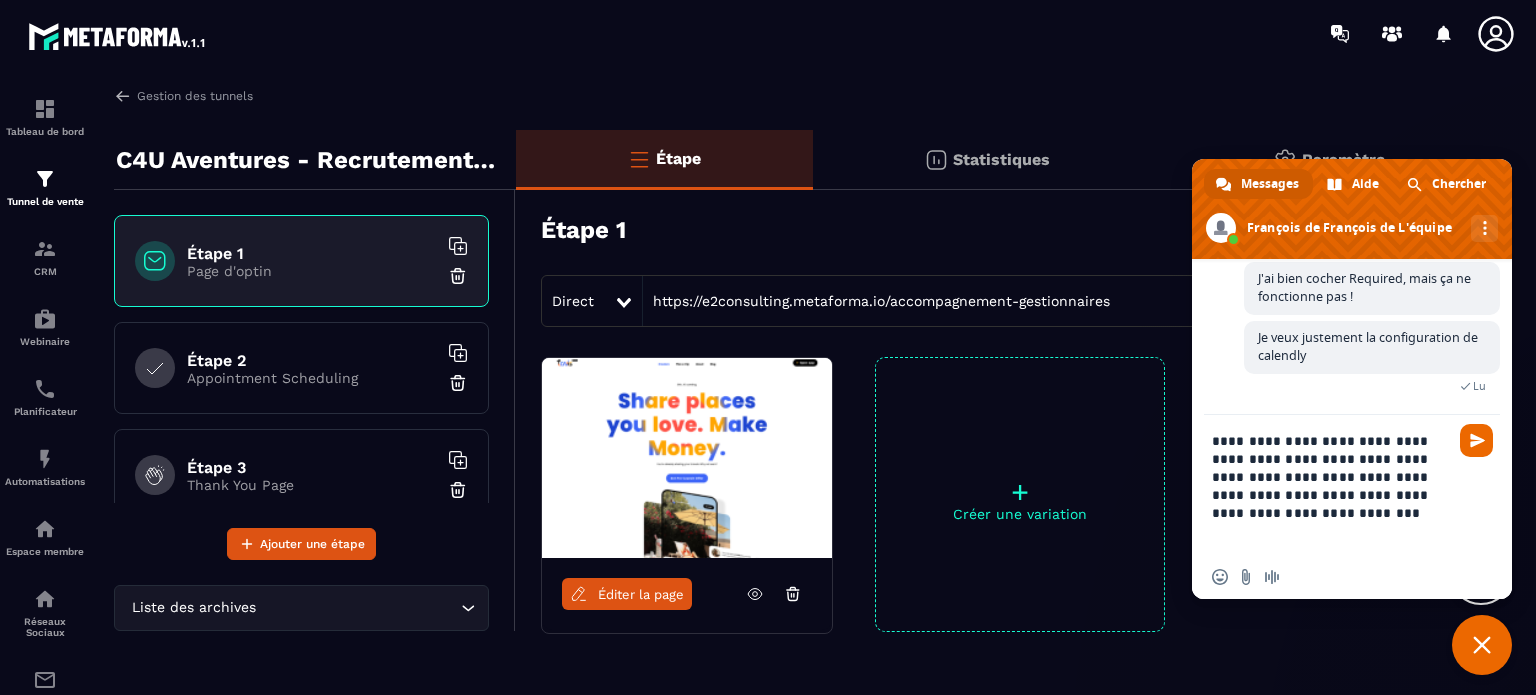 type on "**********" 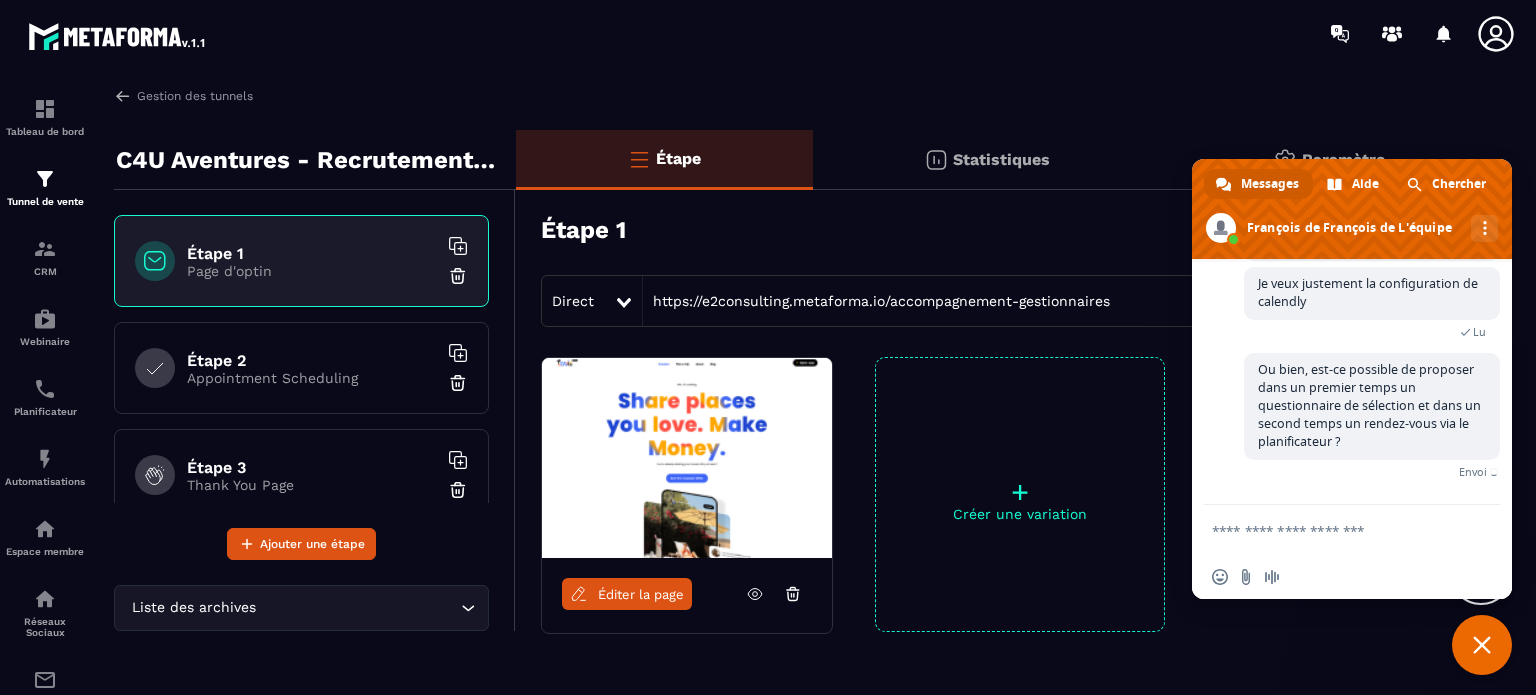 scroll, scrollTop: 7982, scrollLeft: 0, axis: vertical 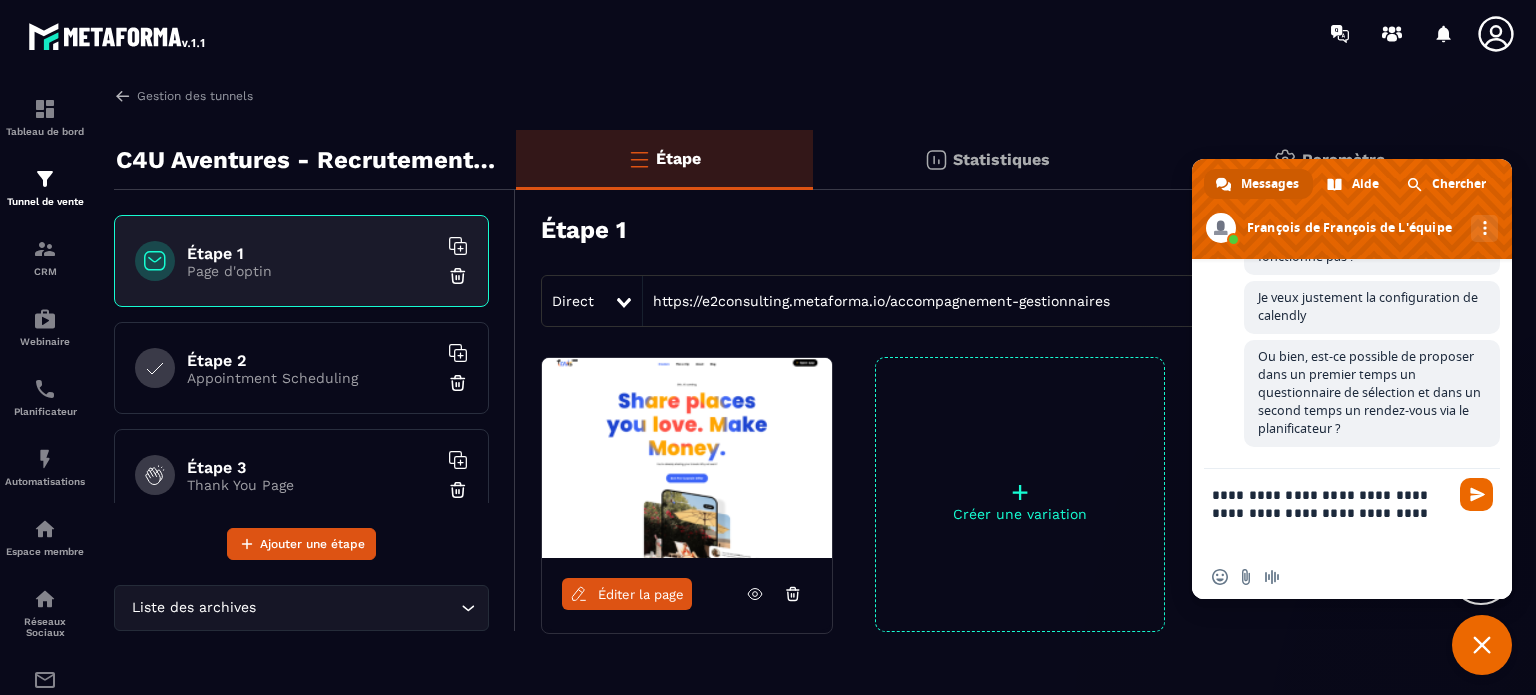 type on "**********" 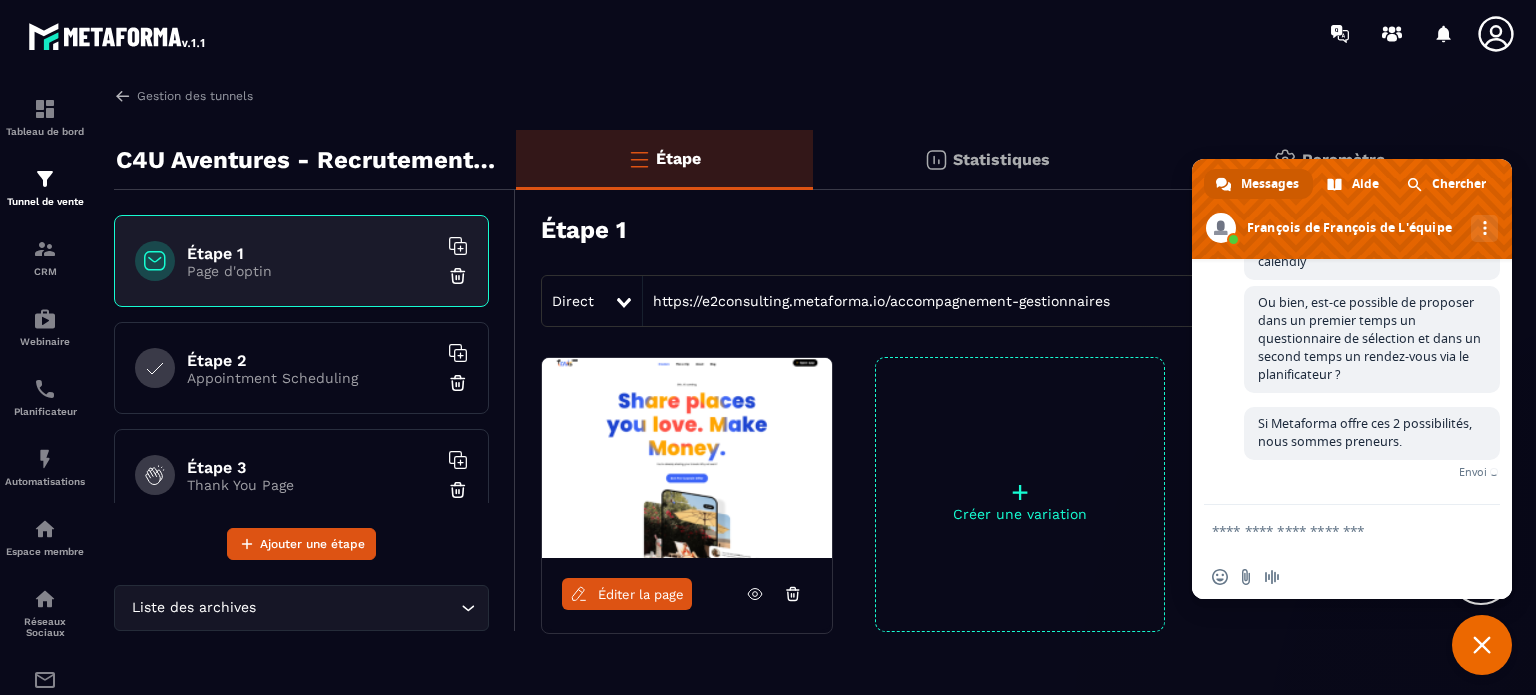 scroll, scrollTop: 8044, scrollLeft: 0, axis: vertical 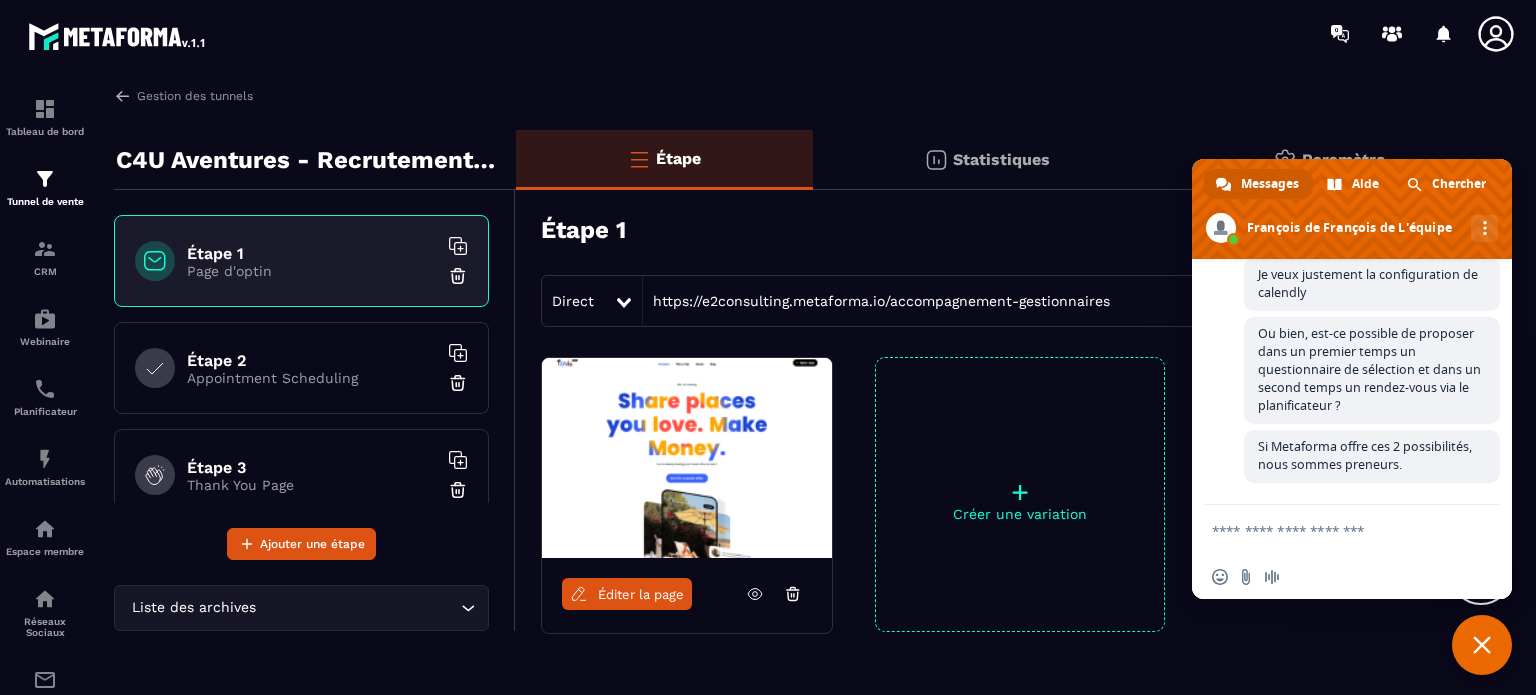 click on "Appointment Scheduling" at bounding box center [312, 378] 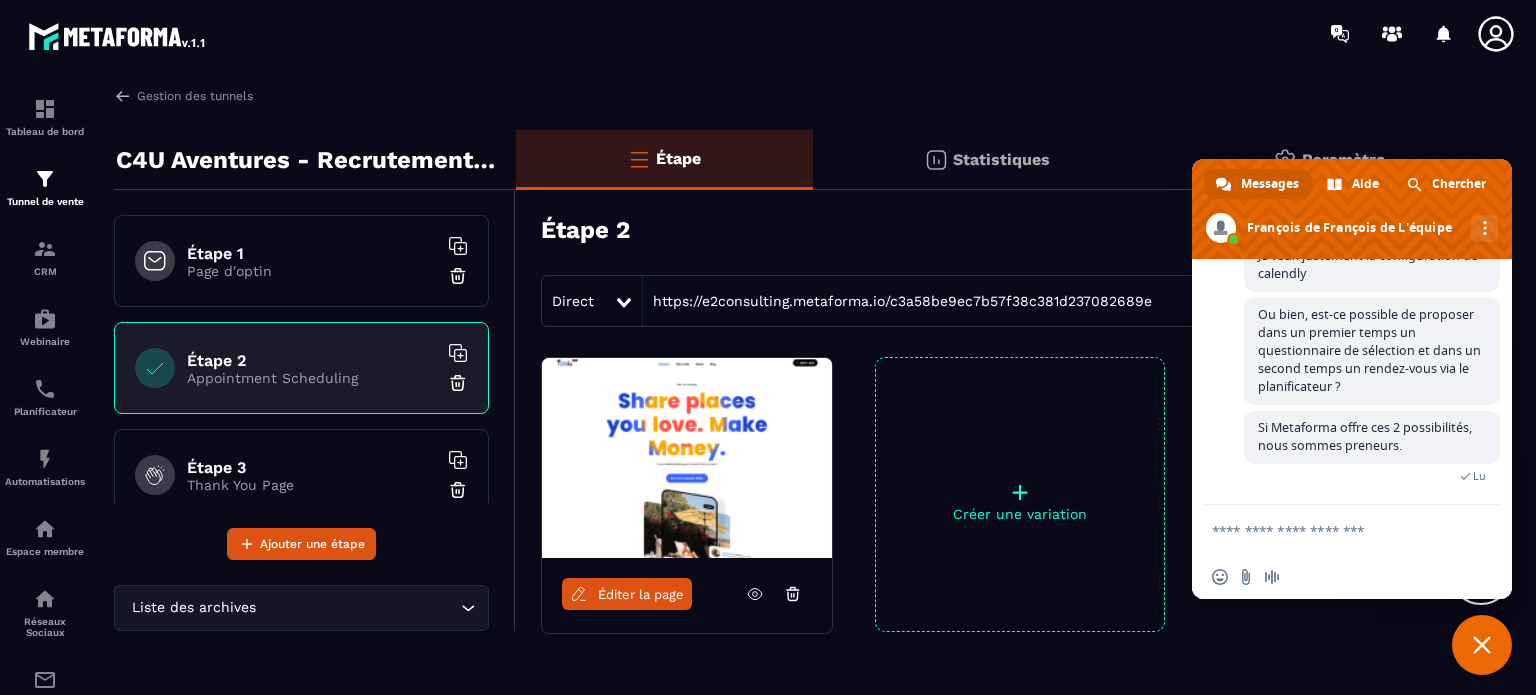 scroll, scrollTop: 8062, scrollLeft: 0, axis: vertical 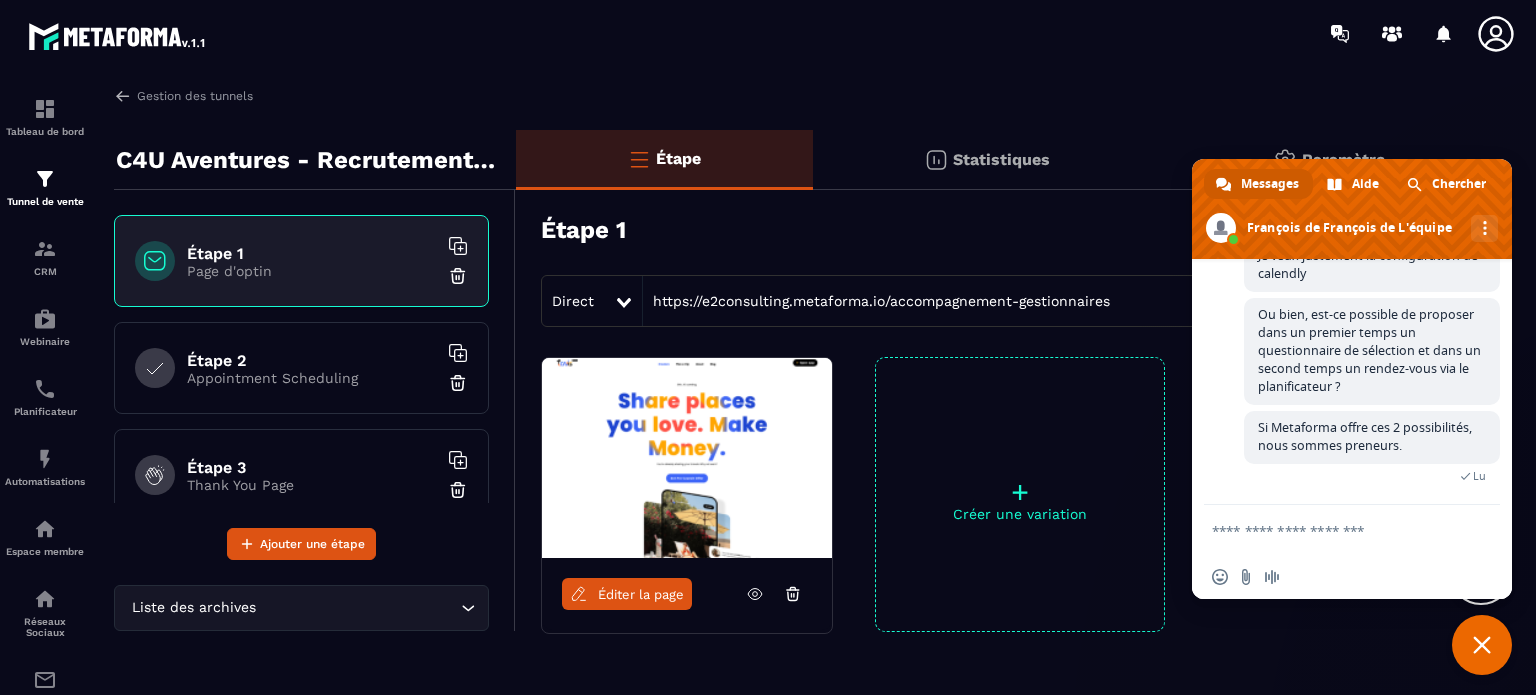 click on "Étape 2" at bounding box center [312, 360] 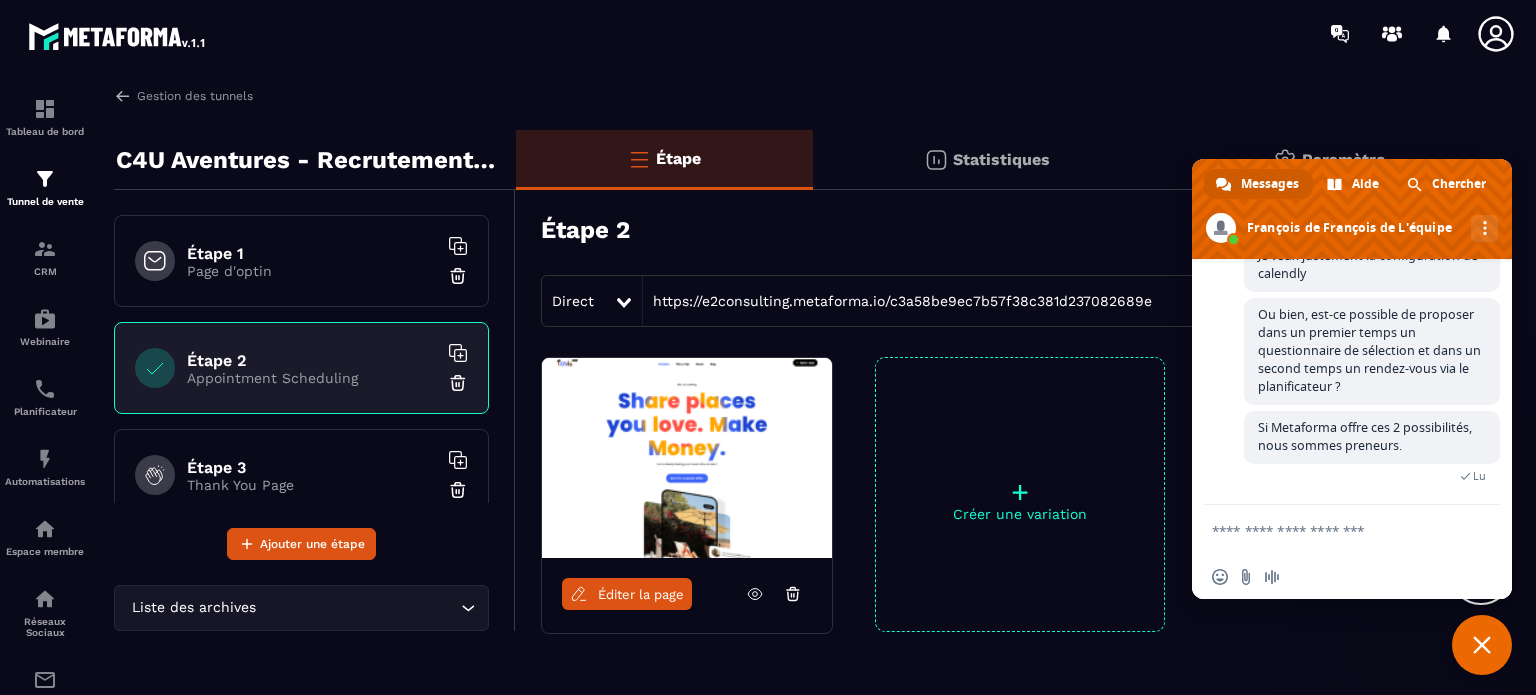 click 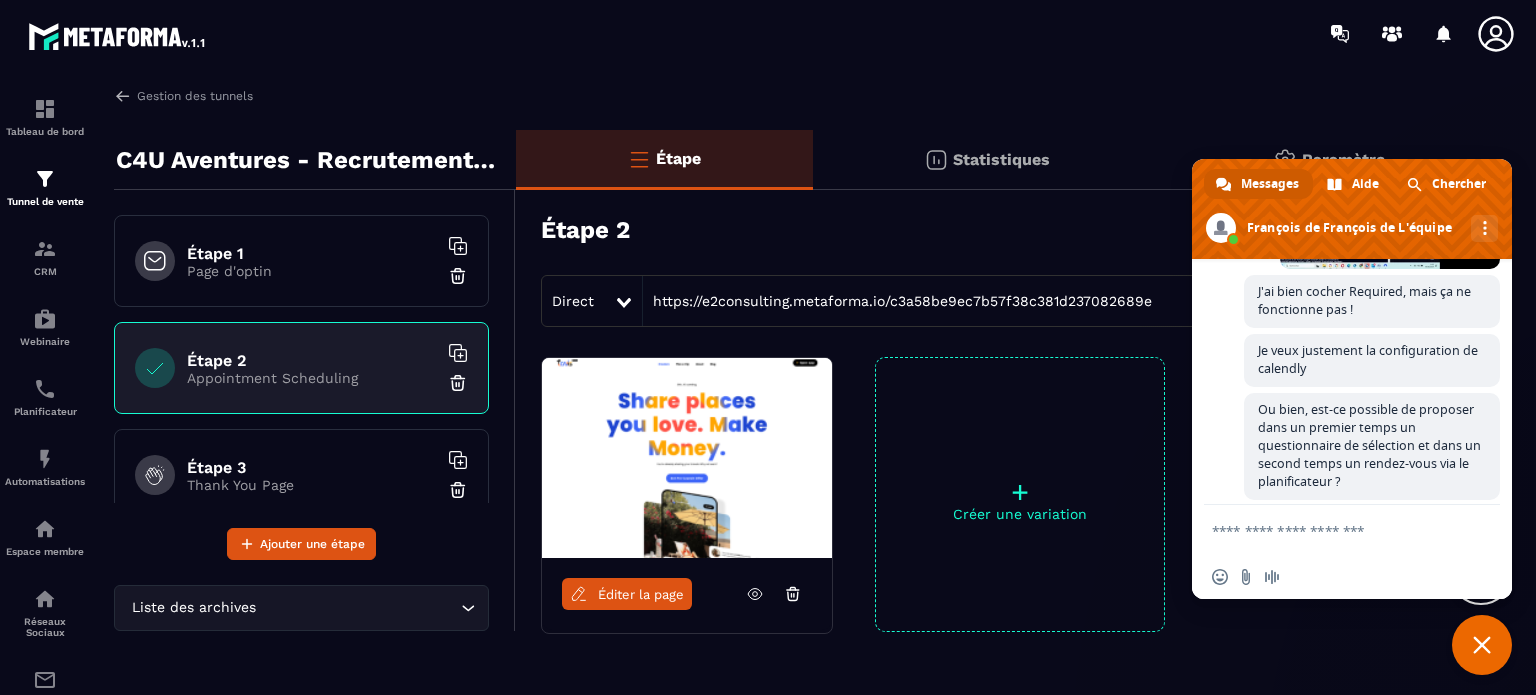 scroll, scrollTop: 7502, scrollLeft: 0, axis: vertical 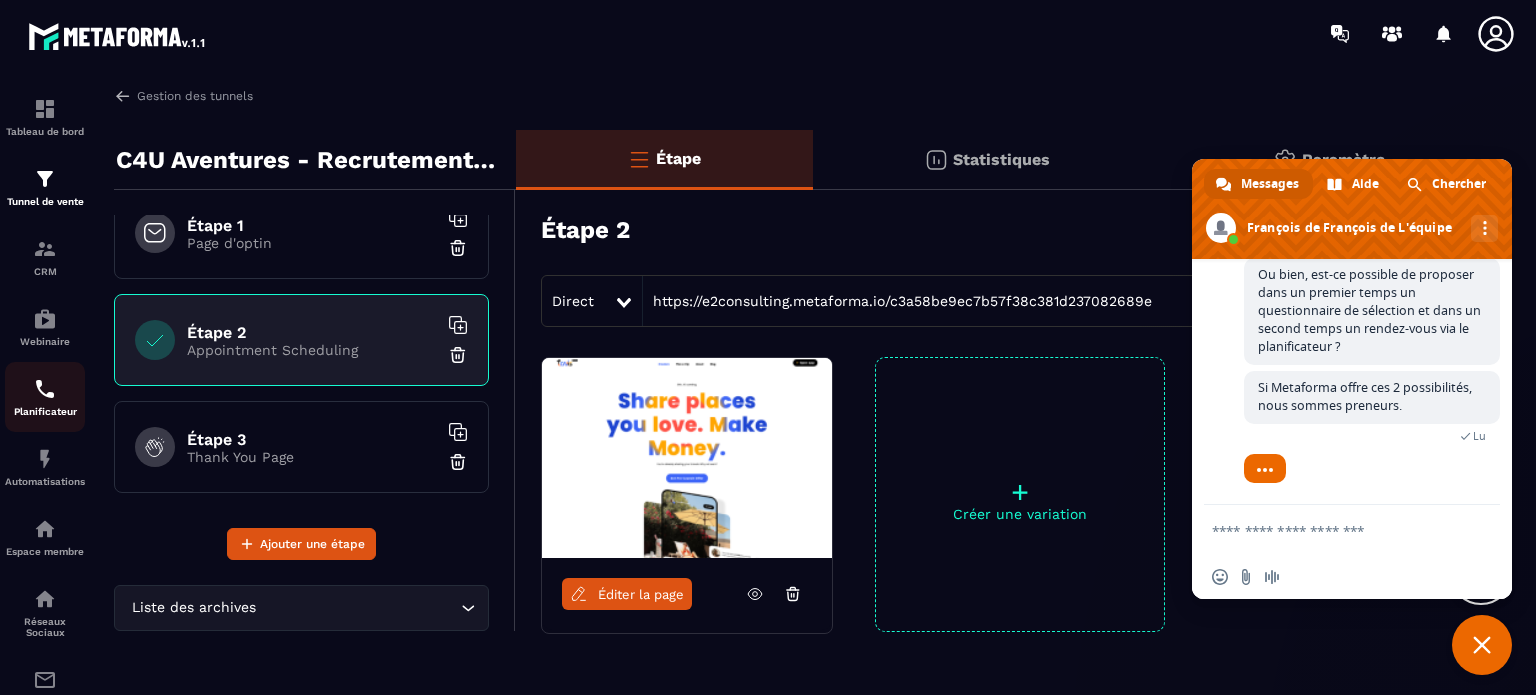 click on "Planificateur" at bounding box center [45, 397] 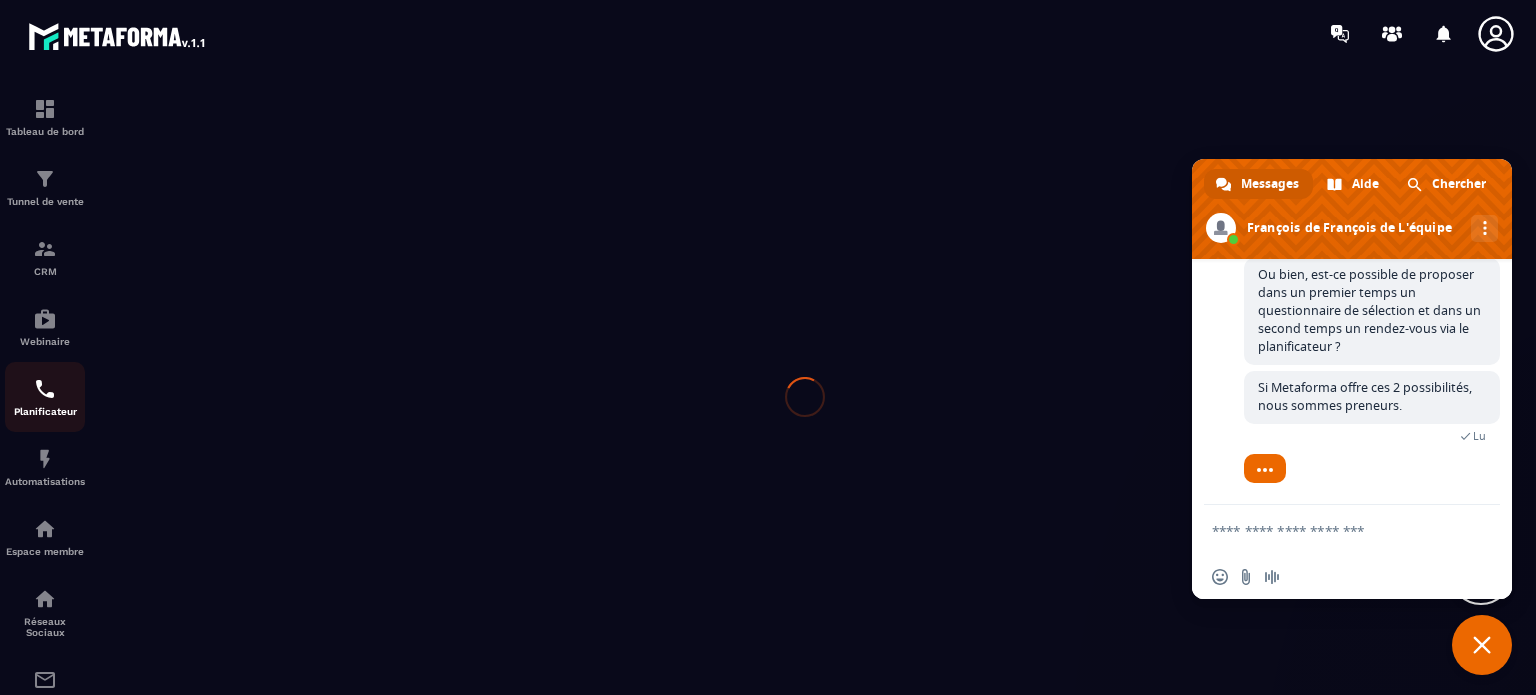 scroll, scrollTop: 0, scrollLeft: 0, axis: both 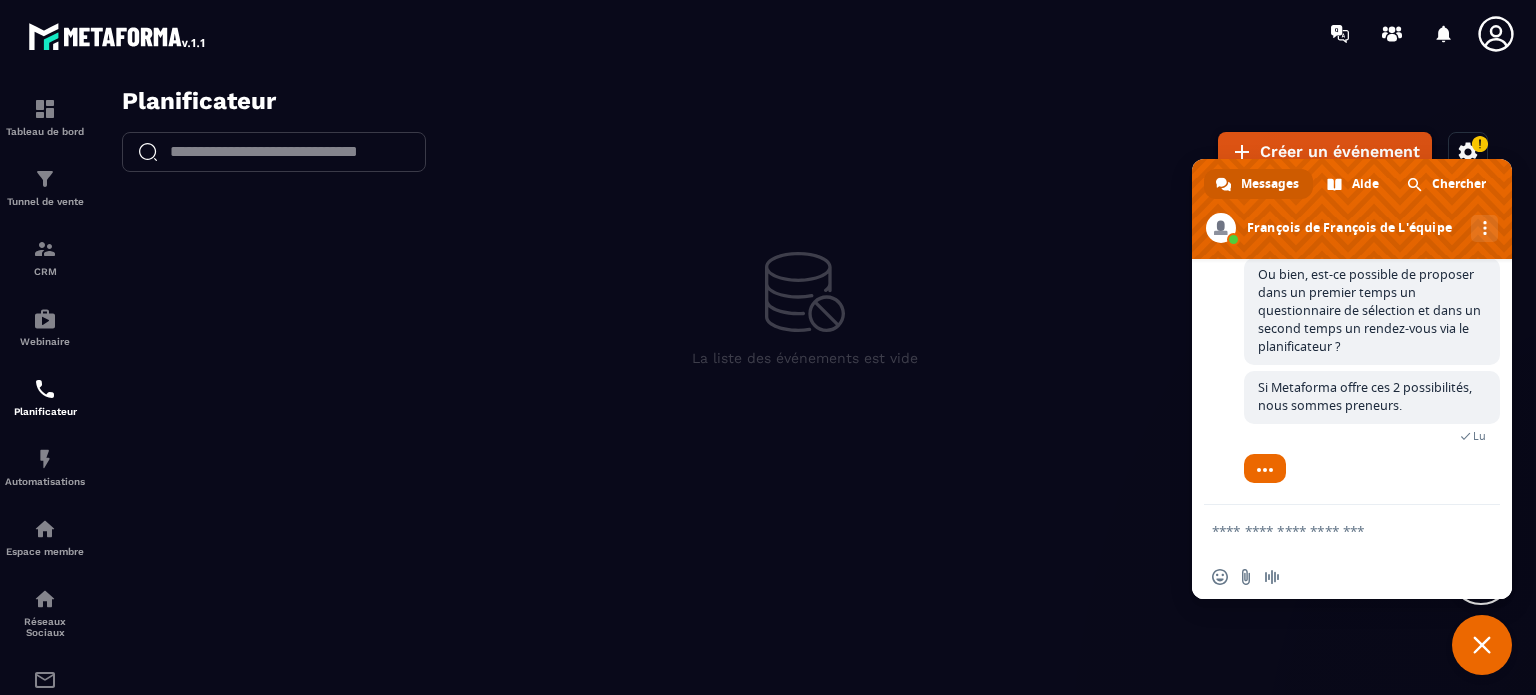 click on "Créer un événement" at bounding box center [1325, 152] 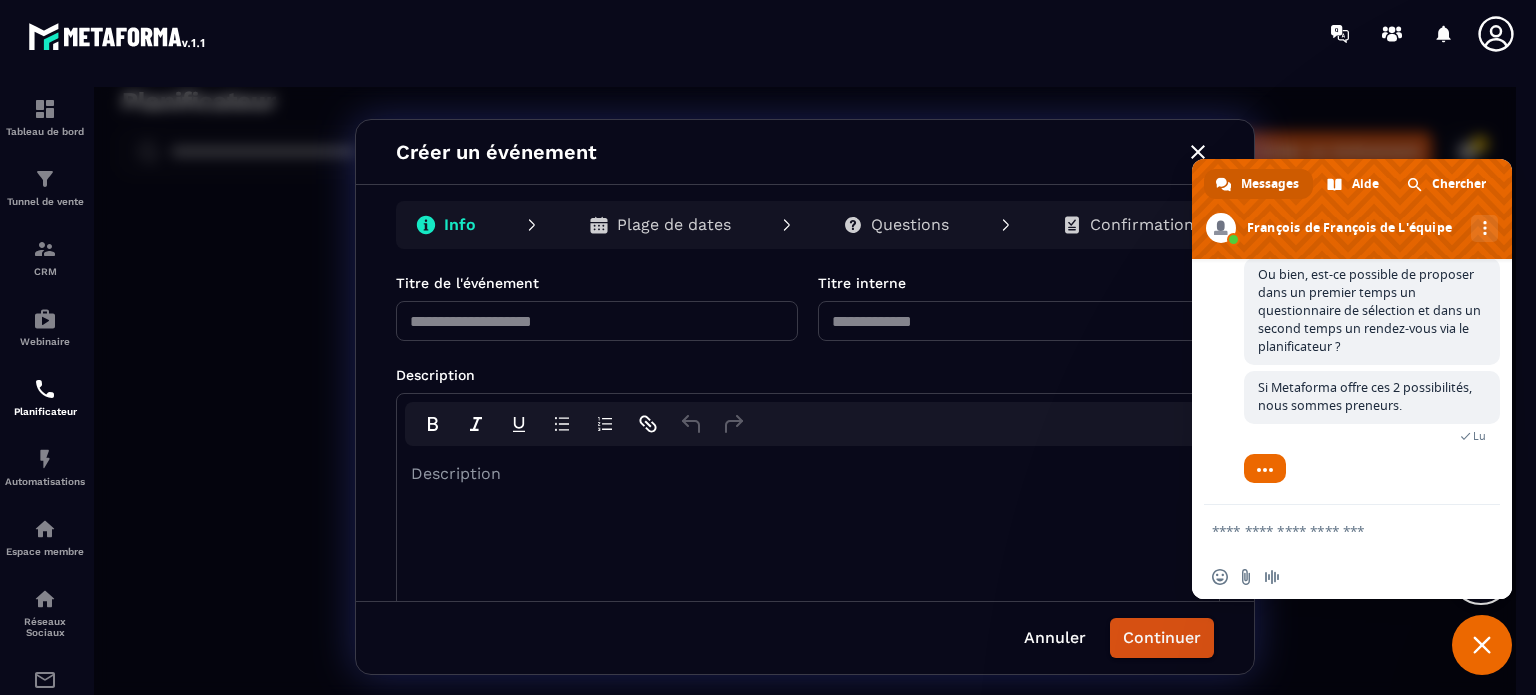 click at bounding box center [597, 321] 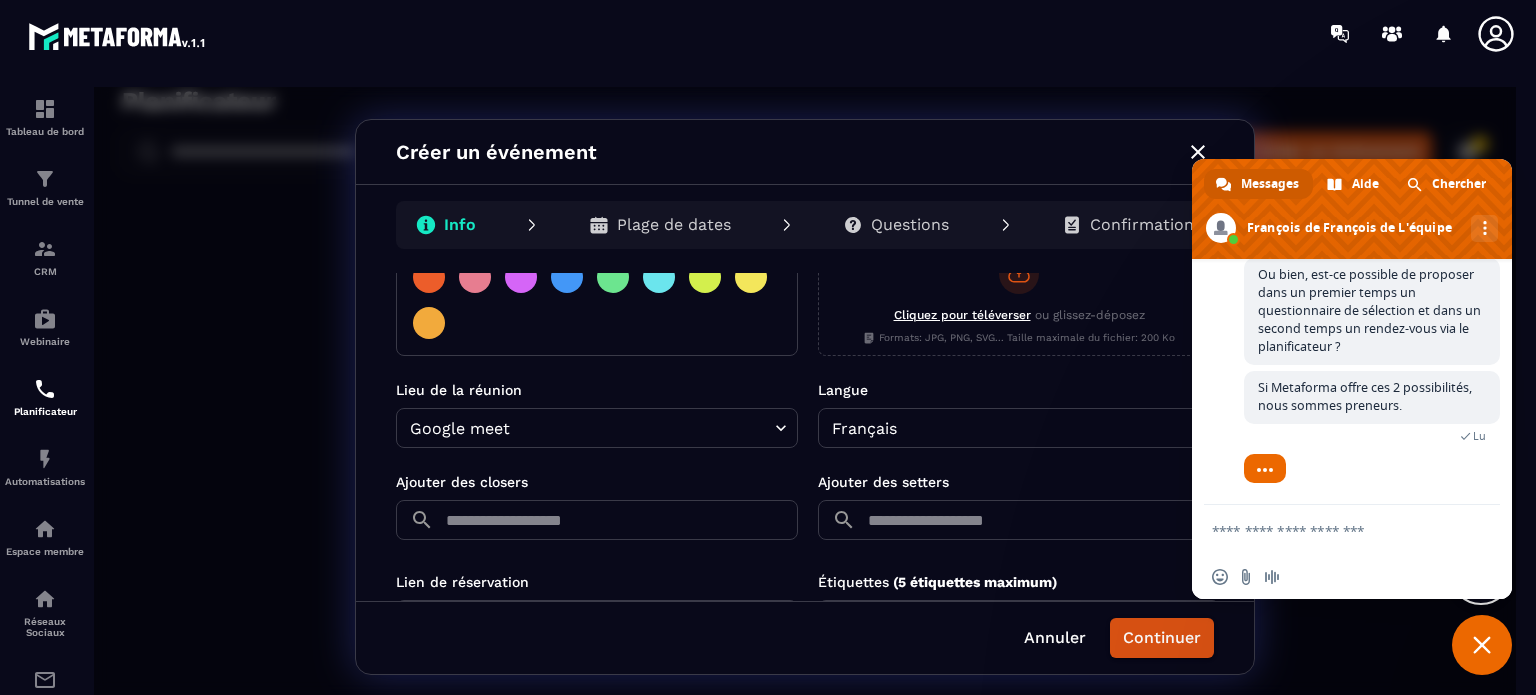 scroll, scrollTop: 500, scrollLeft: 0, axis: vertical 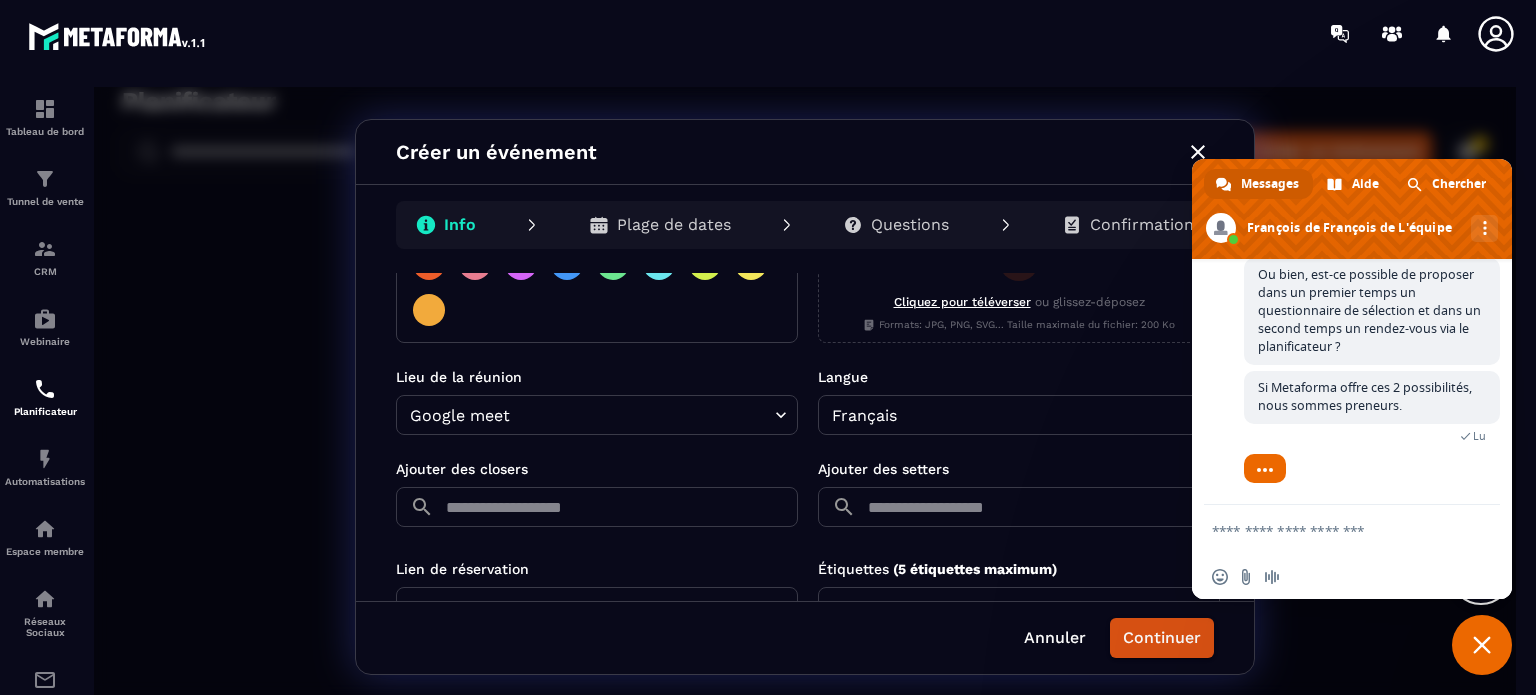 click at bounding box center [620, 507] 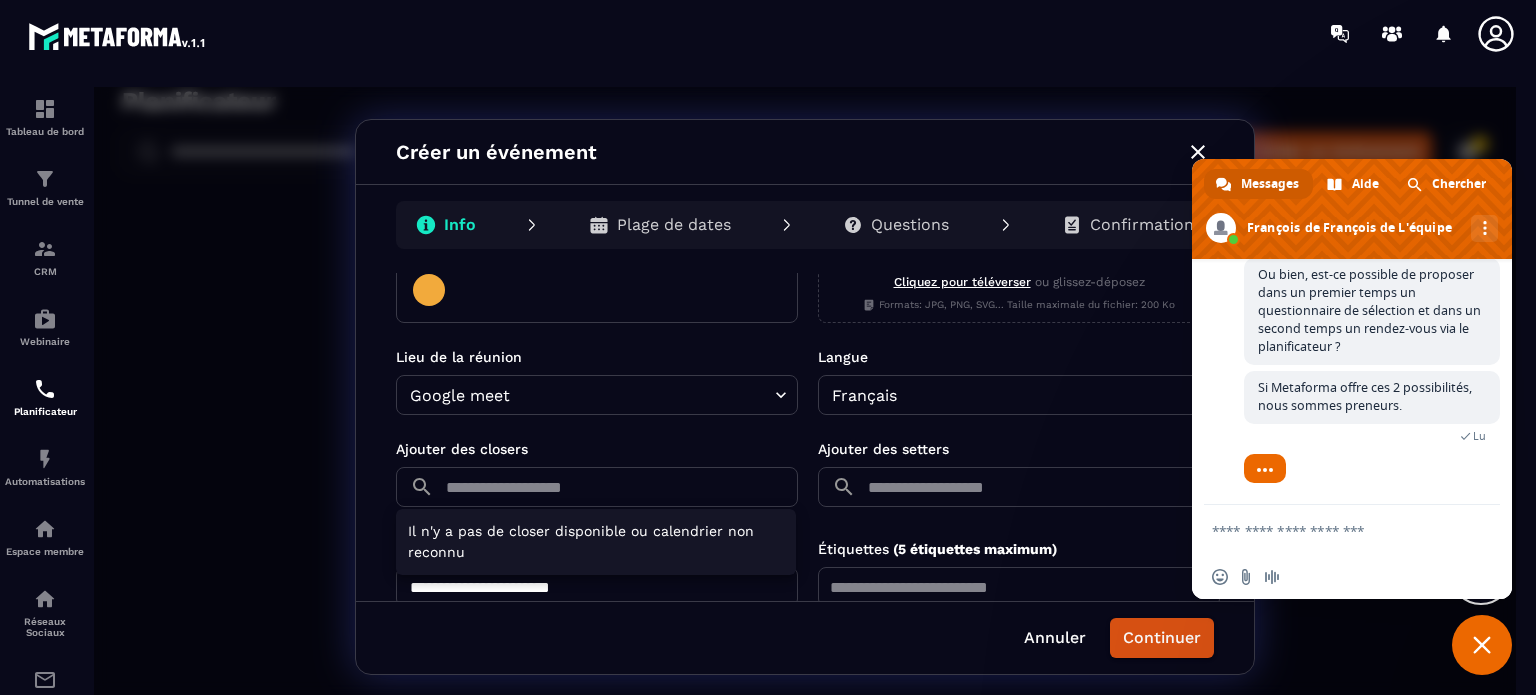 click at bounding box center [805, 397] 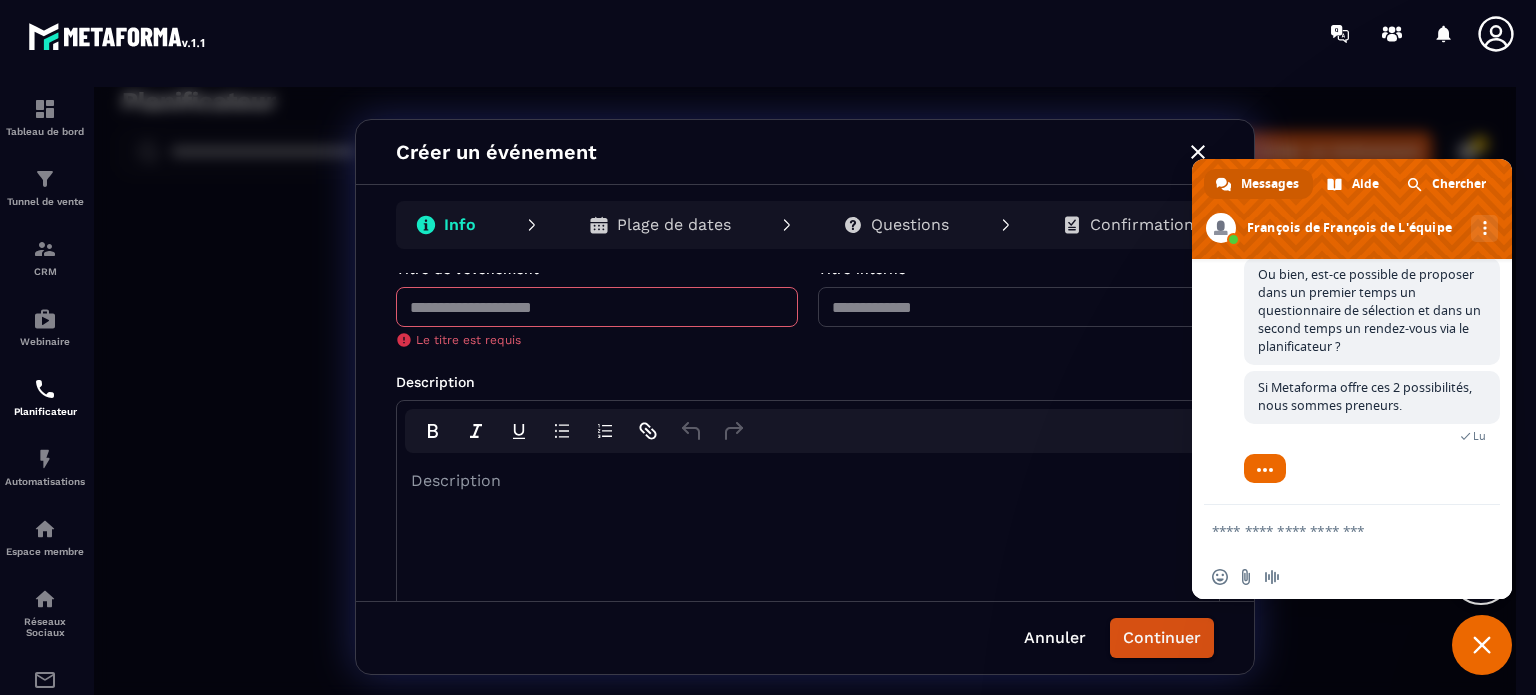 scroll, scrollTop: 0, scrollLeft: 0, axis: both 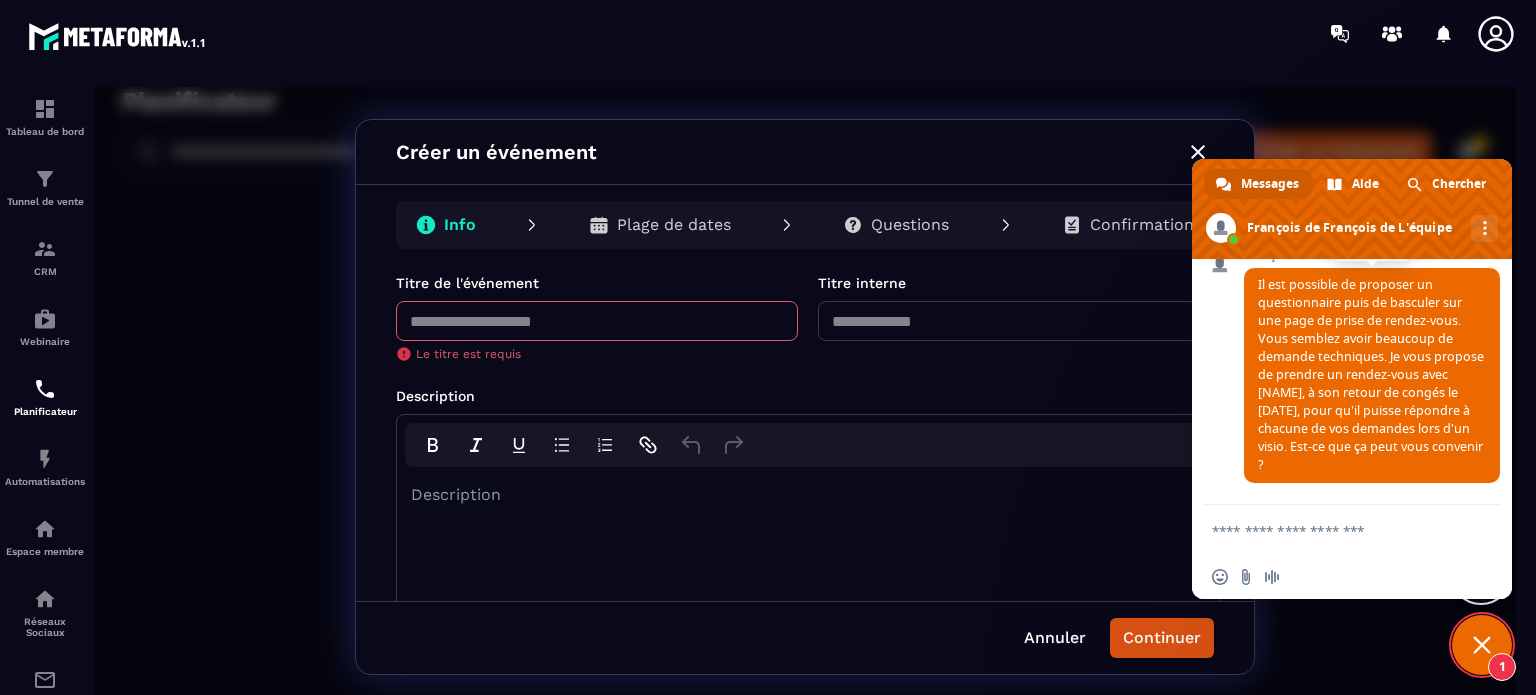 click on "Il est possible de proposer un questionnaire puis de basculer sur une page de prise de rendez-vous. Vous semblez avoir beaucoup de demande techniques. Je vous propose de prendre un rendez-vous avec [NAME], à son retour de congés le [DATE], pour qu'il puisse répondre à chacune de vos demandes lors d'un visio. Est-ce que ça peut vous convenir ?" at bounding box center (1371, 374) 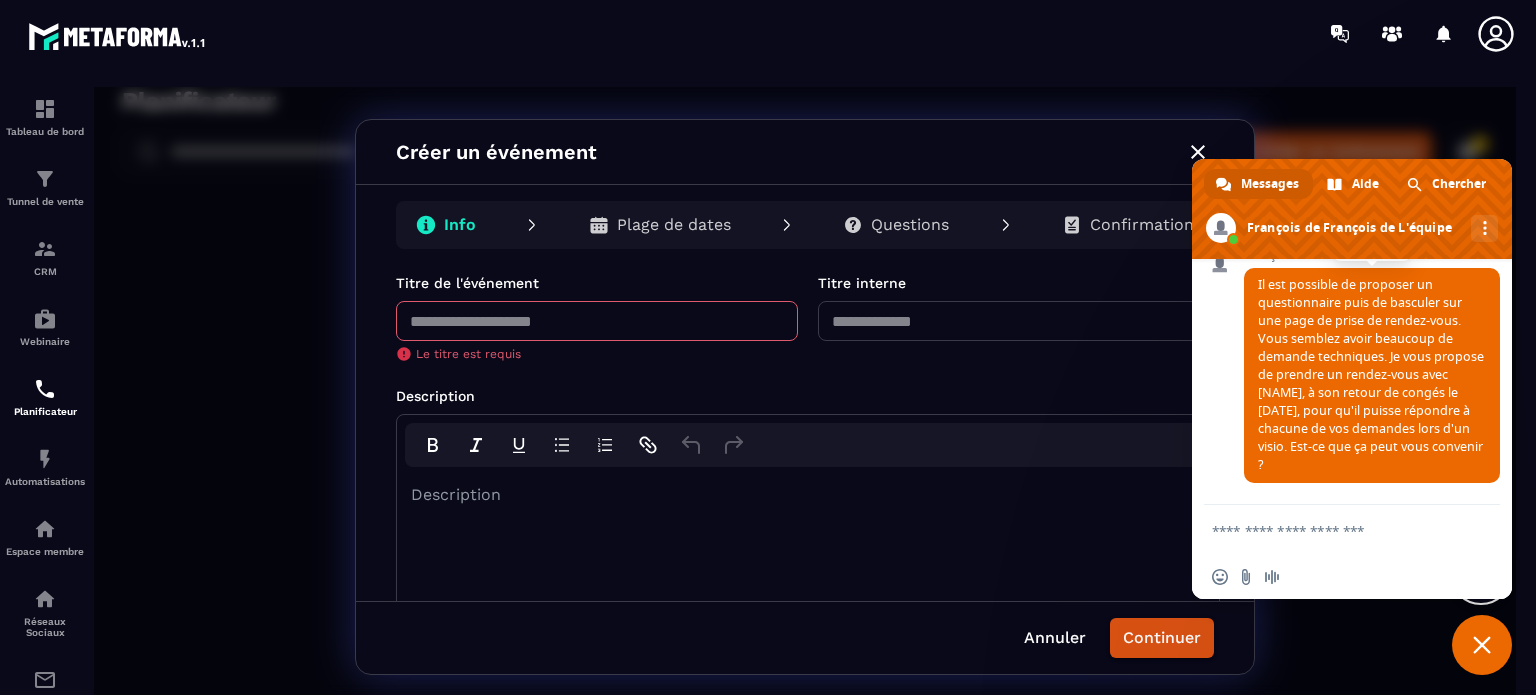 scroll, scrollTop: 8320, scrollLeft: 0, axis: vertical 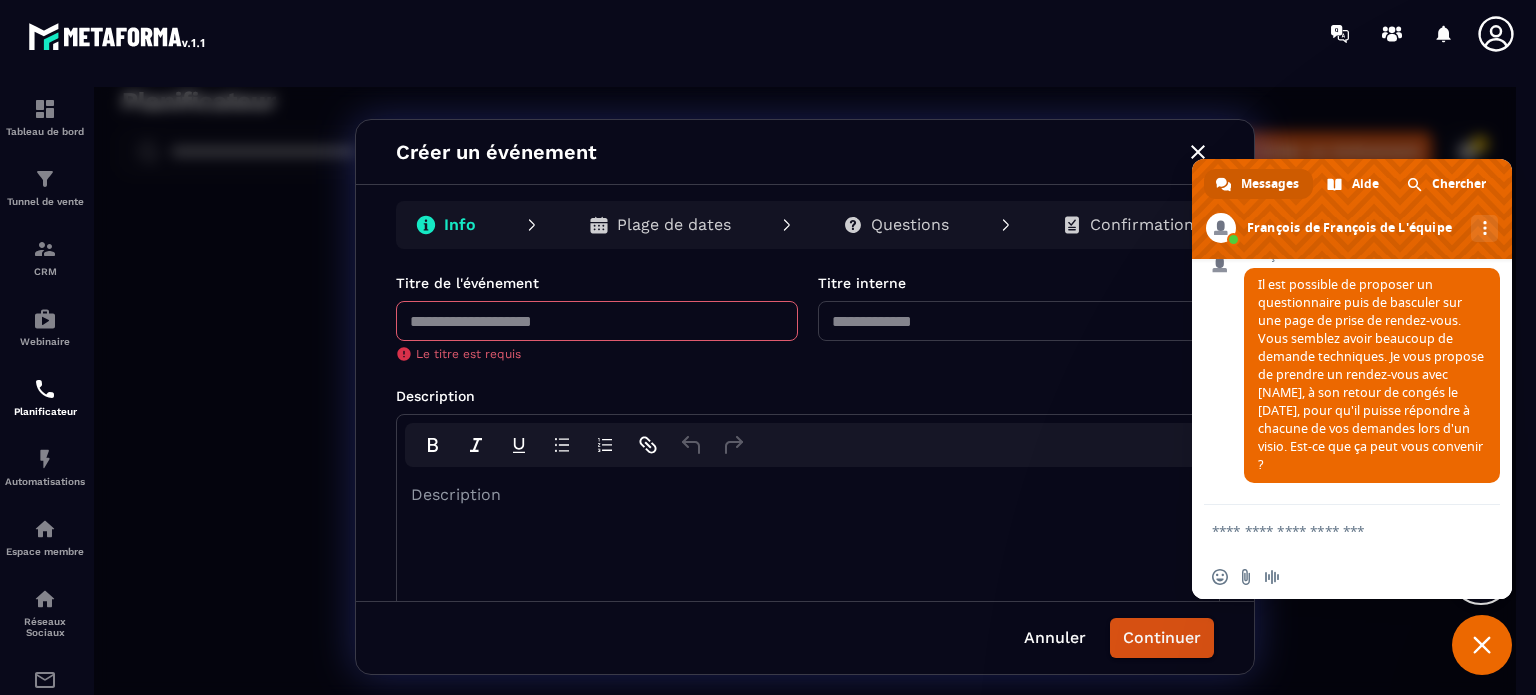 click at bounding box center (1332, 530) 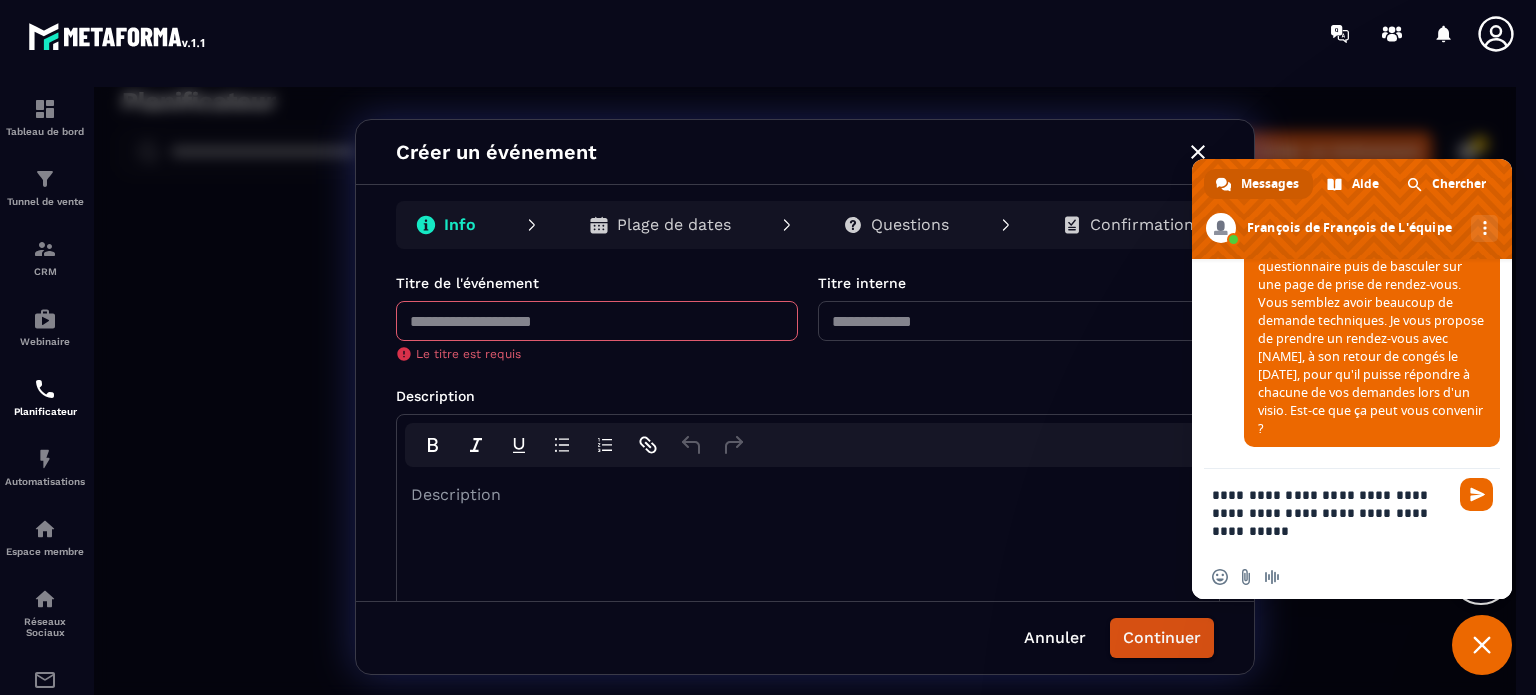 scroll, scrollTop: 8356, scrollLeft: 0, axis: vertical 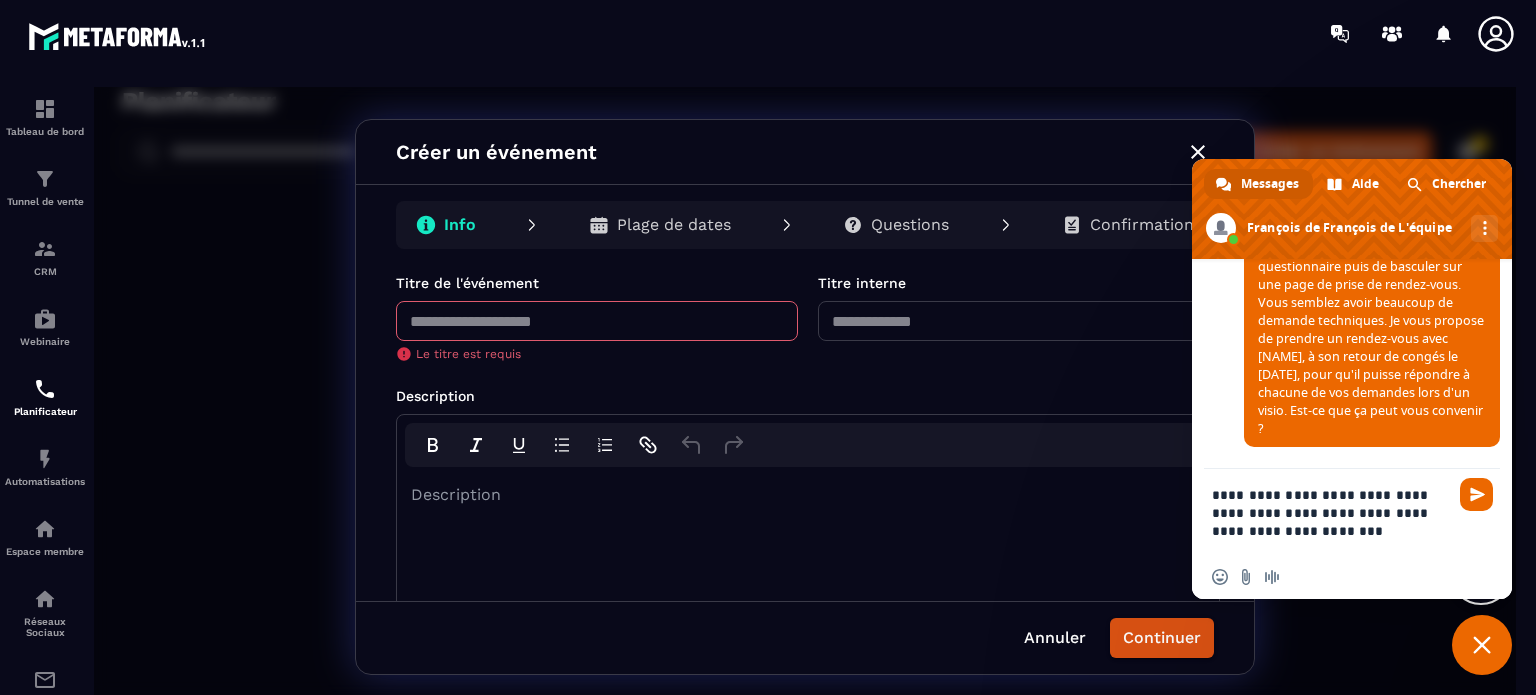 type on "**********" 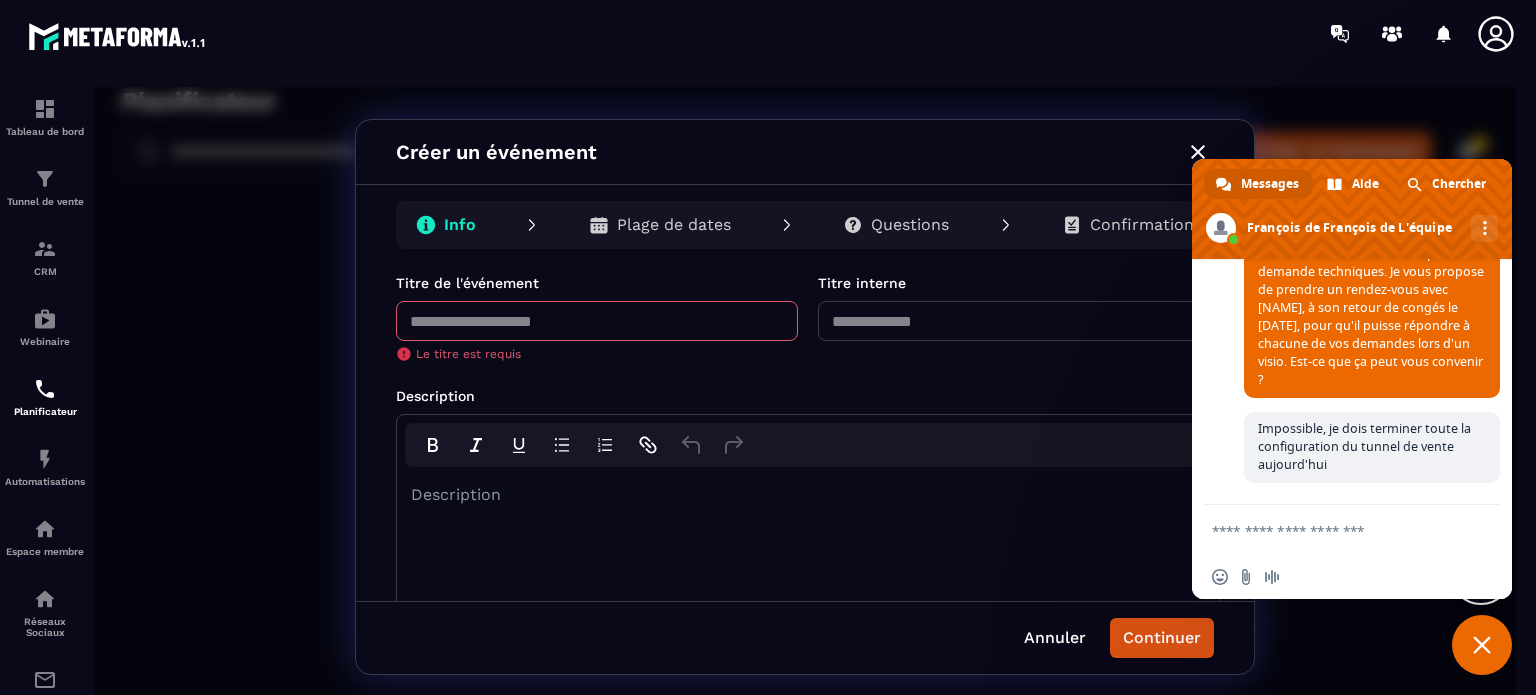 scroll, scrollTop: 8408, scrollLeft: 0, axis: vertical 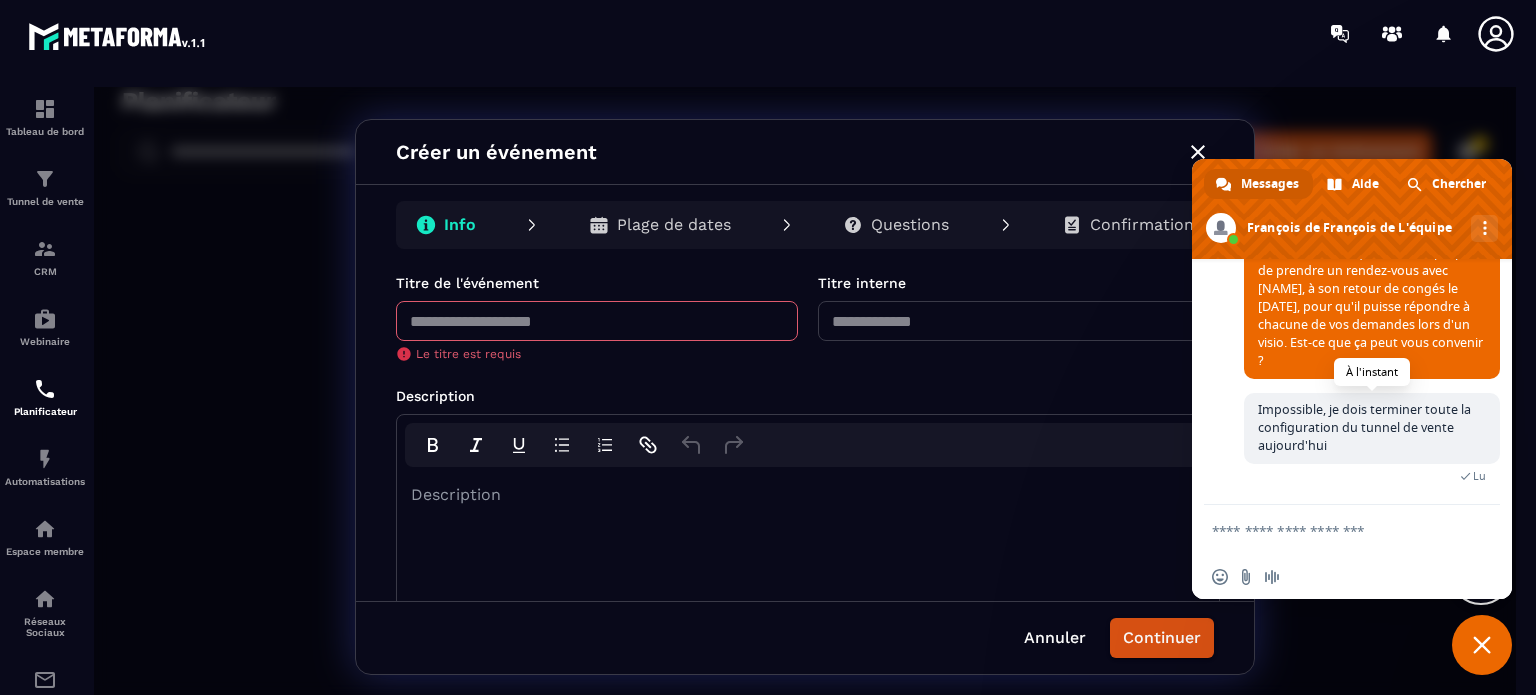click on "Impossible, je dois terminer toute la configuration du tunnel de vente aujourd'hui" at bounding box center [1364, 427] 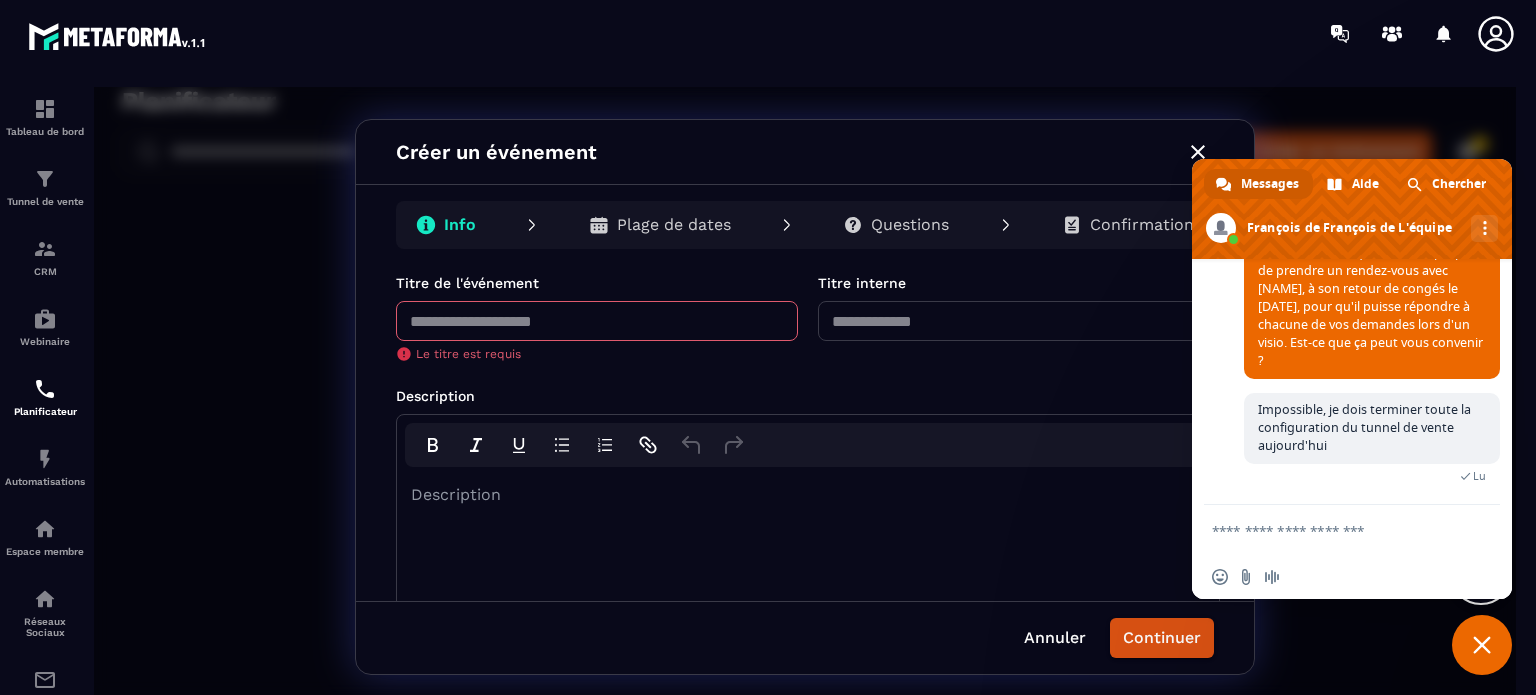 scroll, scrollTop: 8408, scrollLeft: 0, axis: vertical 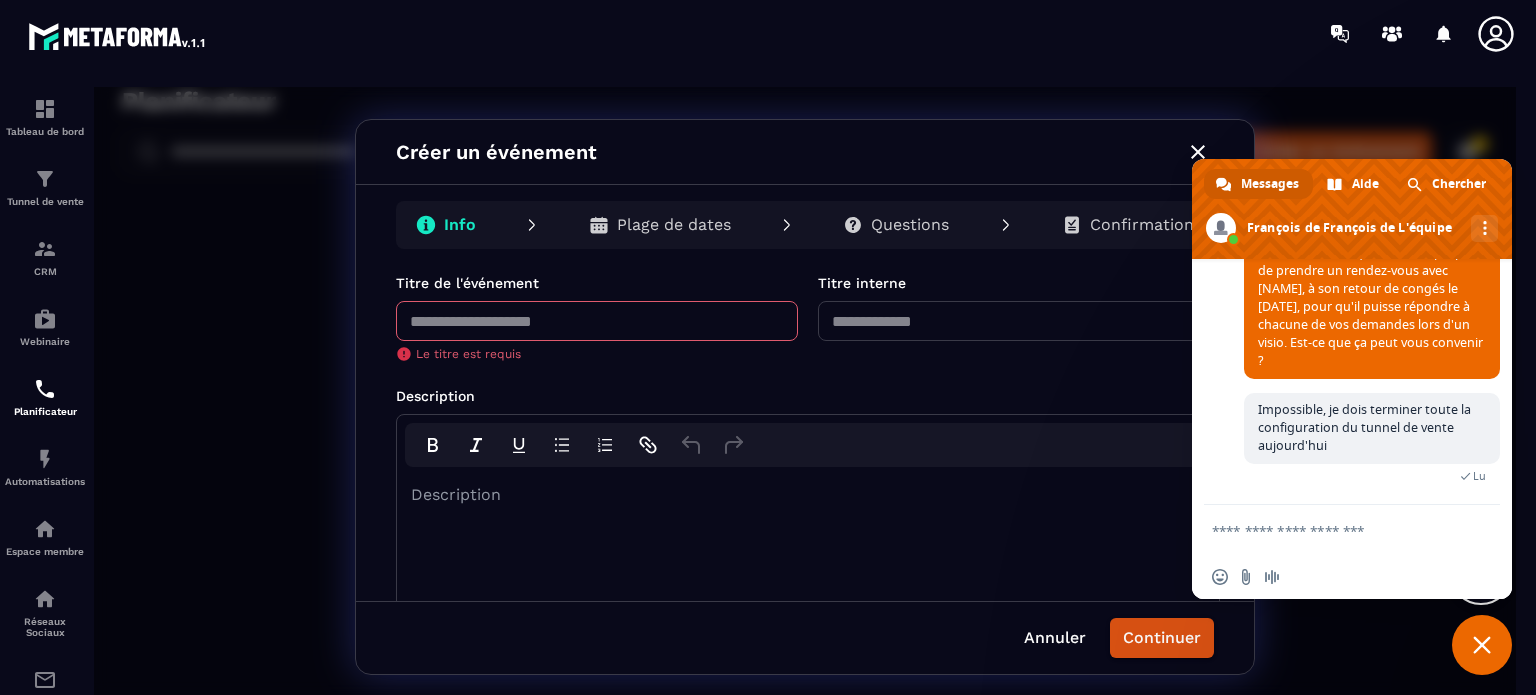 click at bounding box center (1332, 530) 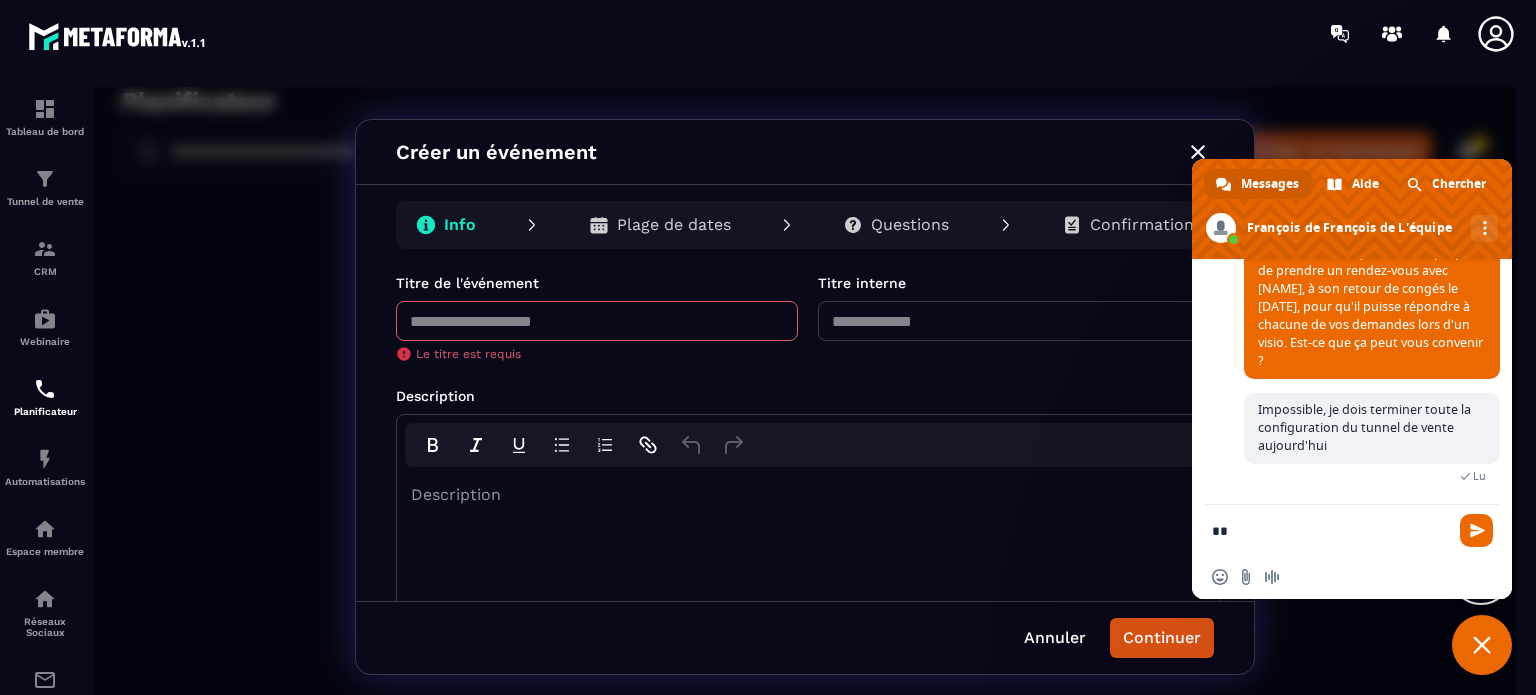 type on "*" 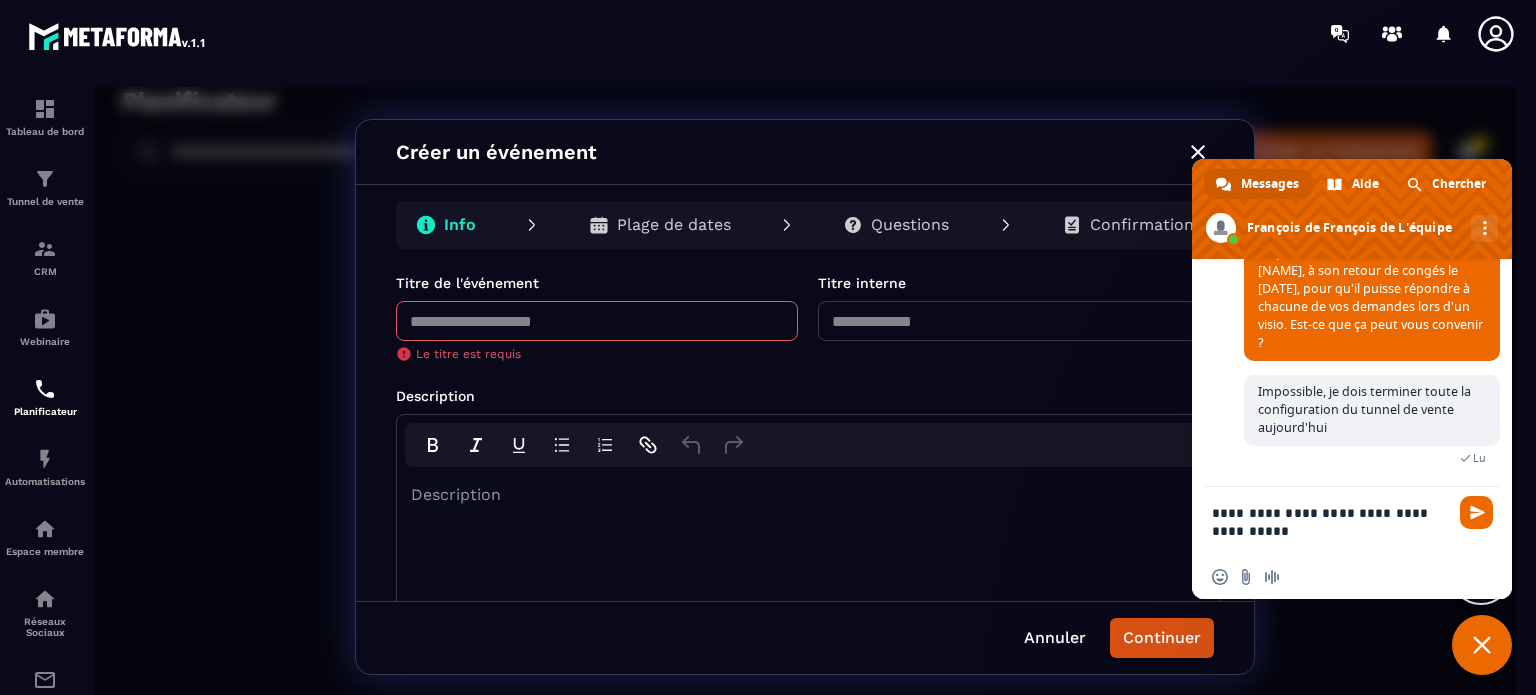type on "**********" 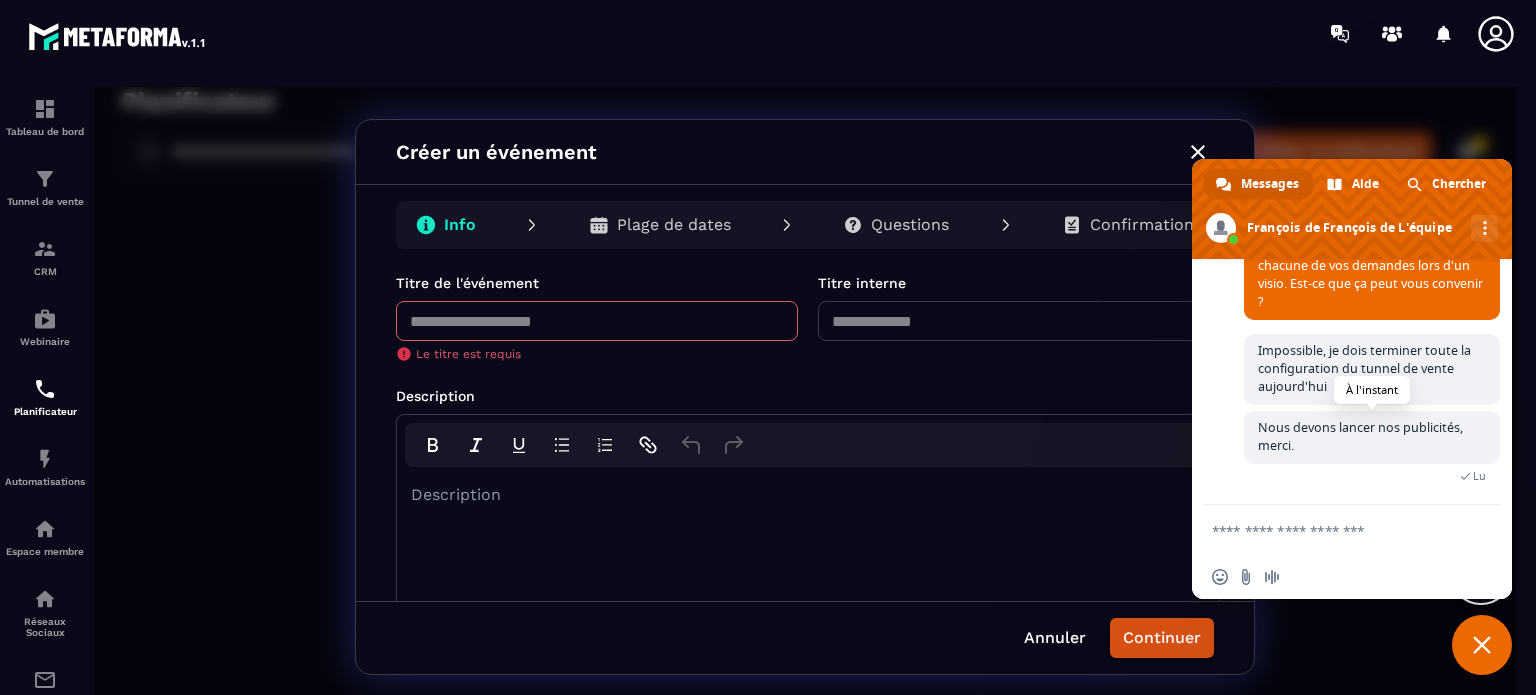 scroll, scrollTop: 8468, scrollLeft: 0, axis: vertical 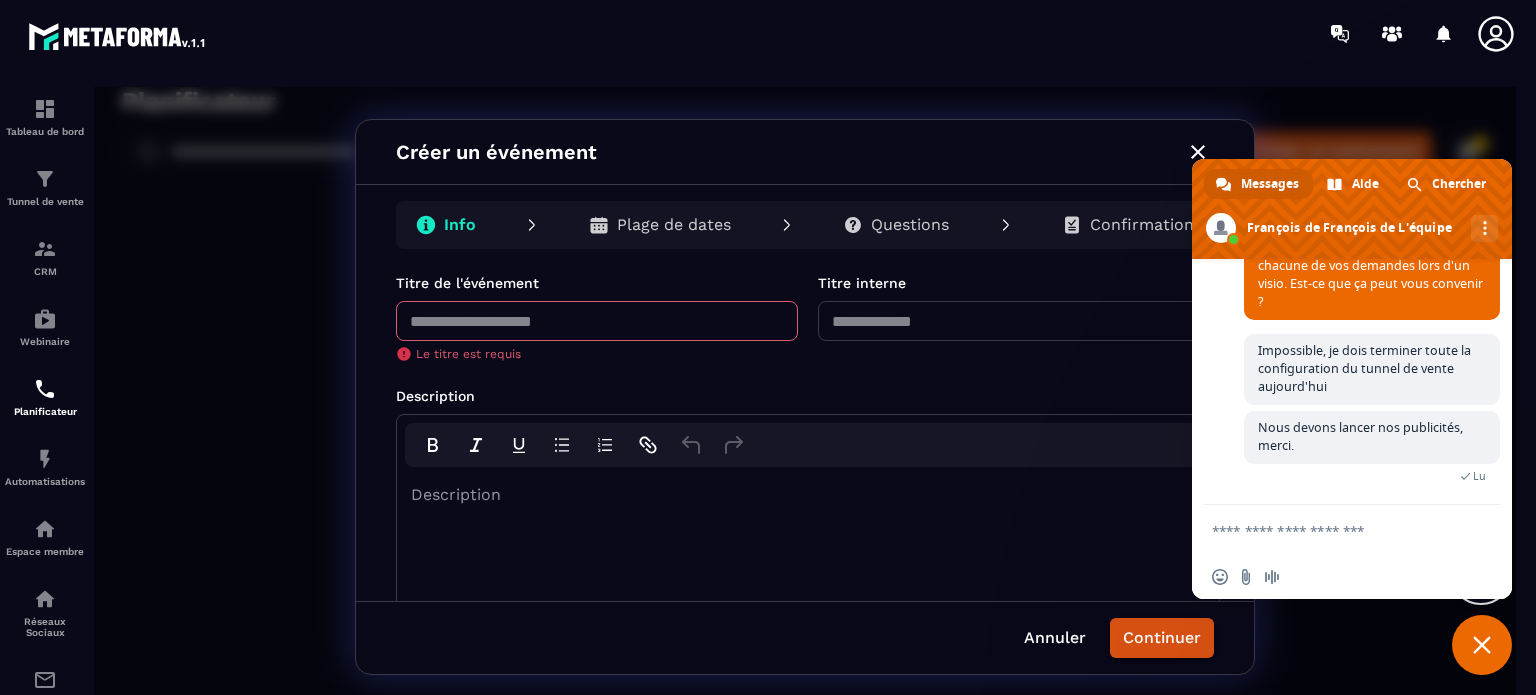 click at bounding box center [1332, 530] 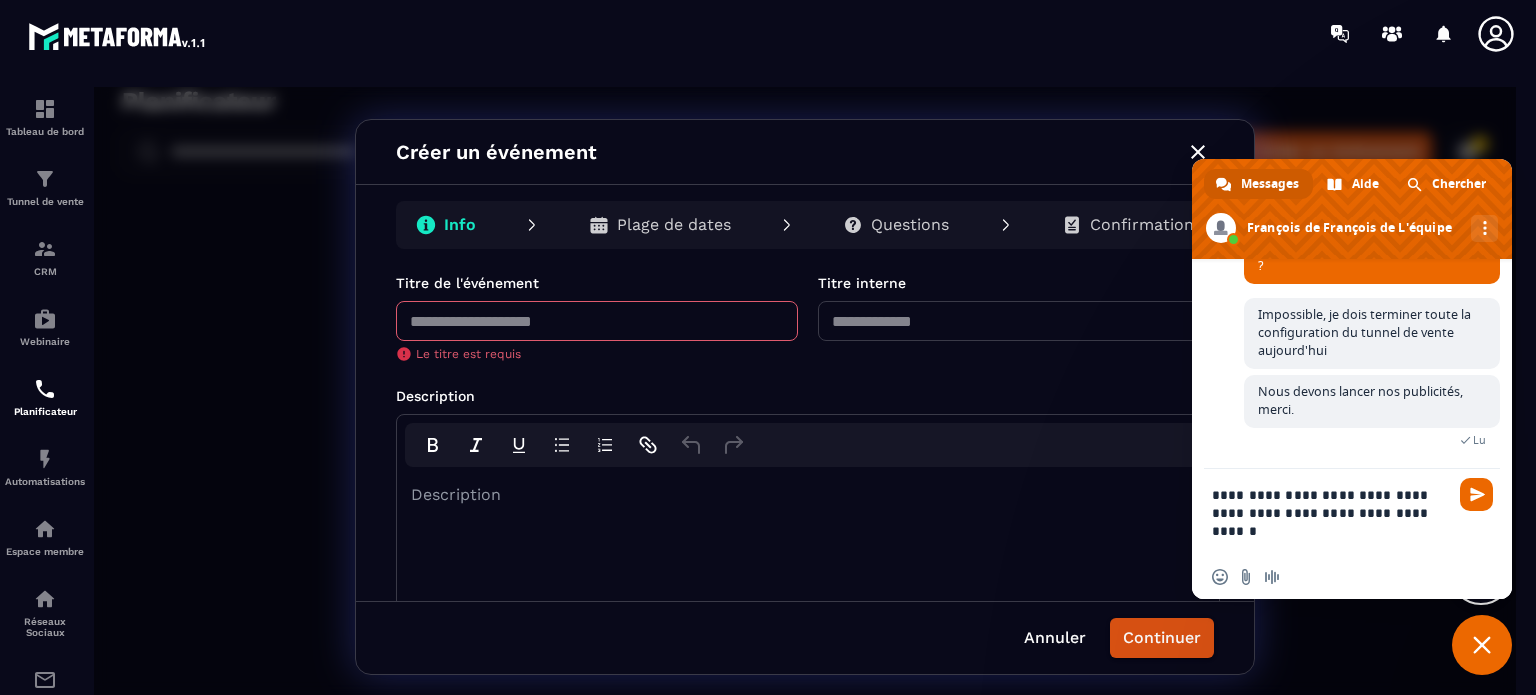 type on "**********" 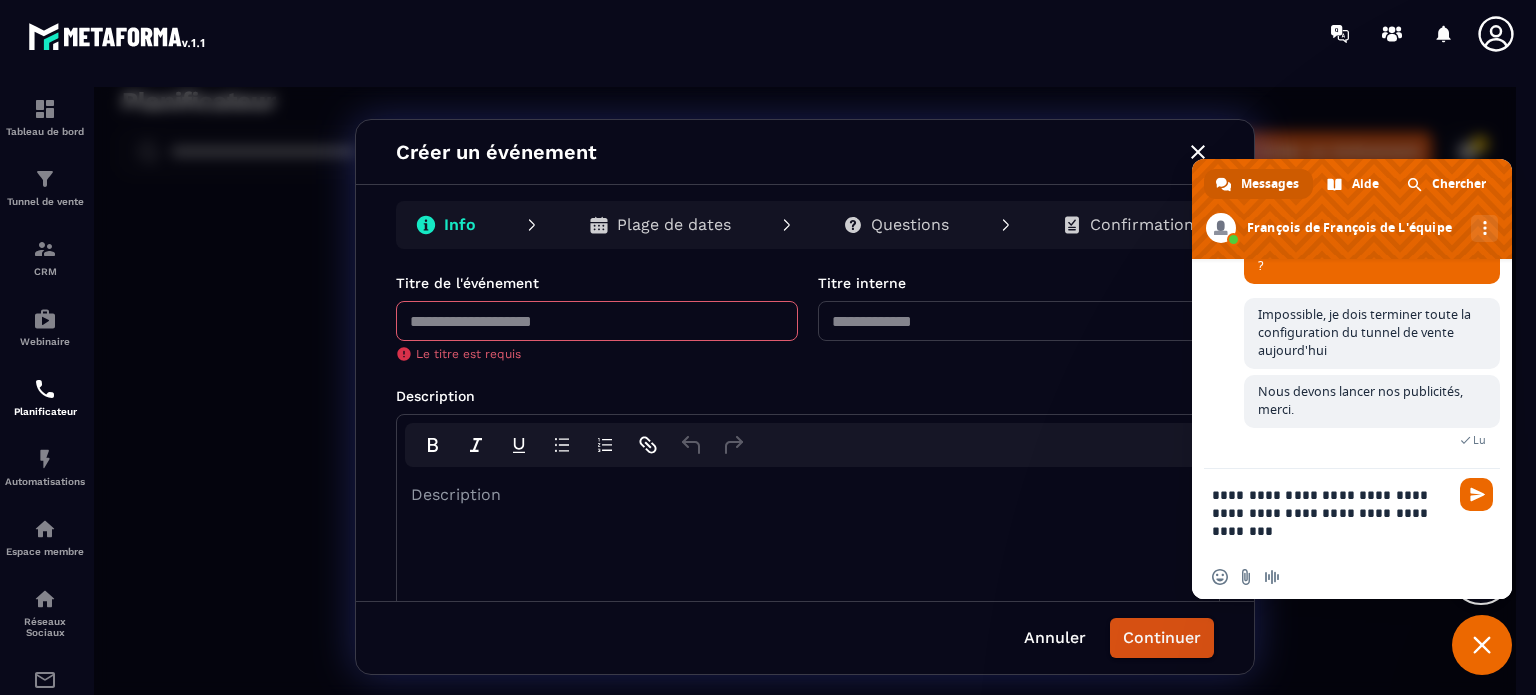 type 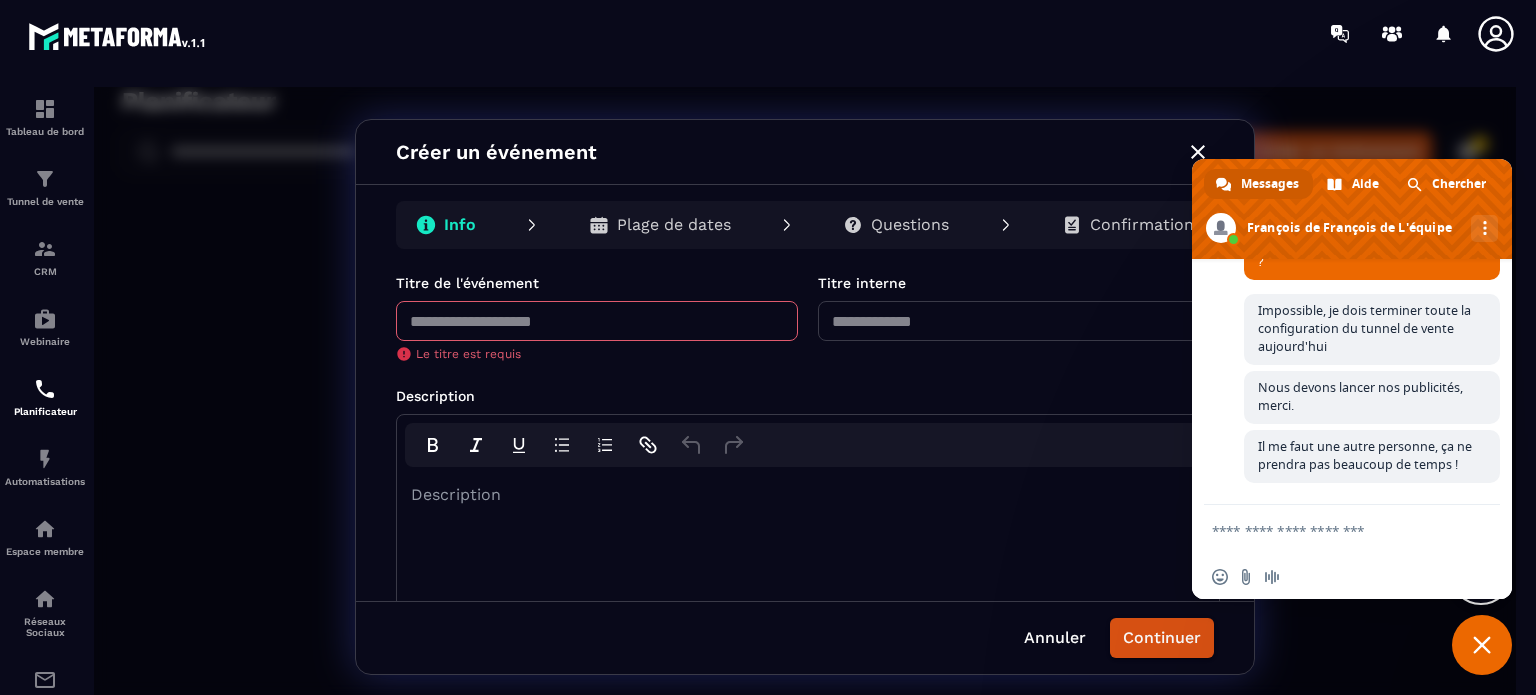 scroll, scrollTop: 8528, scrollLeft: 0, axis: vertical 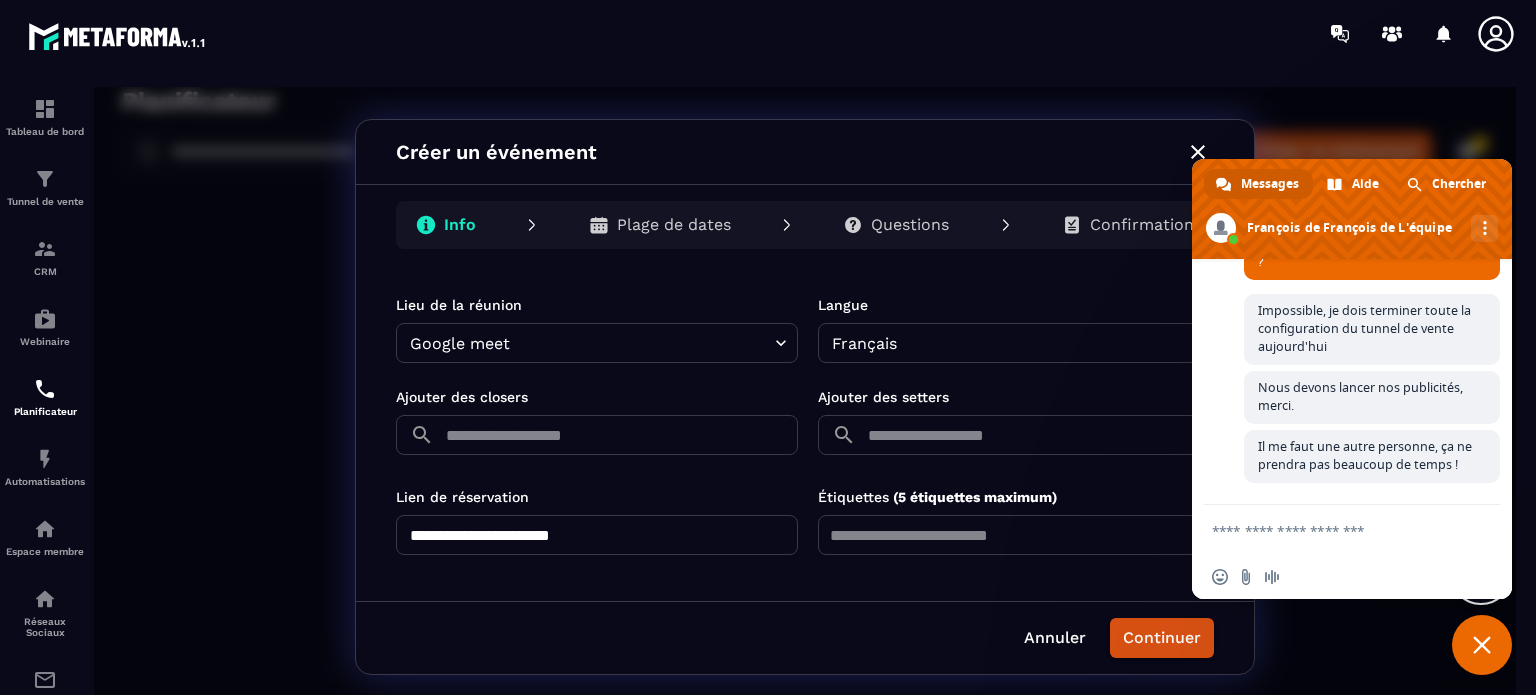 click at bounding box center [620, 435] 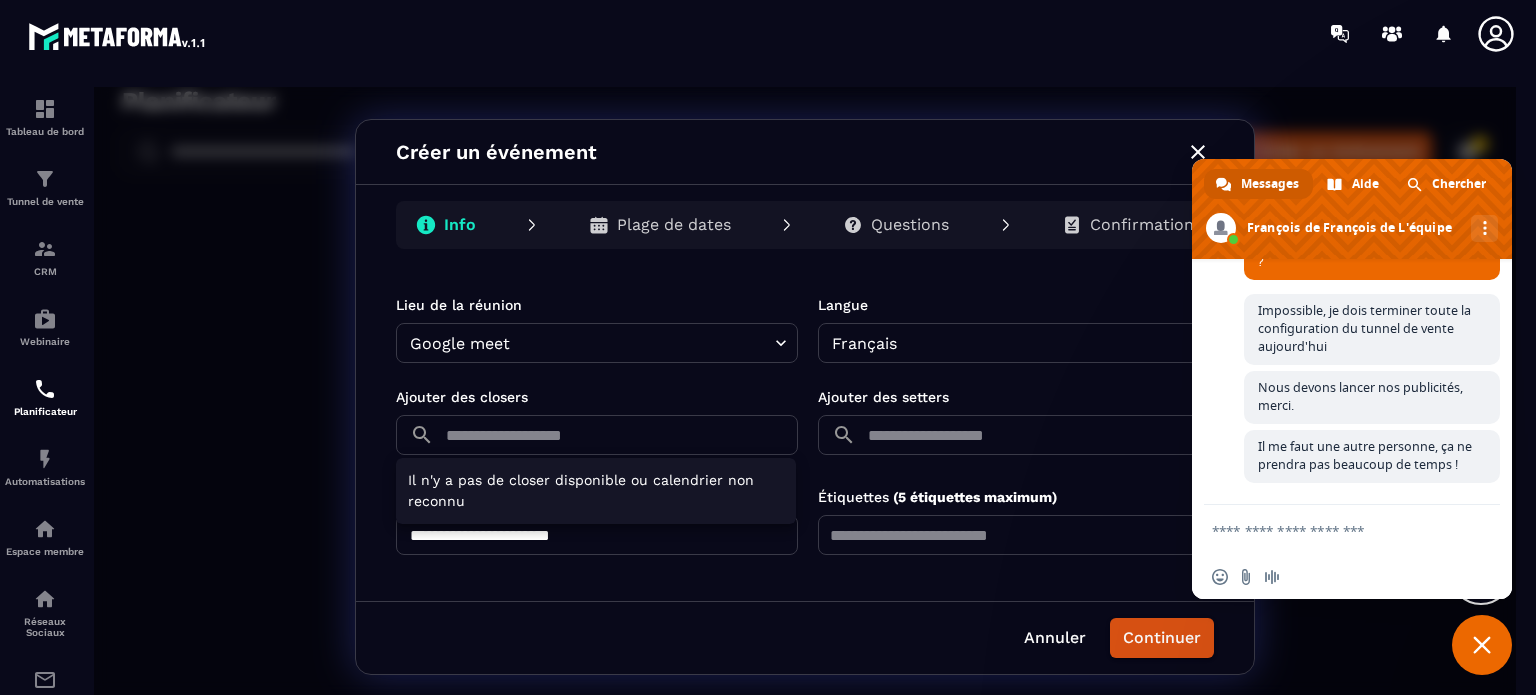 click at bounding box center [805, 397] 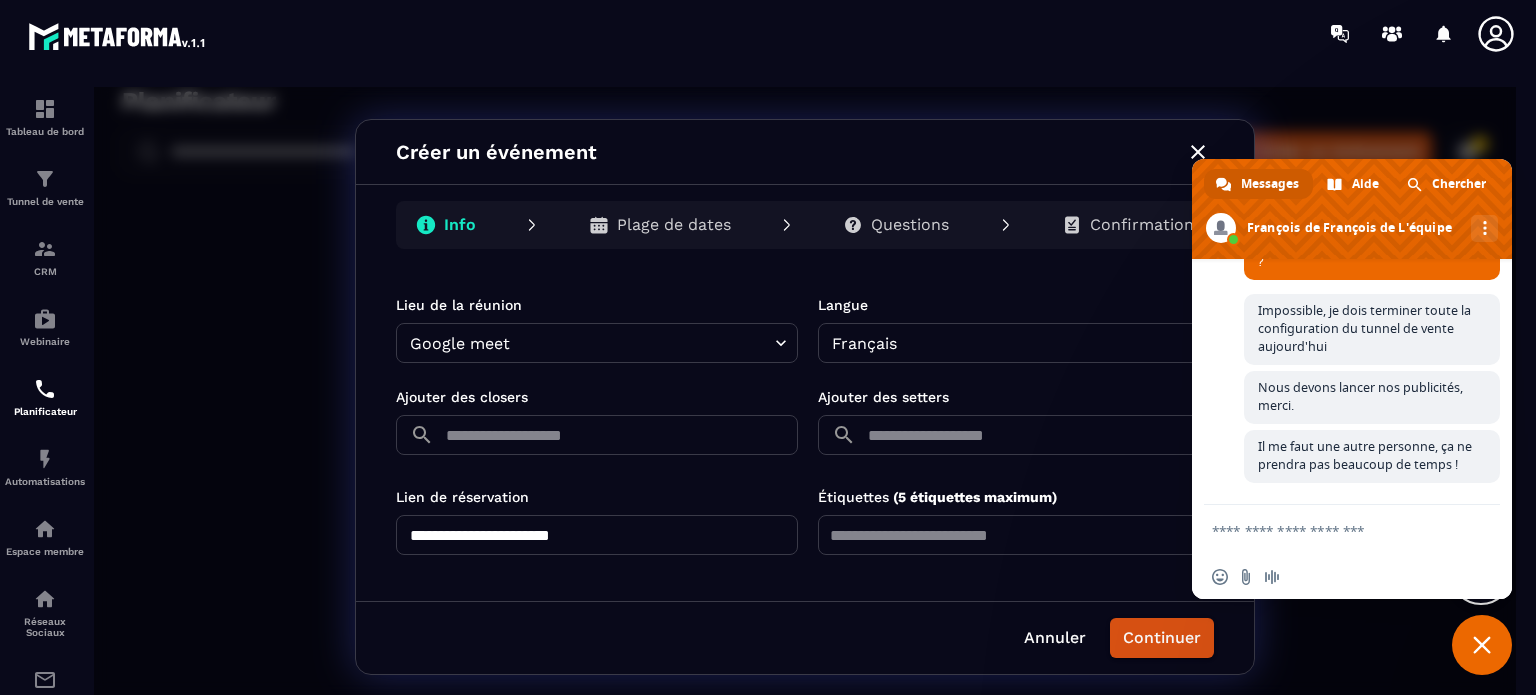 click 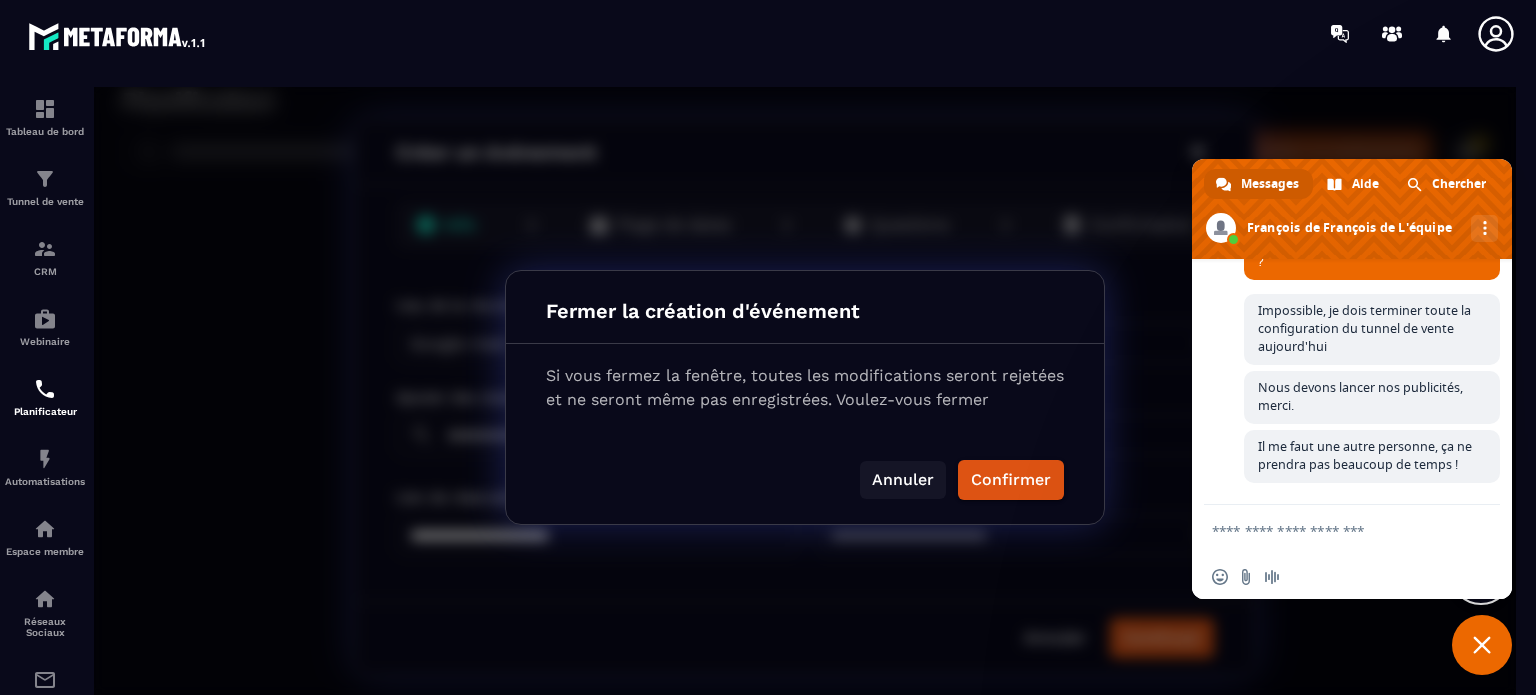 click on "Annuler" at bounding box center [903, 480] 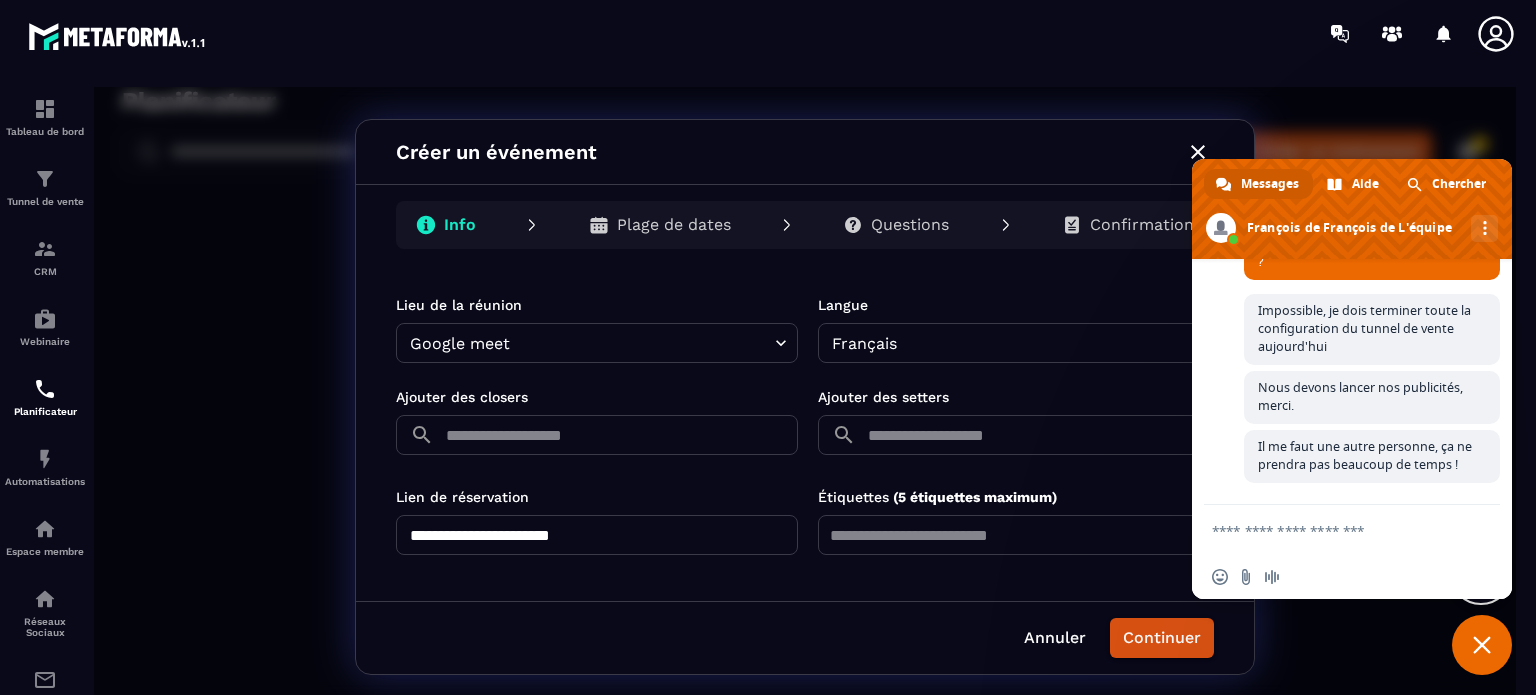click 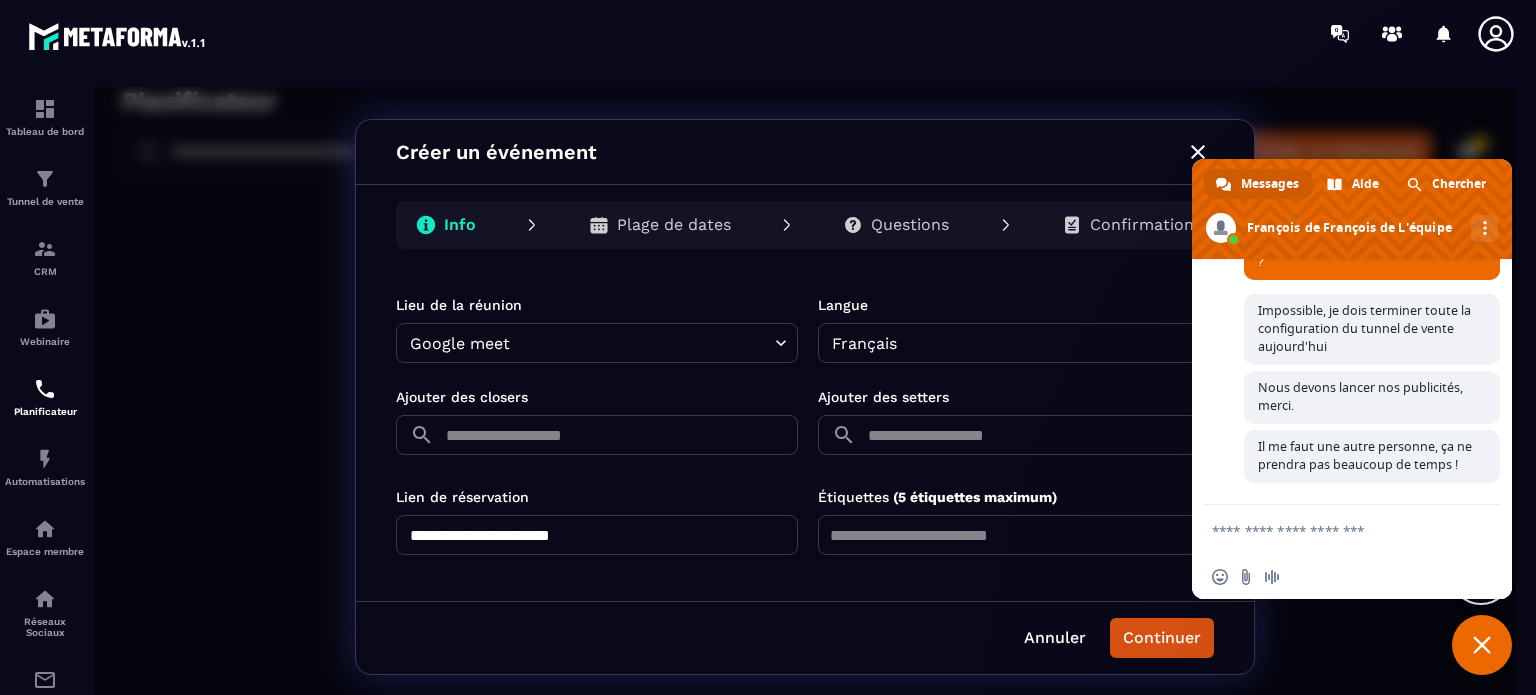 click on "Créer un événement" at bounding box center [805, 152] 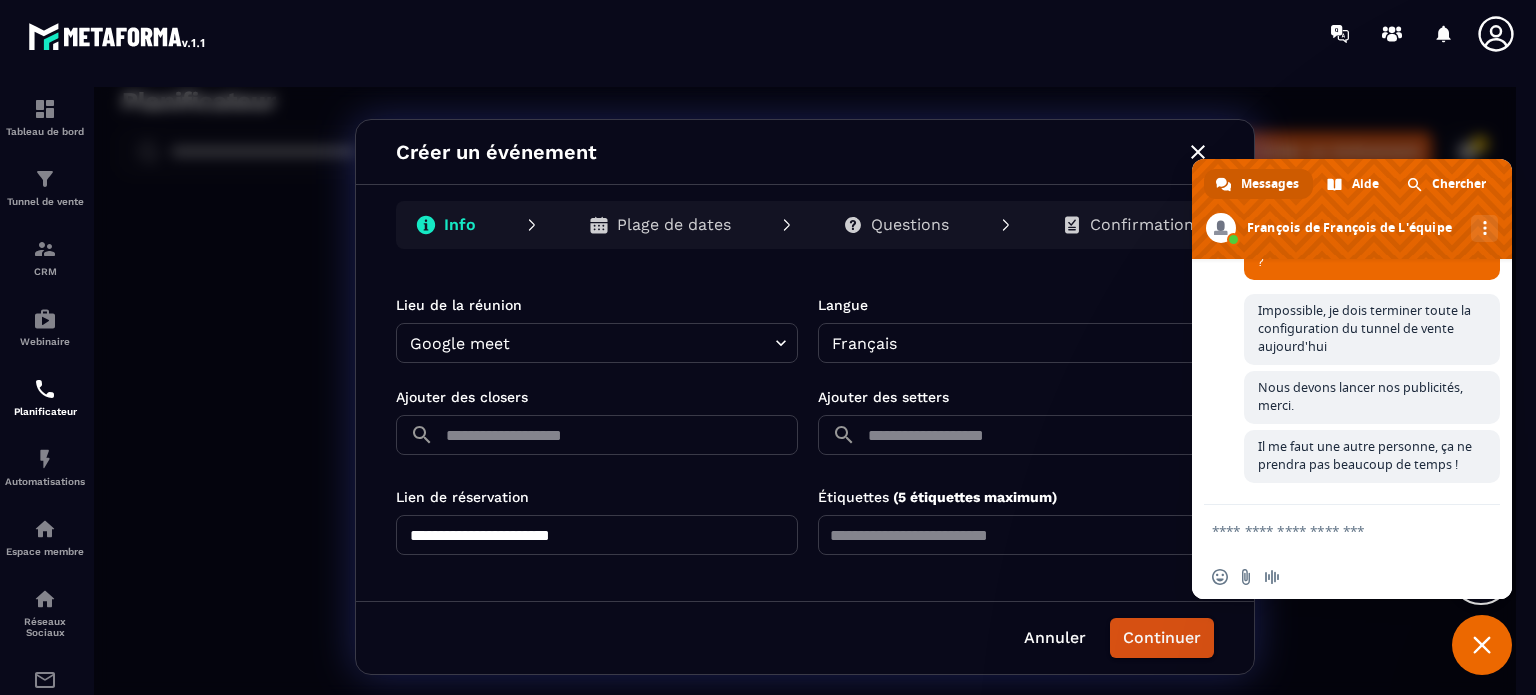 click at bounding box center (1482, 645) 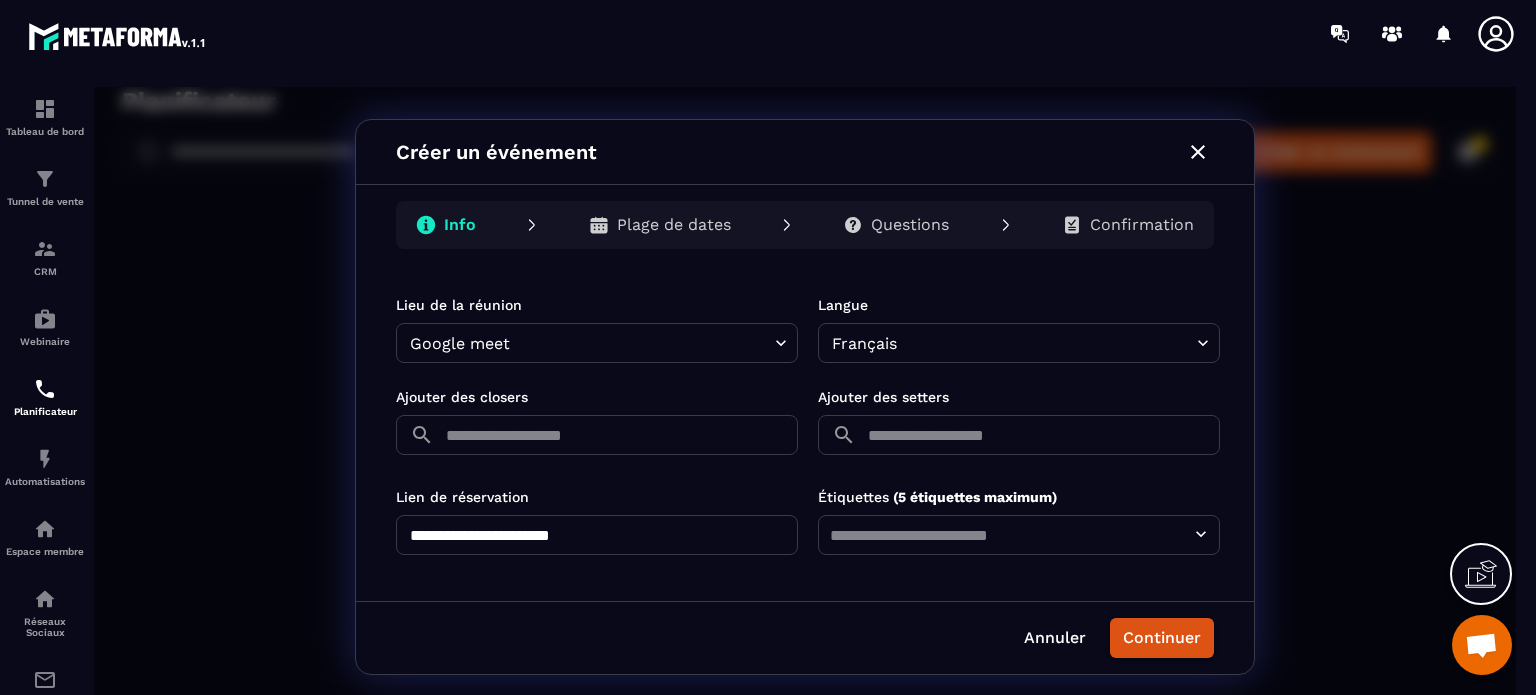 click at bounding box center (1198, 152) 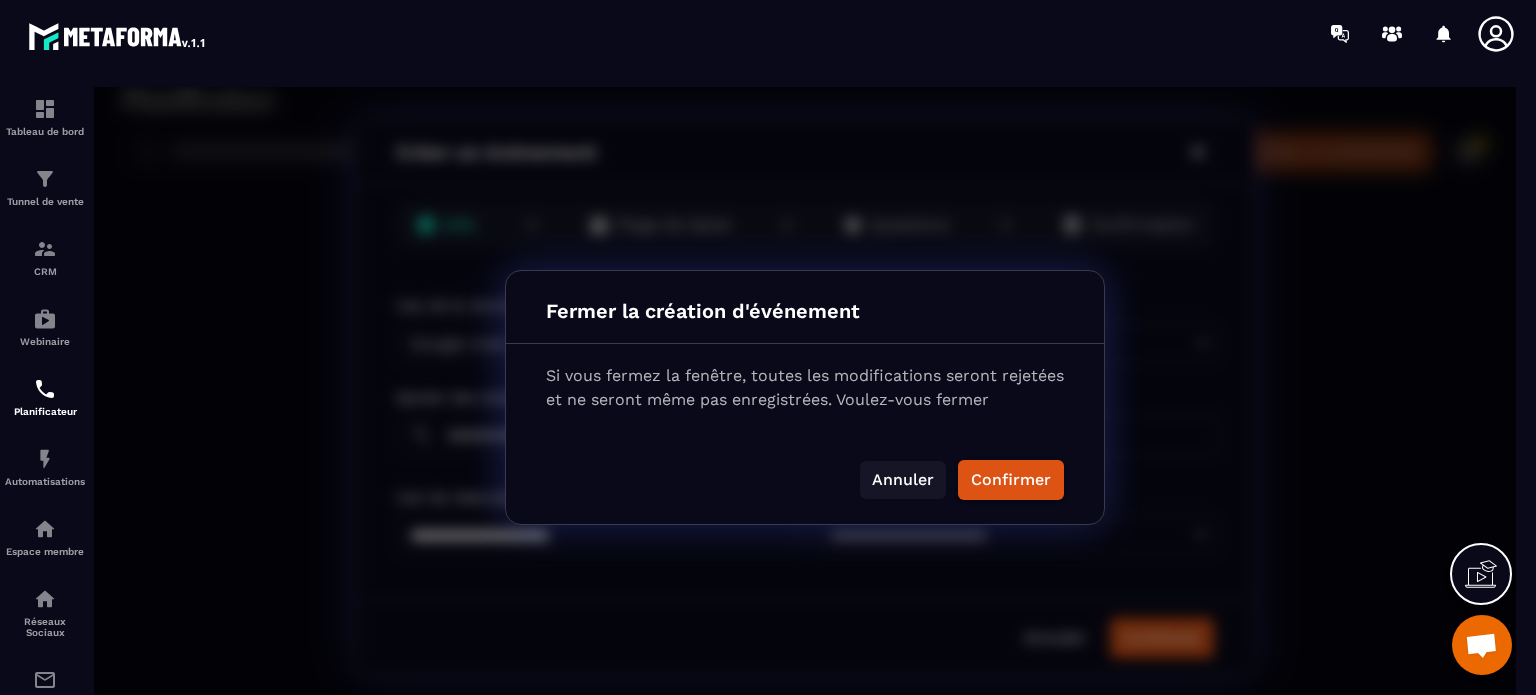 click on "Annuler" at bounding box center (903, 480) 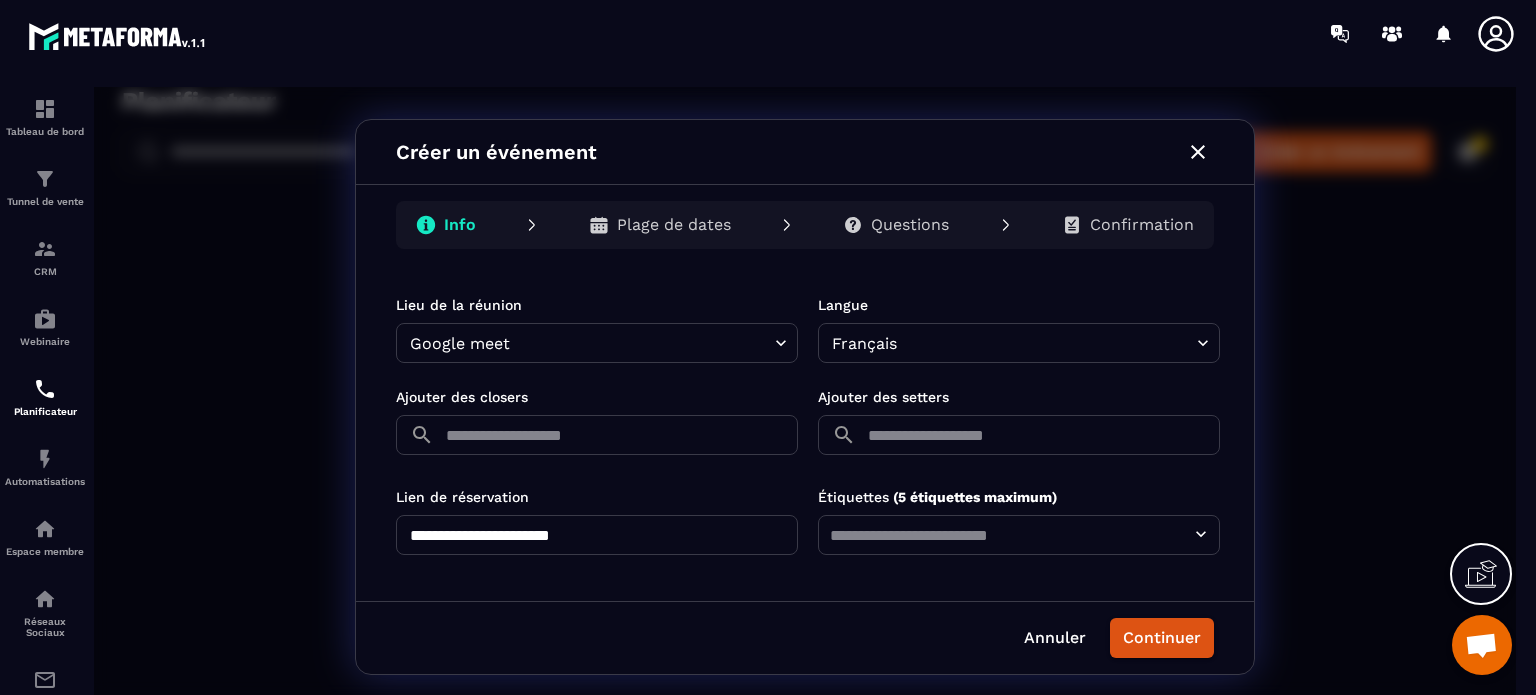 click 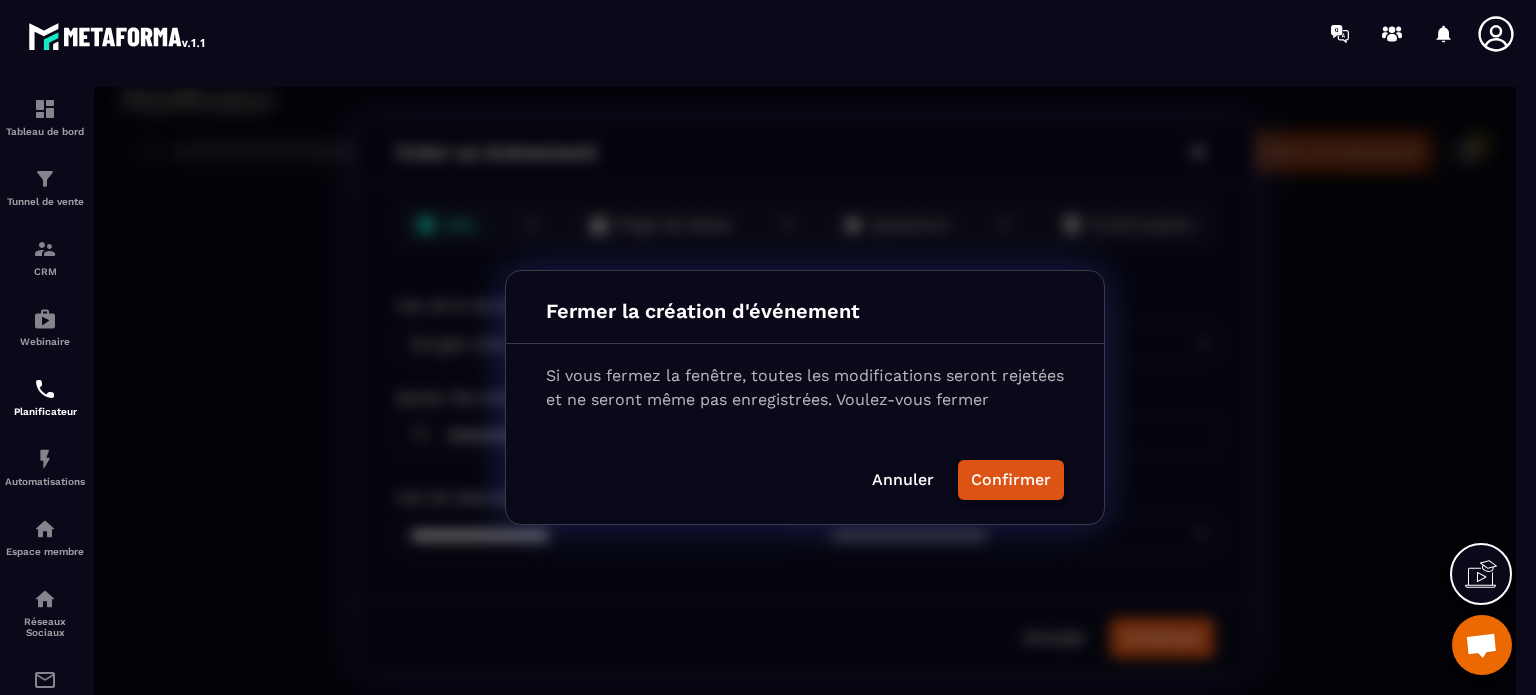 click on "Confirmer" at bounding box center (1011, 480) 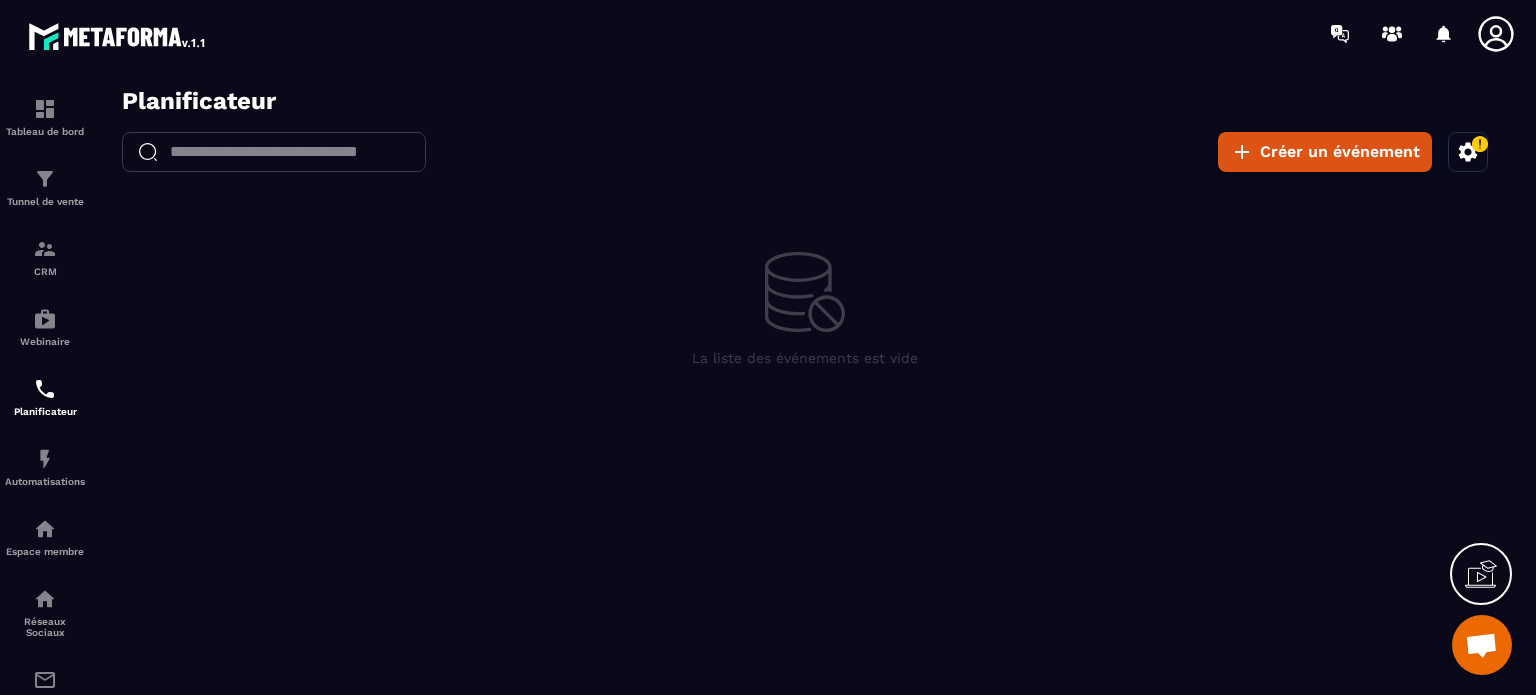 click 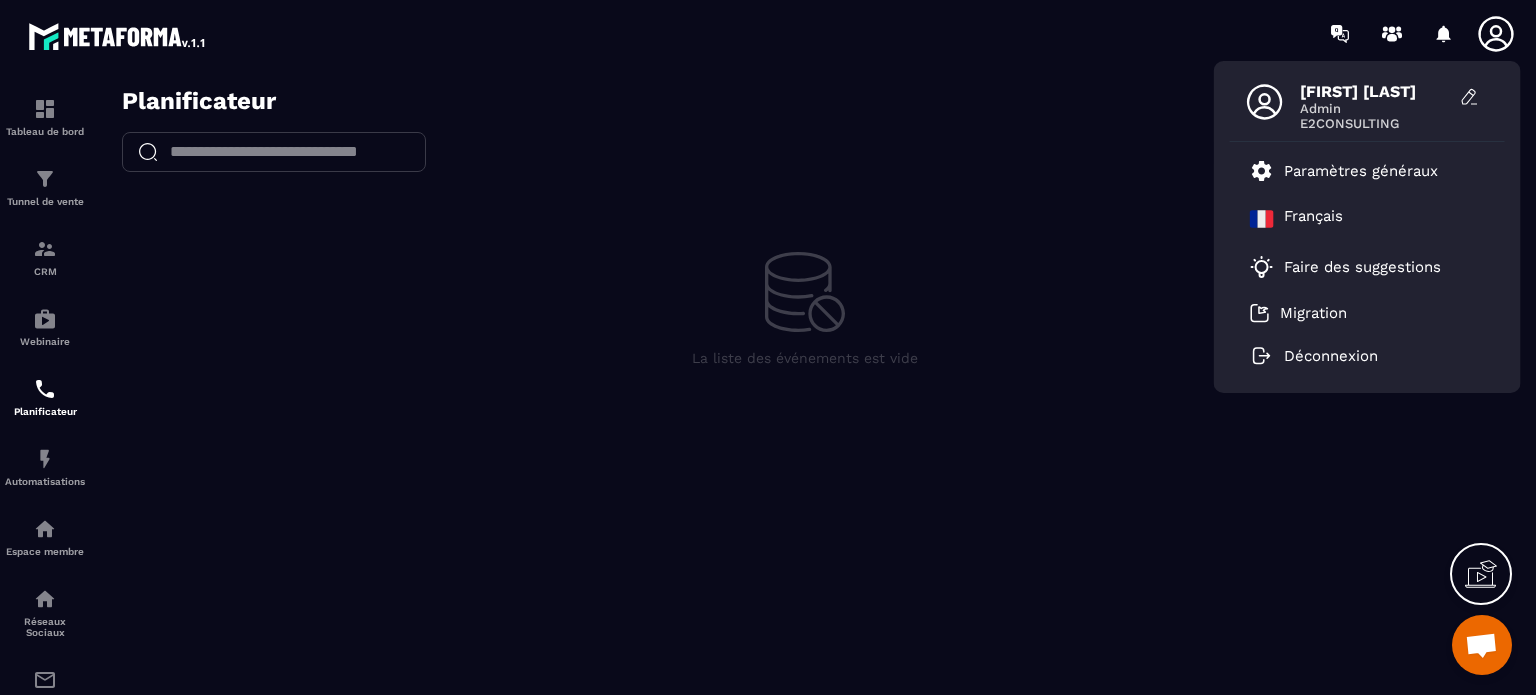 click 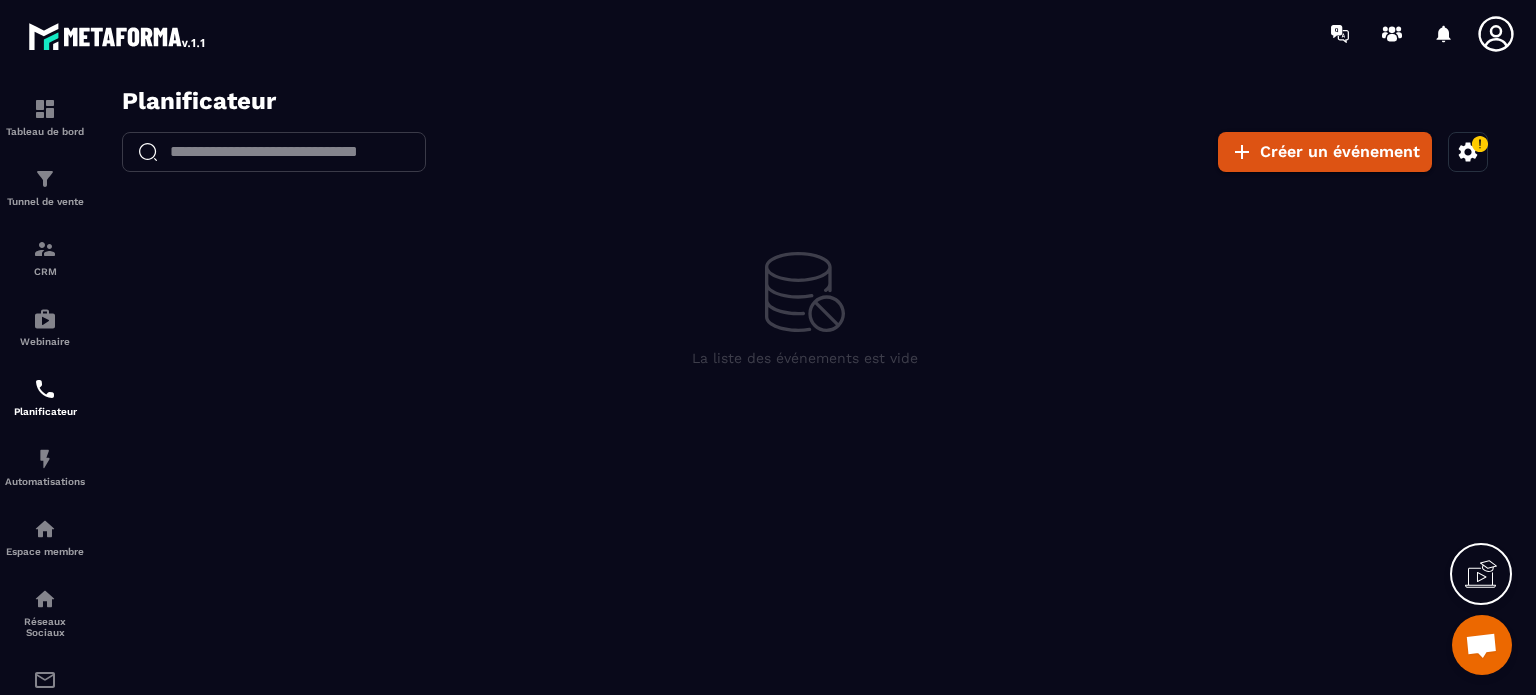 click 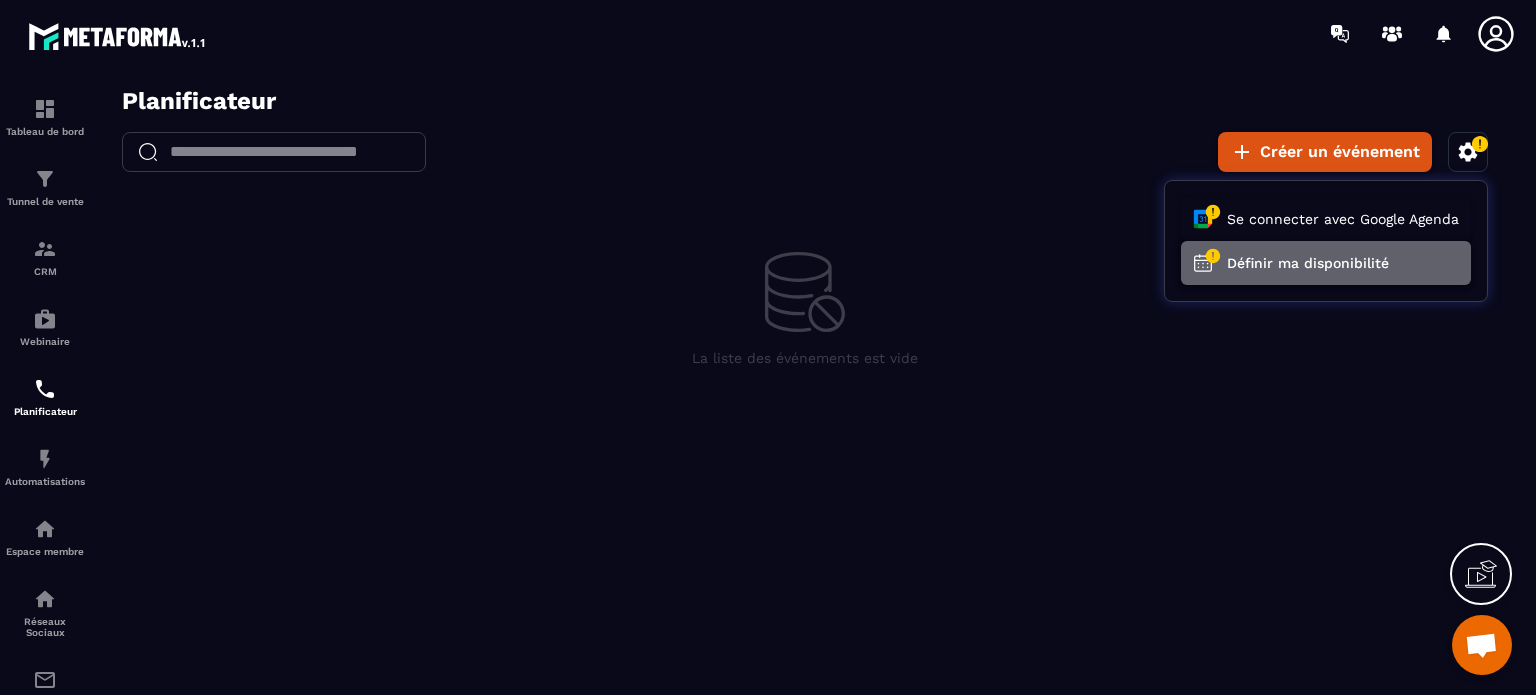 click on "Définir ma disponibilité" at bounding box center (1326, 263) 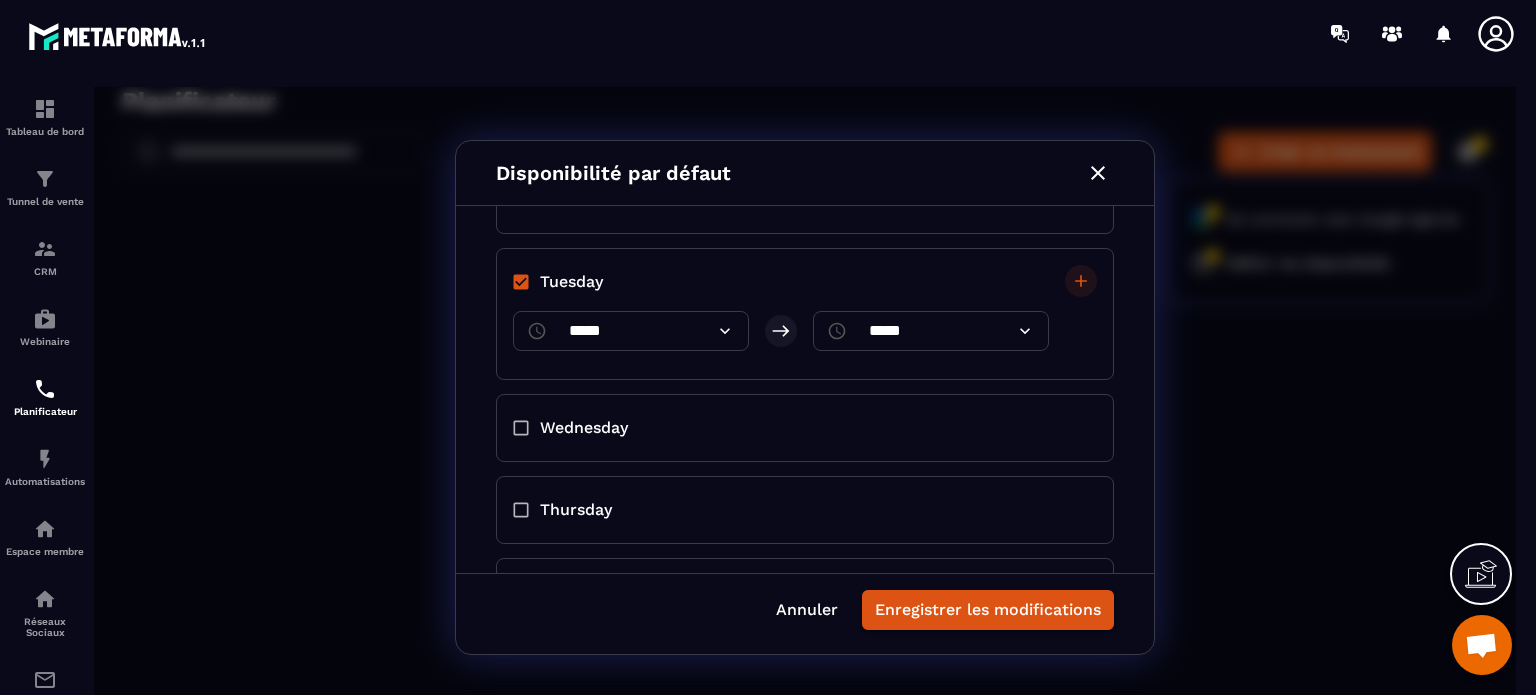 scroll, scrollTop: 200, scrollLeft: 0, axis: vertical 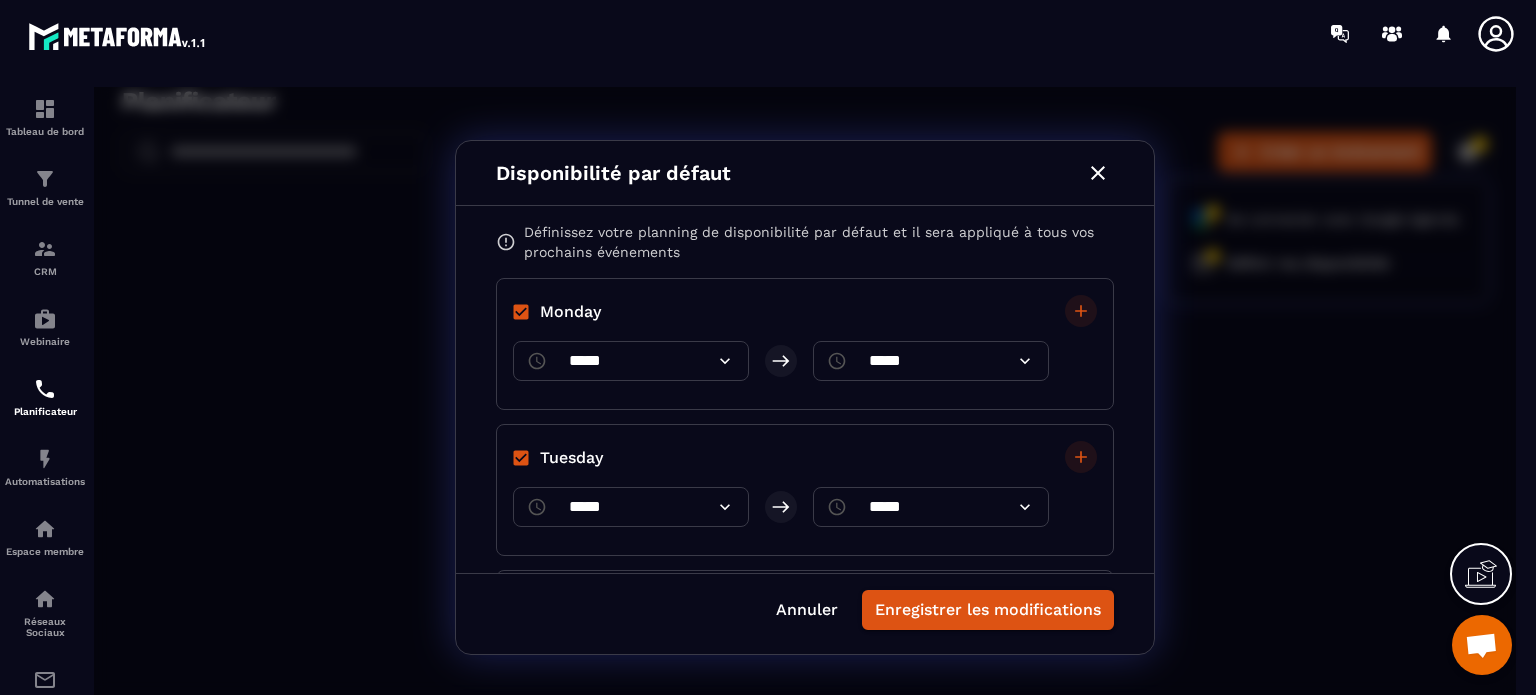 click 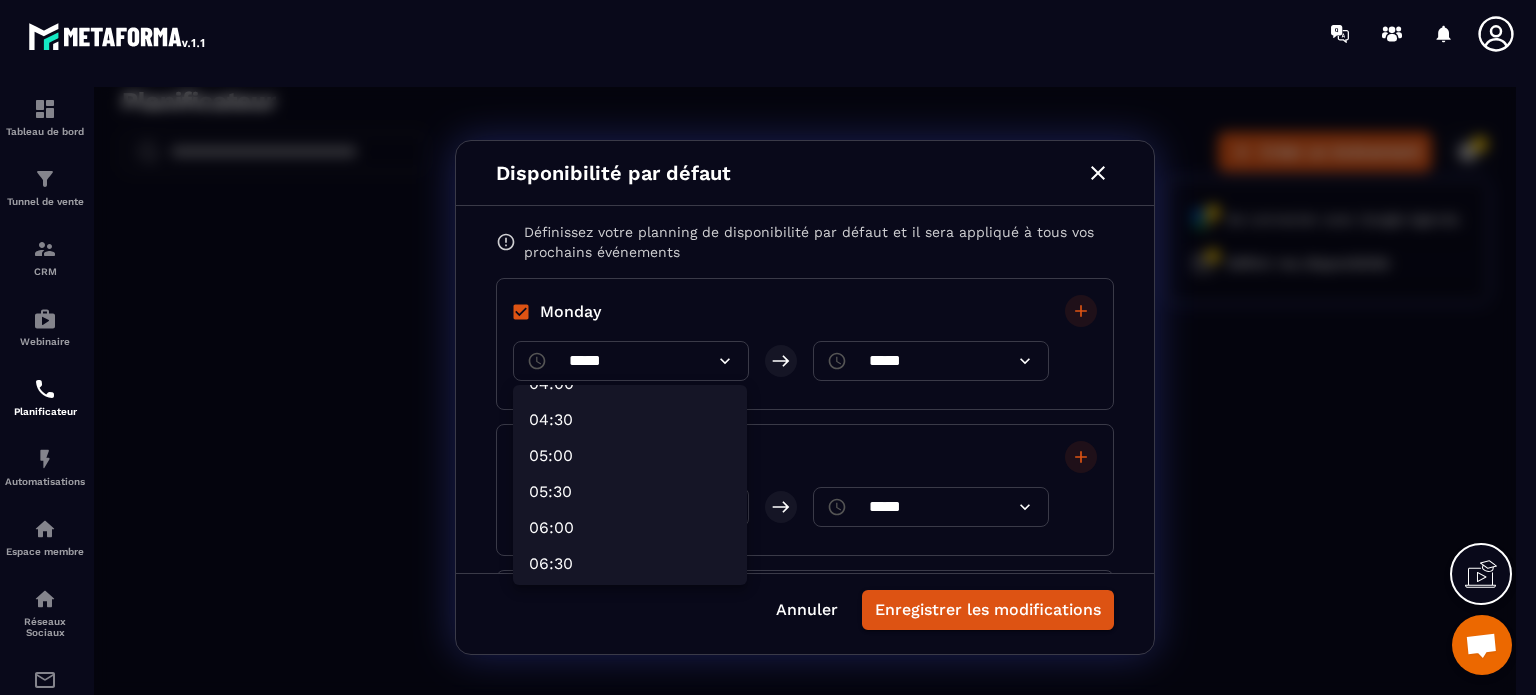 scroll, scrollTop: 327, scrollLeft: 0, axis: vertical 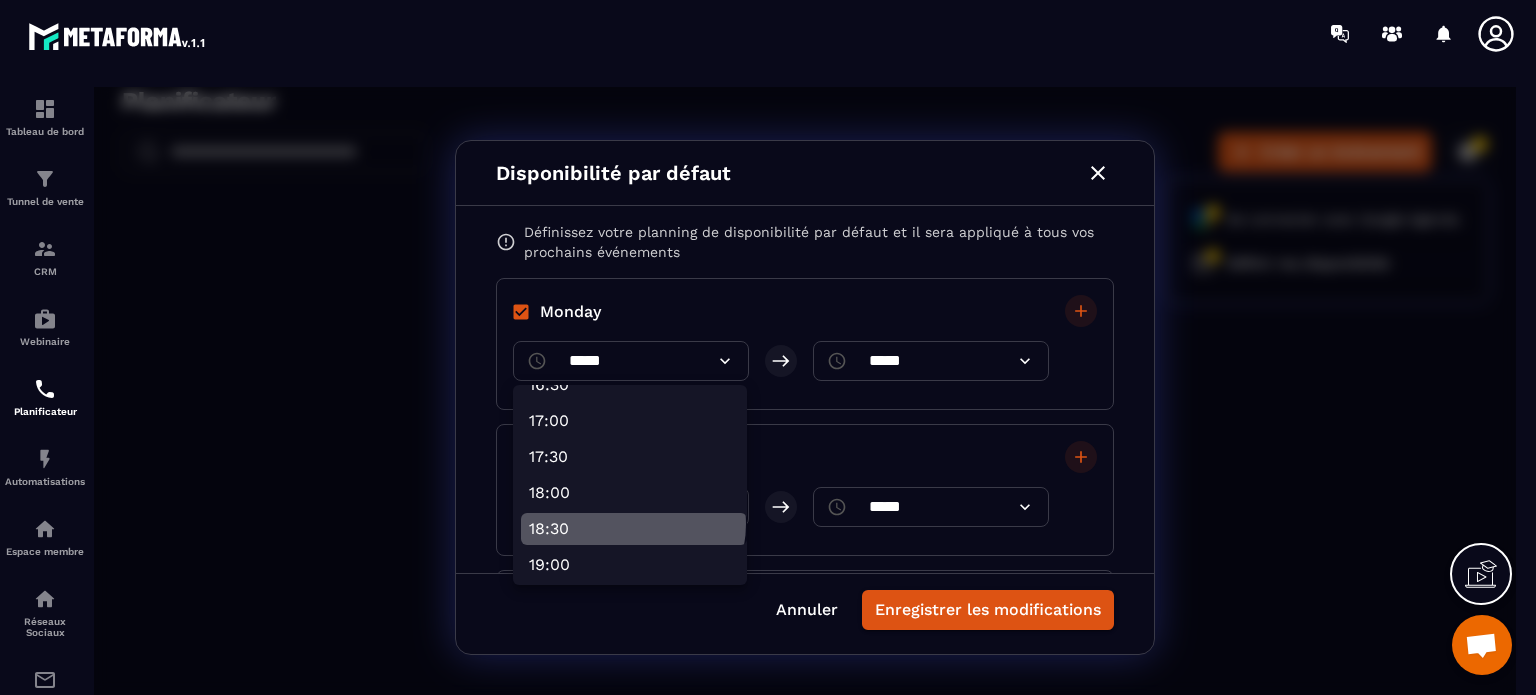 click on "18:30" at bounding box center [634, 529] 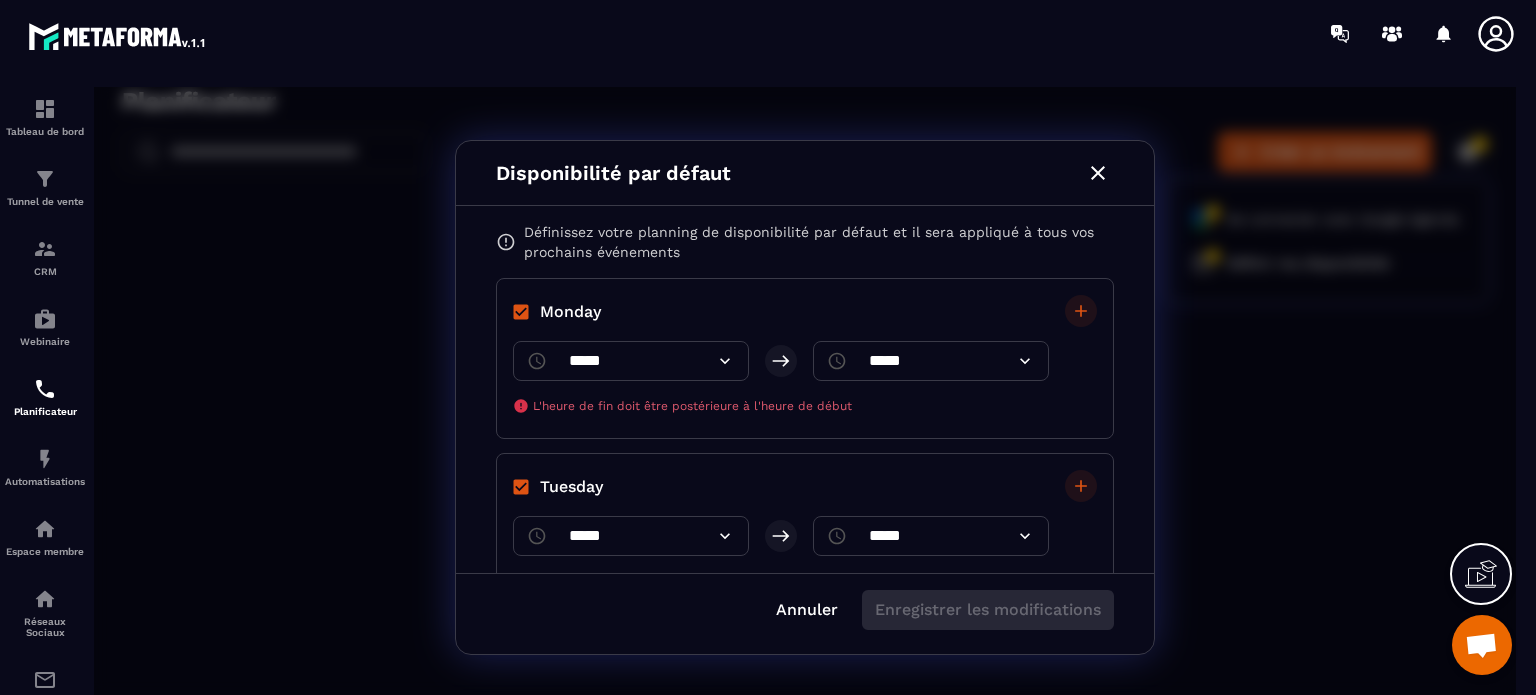 click 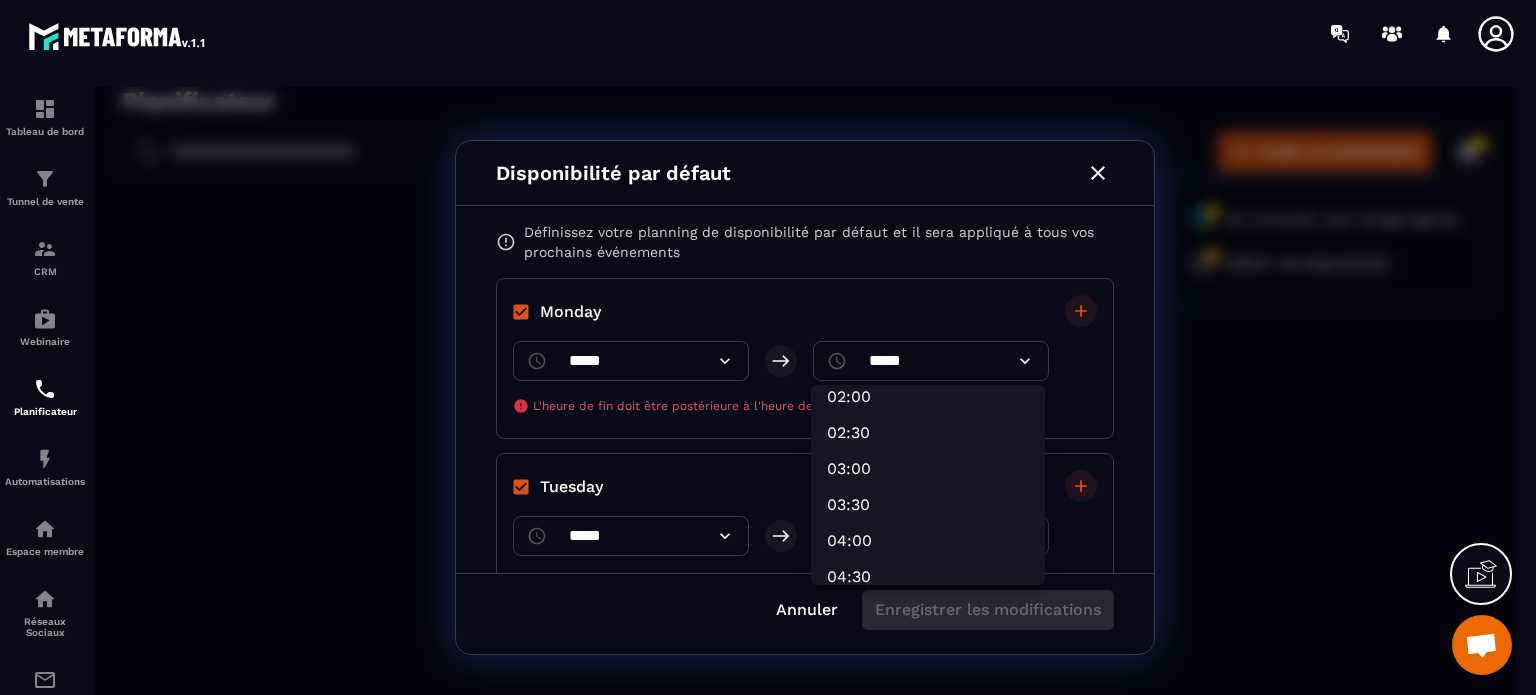 scroll, scrollTop: 175, scrollLeft: 0, axis: vertical 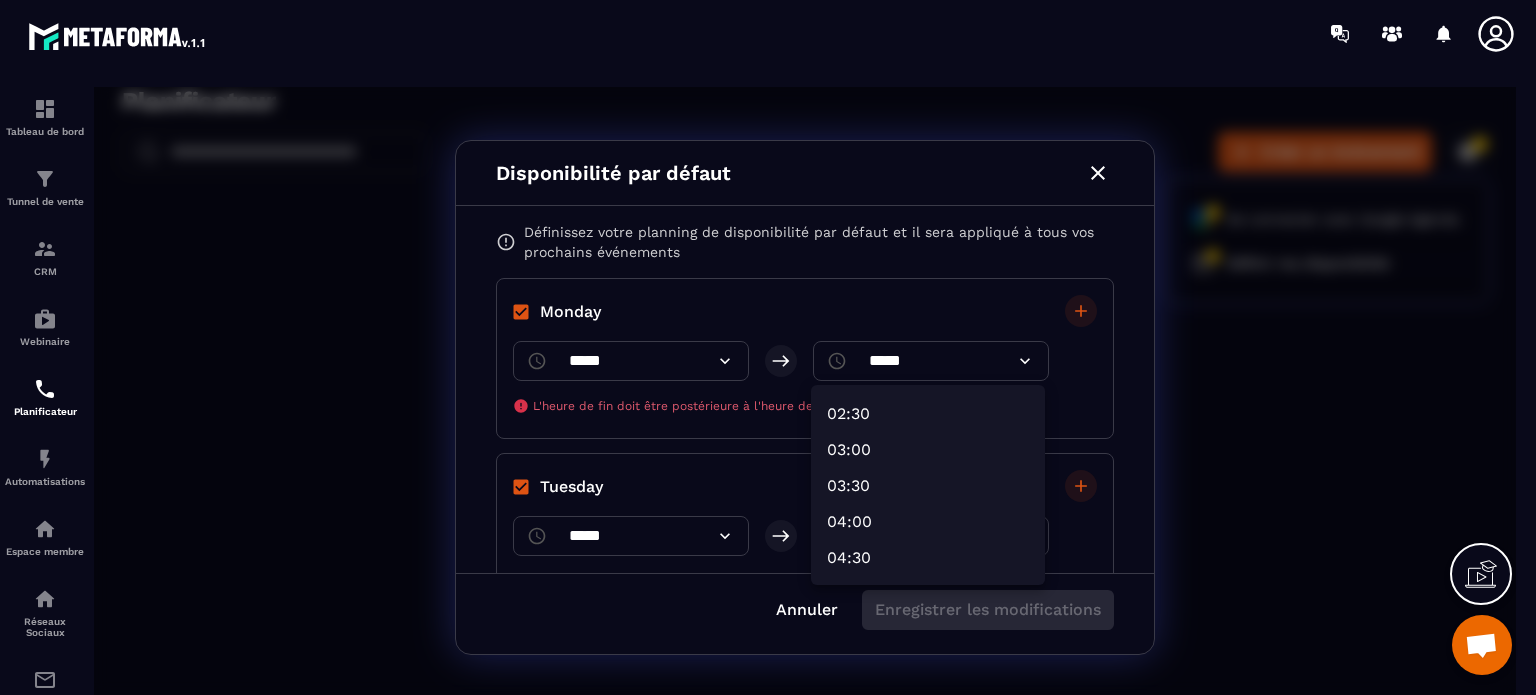 drag, startPoint x: 1045, startPoint y: 417, endPoint x: 1044, endPoint y: 407, distance: 10.049875 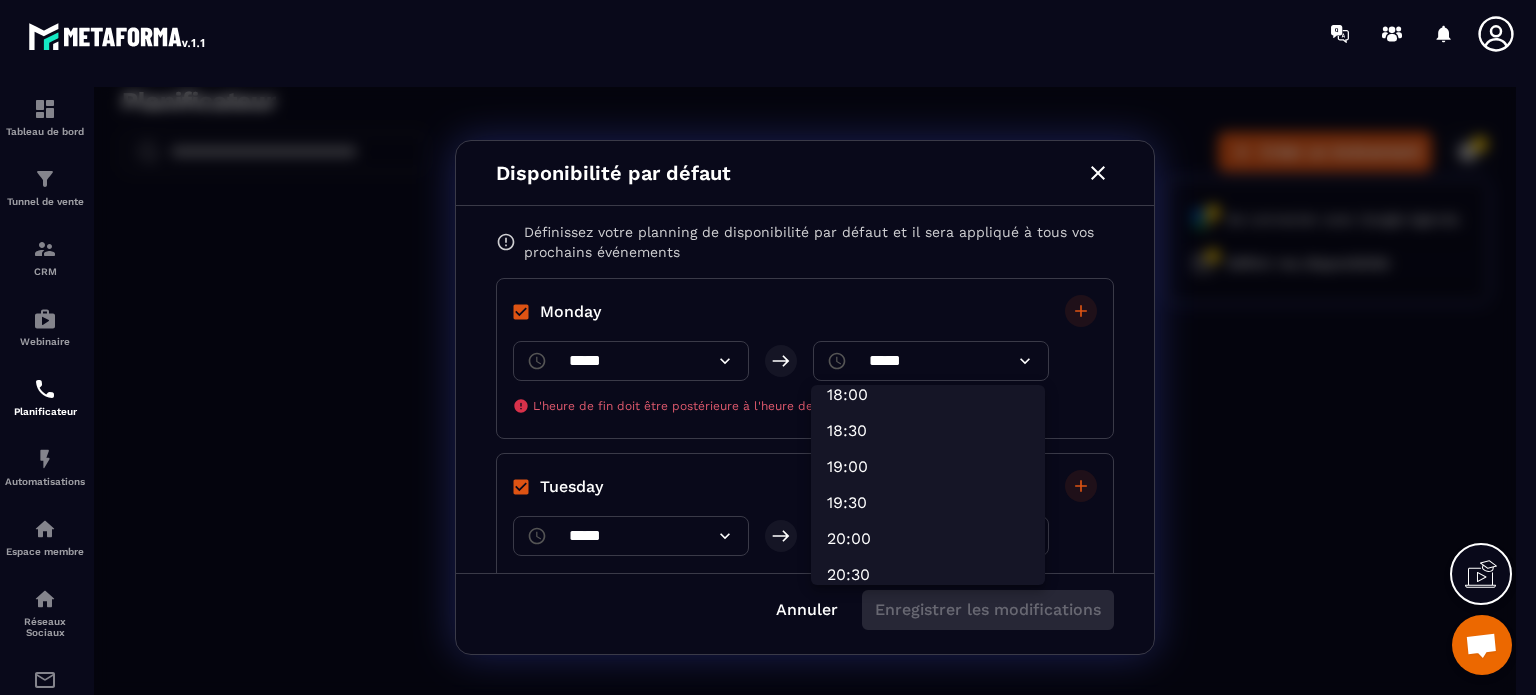 scroll, scrollTop: 1344, scrollLeft: 0, axis: vertical 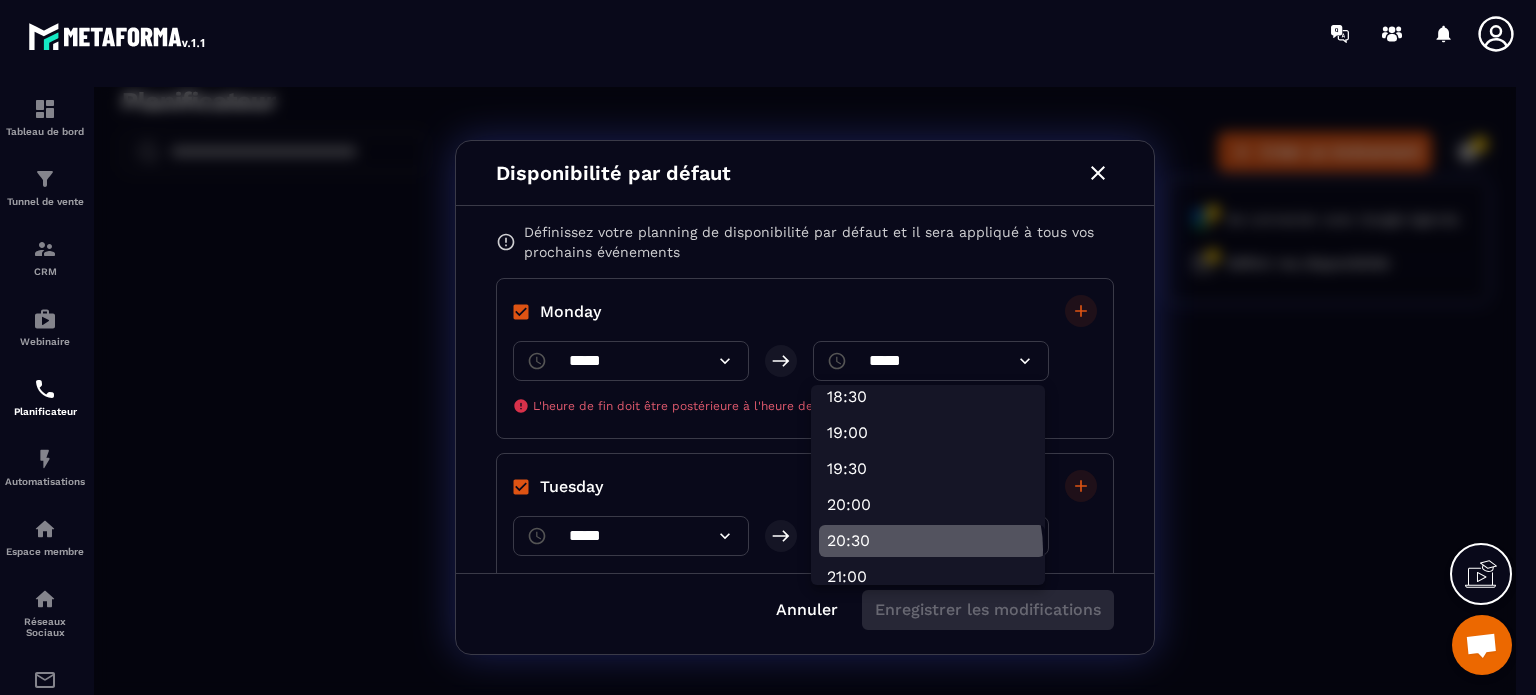click on "20:30" at bounding box center (932, 541) 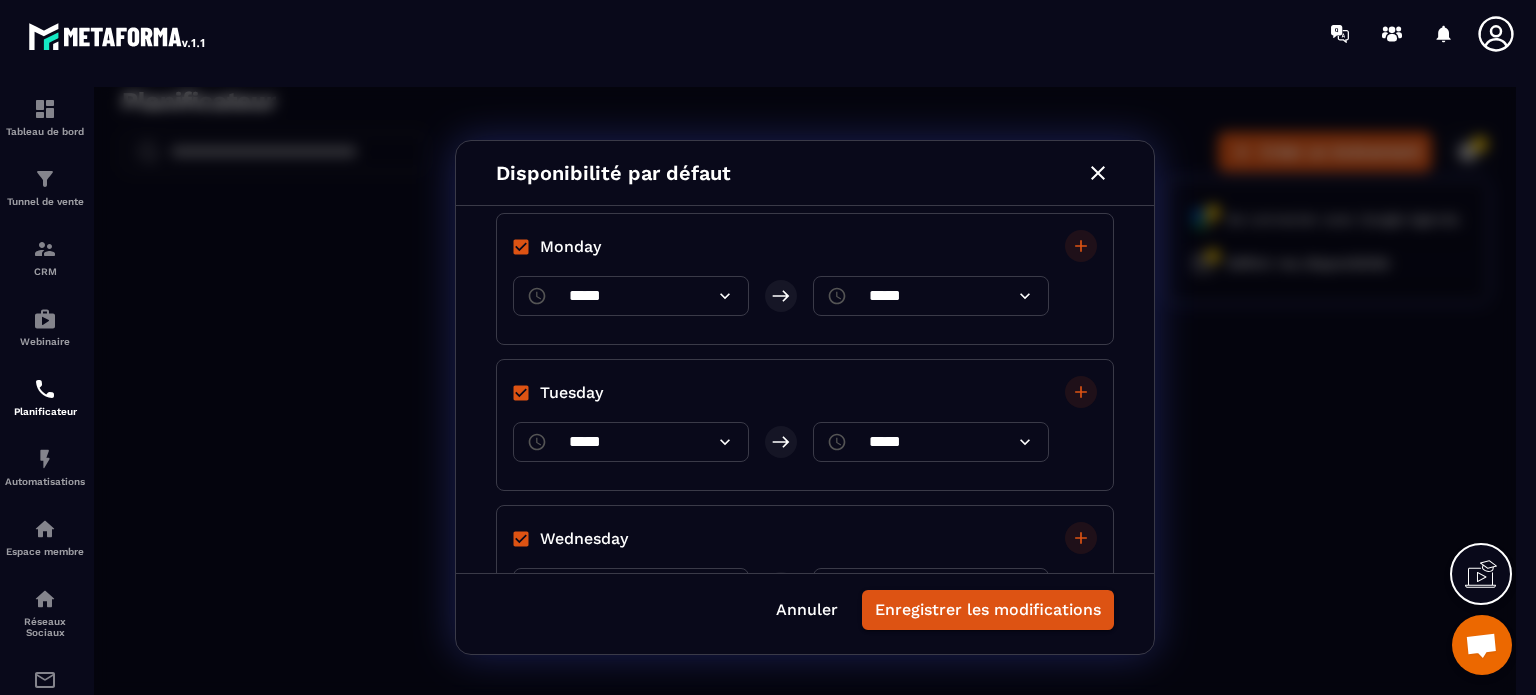 scroll, scrollTop: 100, scrollLeft: 0, axis: vertical 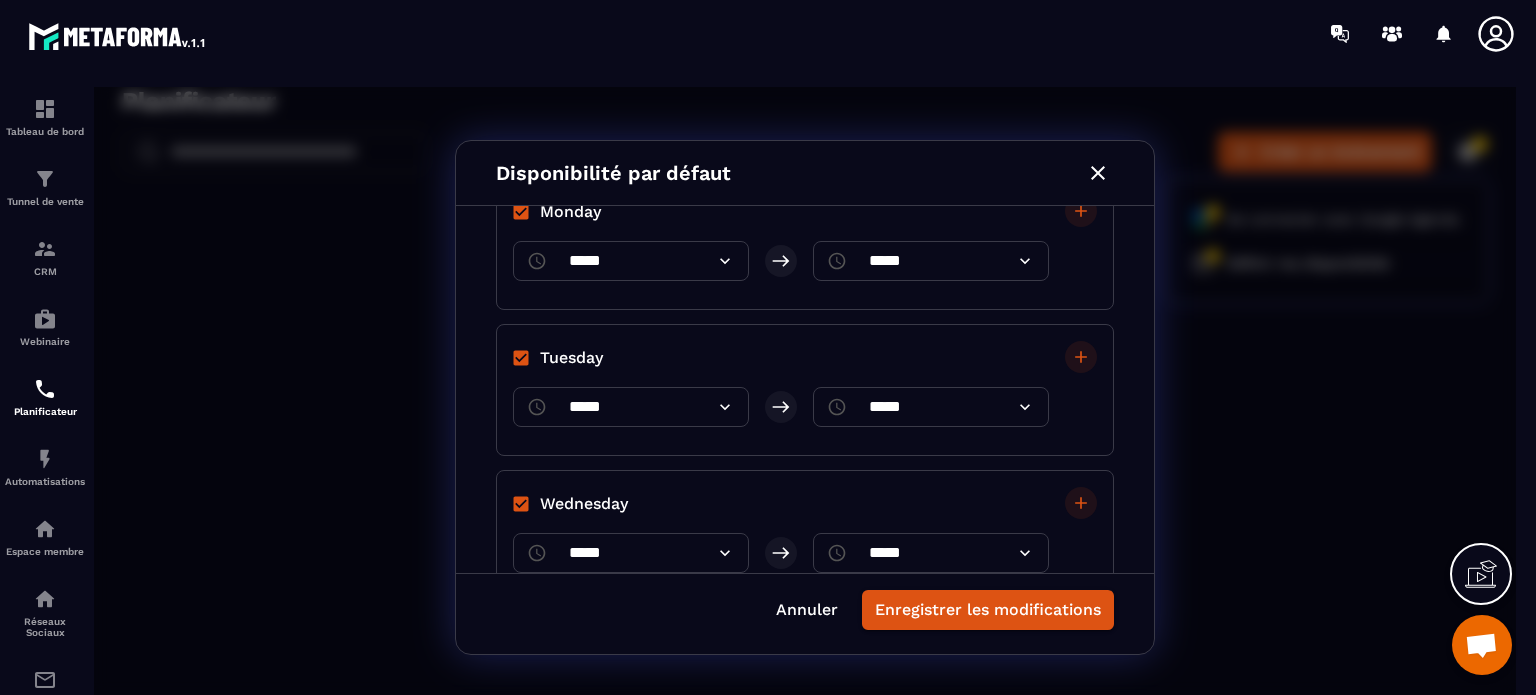 click 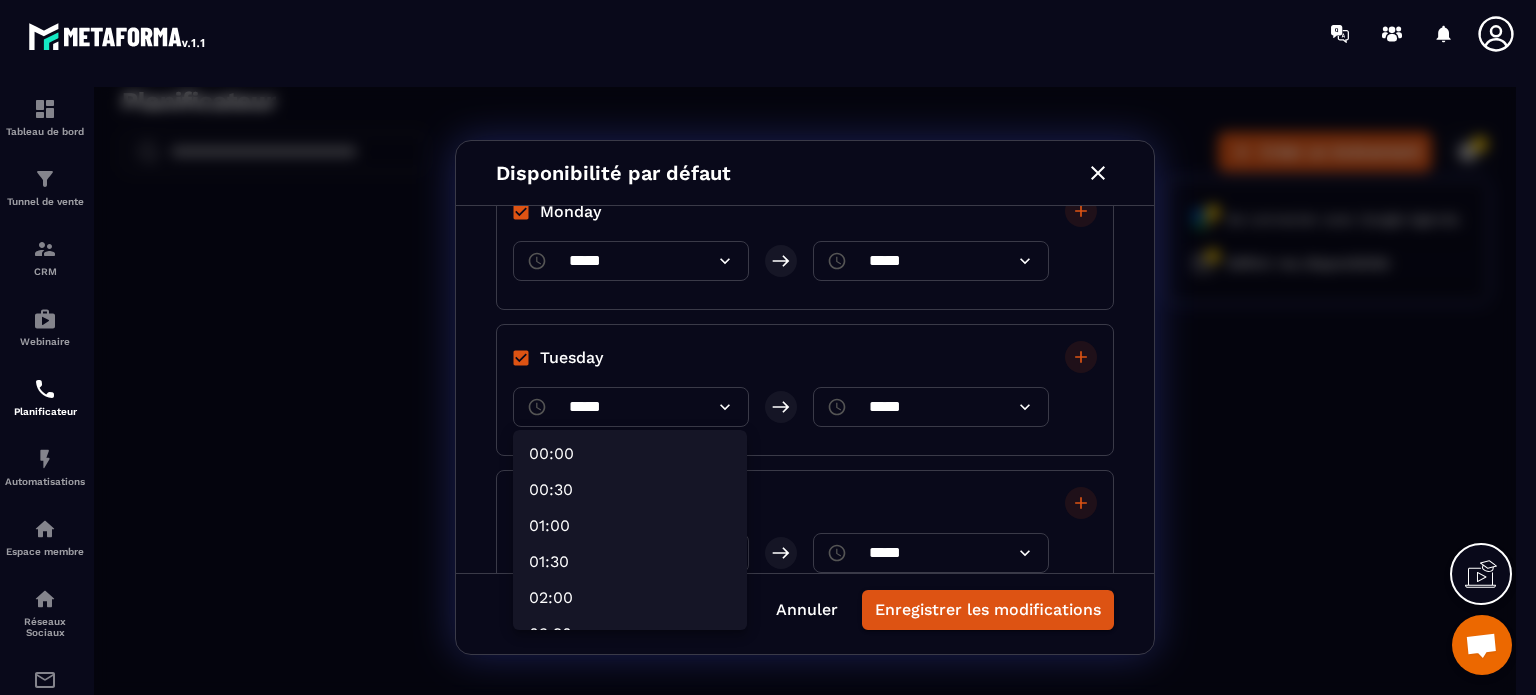click at bounding box center (805, 397) 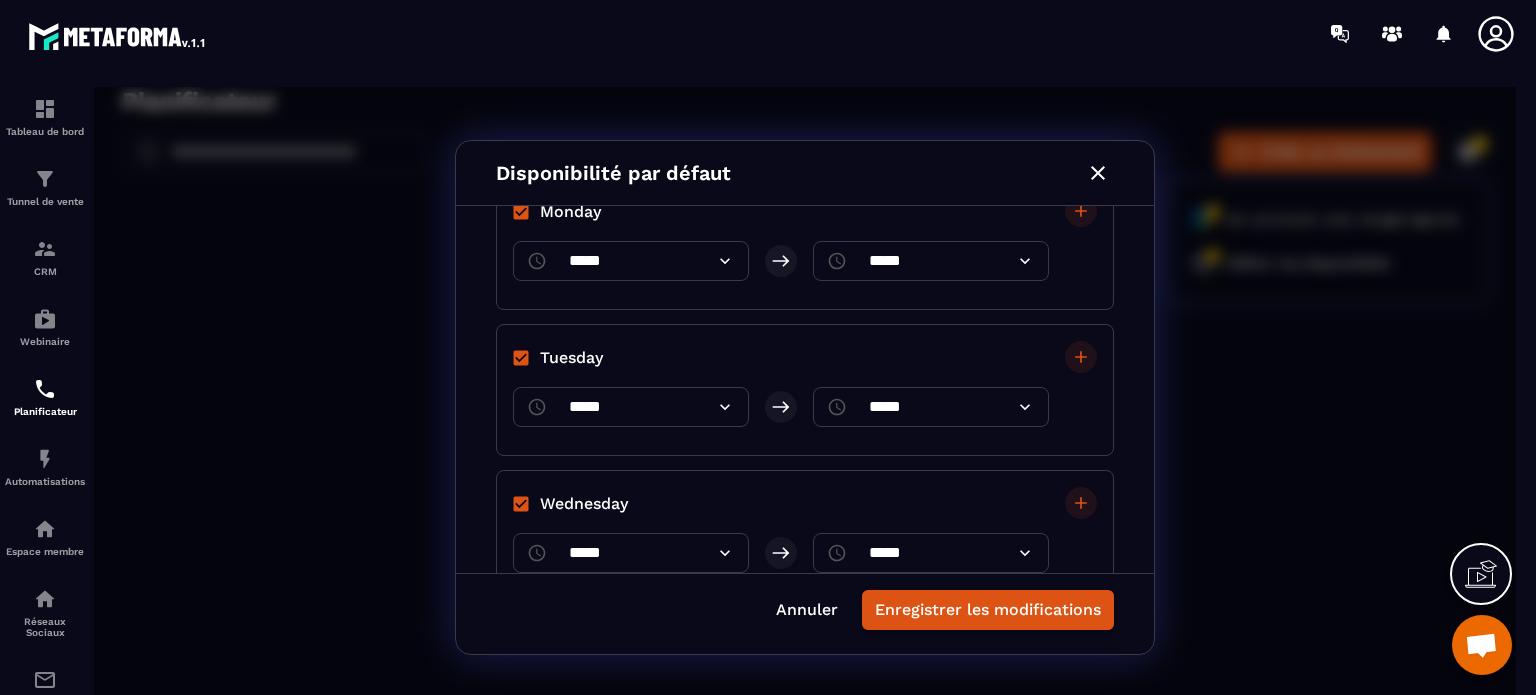 click on "*****" at bounding box center [931, 407] 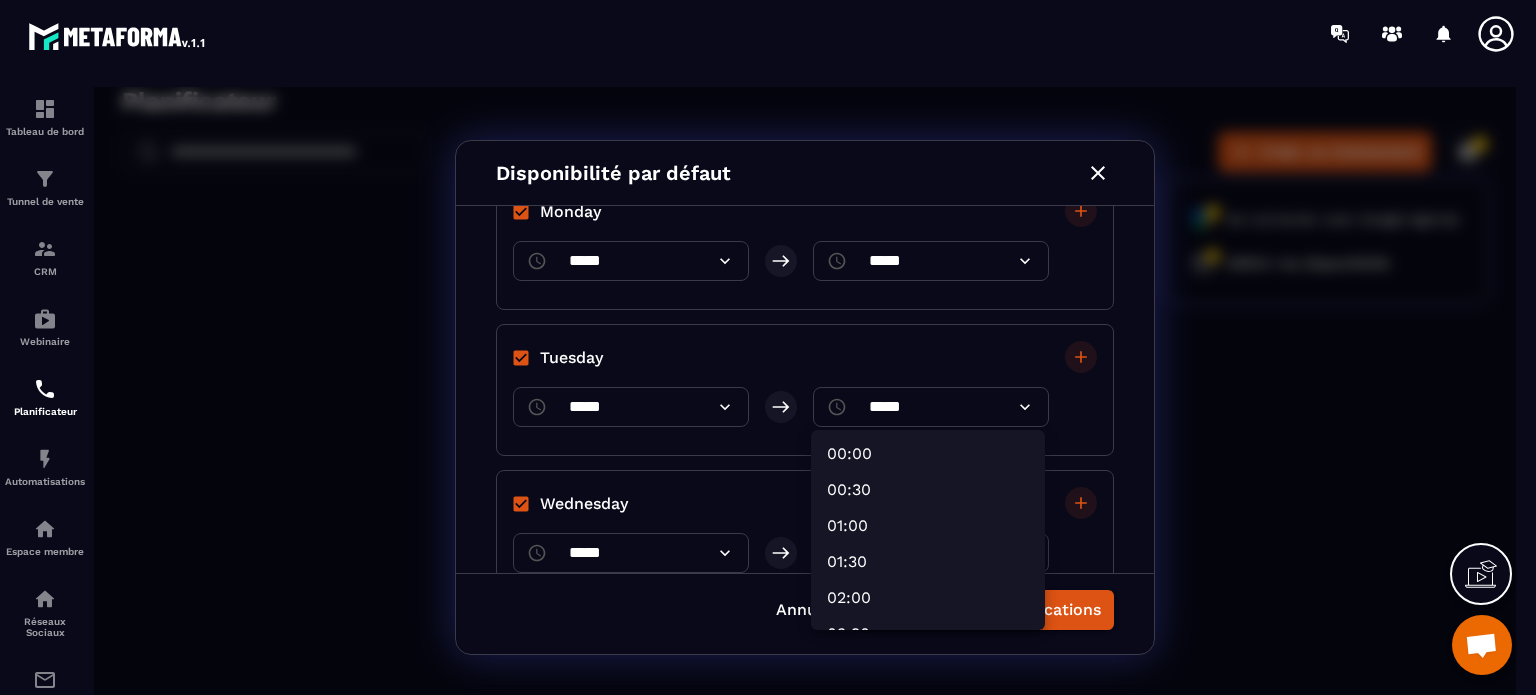 click at bounding box center (805, 397) 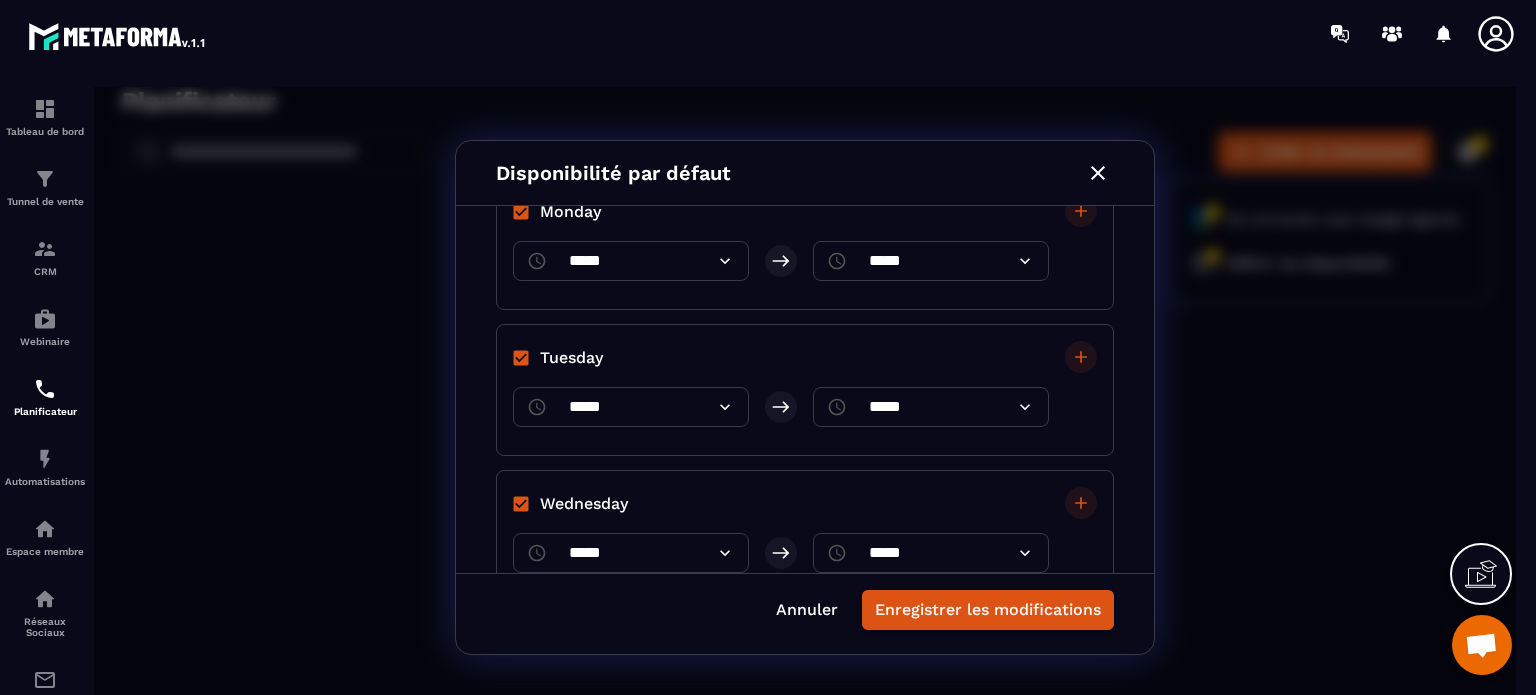 click on "00:00 00:30 01:00 01:30 02:00 02:30 03:00 03:30 04:00 04:30 05:00 05:30 06:00 06:30 07:00 07:30 08:00 08:30 09:00 09:30 10:00 10:30 11:00 11:30 12:00 12:30 13:00 13:30 14:00 14:30 15:00 15:30 16:00 16:30 17:00 17:30 18:00 18:30 19:00 19:30 20:00 20:30 21:00 21:30 22:00 22:30 23:00 23:30" at bounding box center (805, 397) 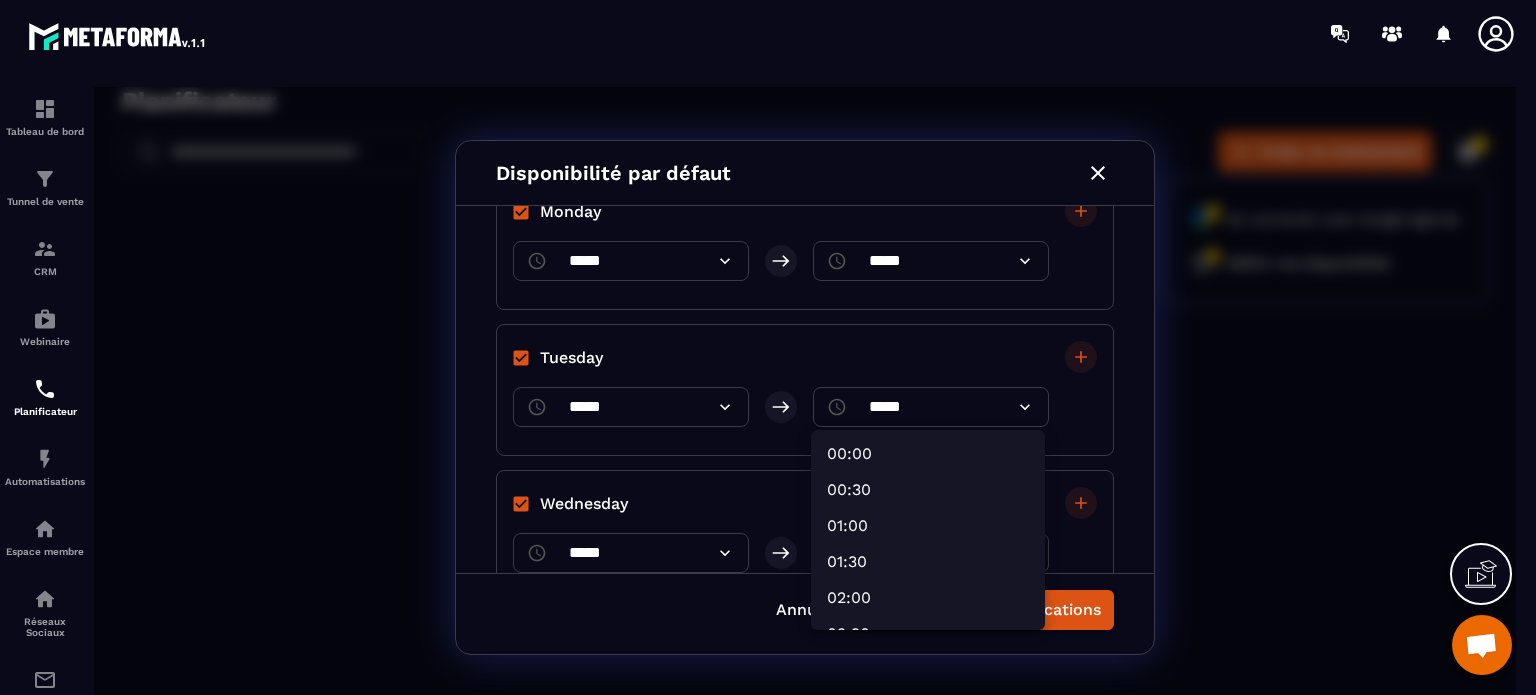 click at bounding box center (805, 397) 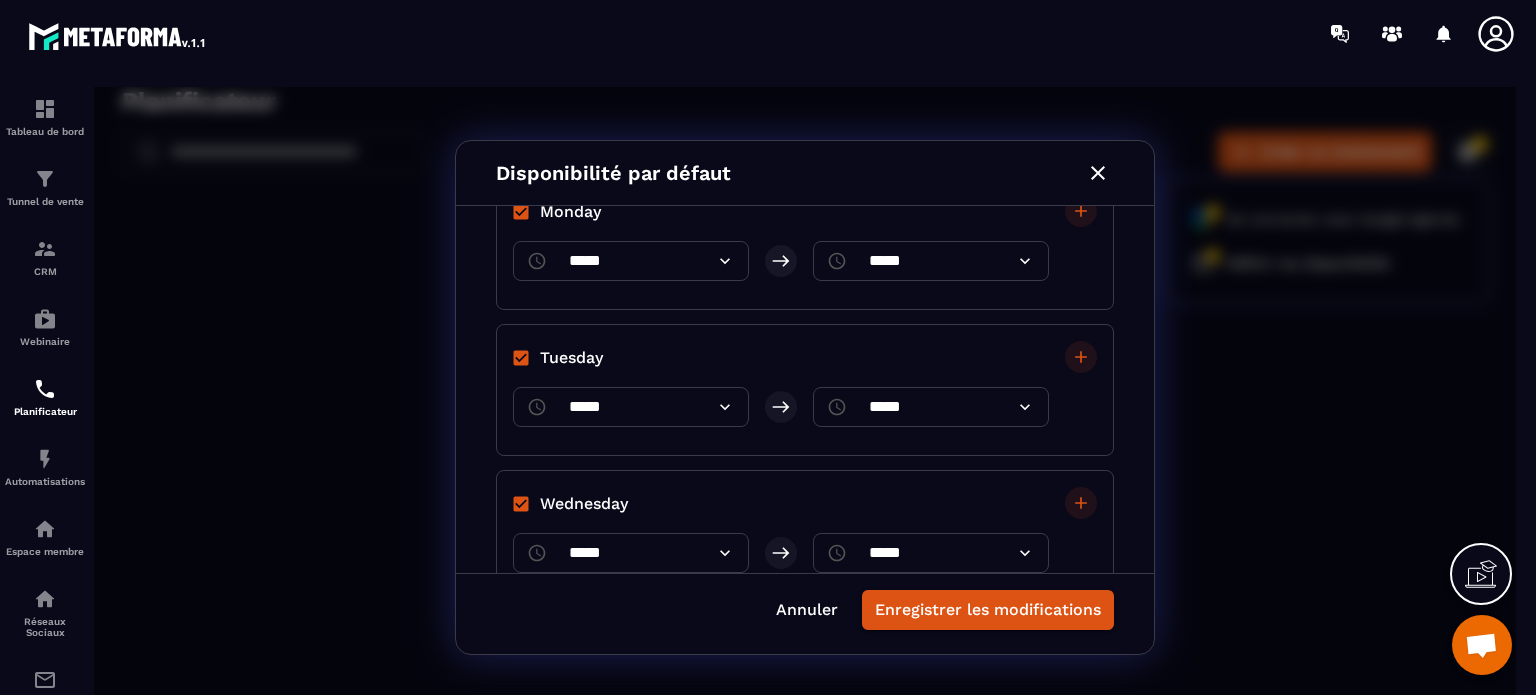 click on "*****" at bounding box center [931, 407] 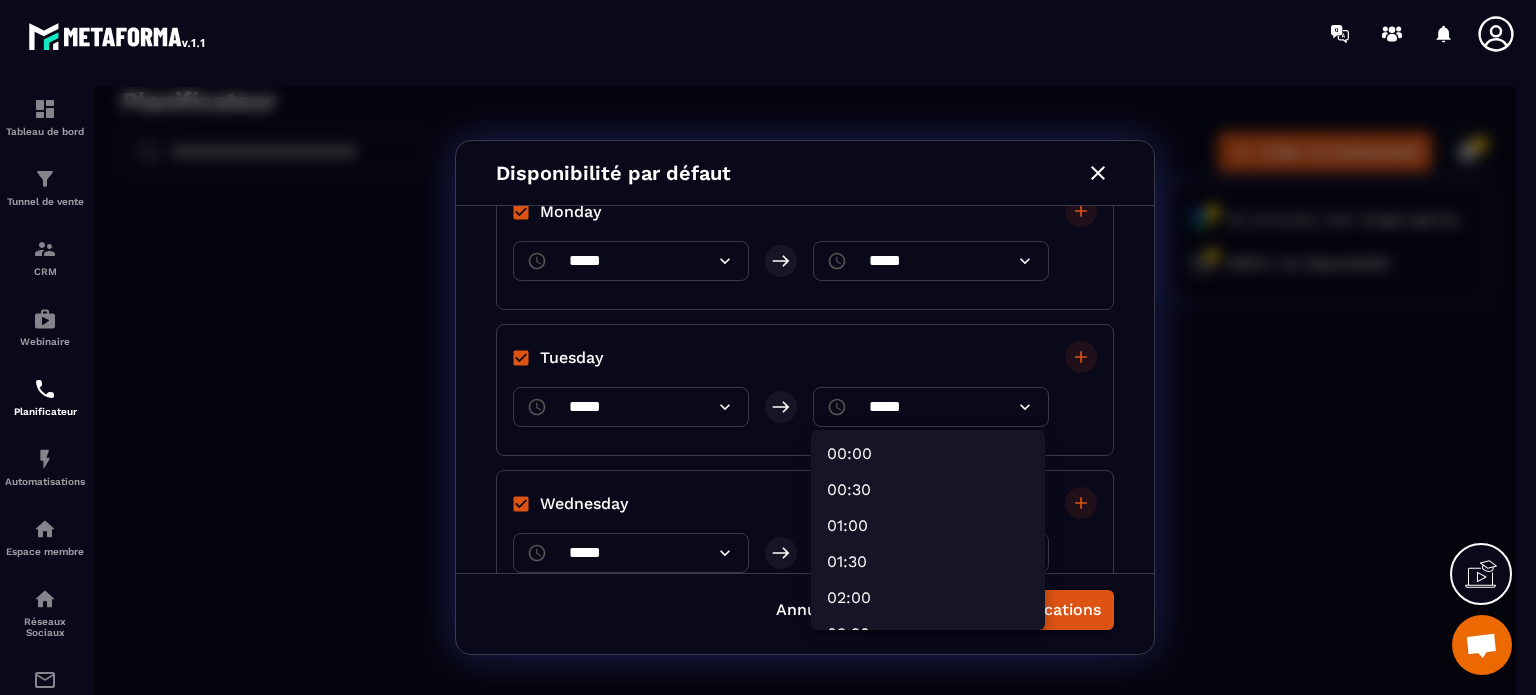 type on "*****" 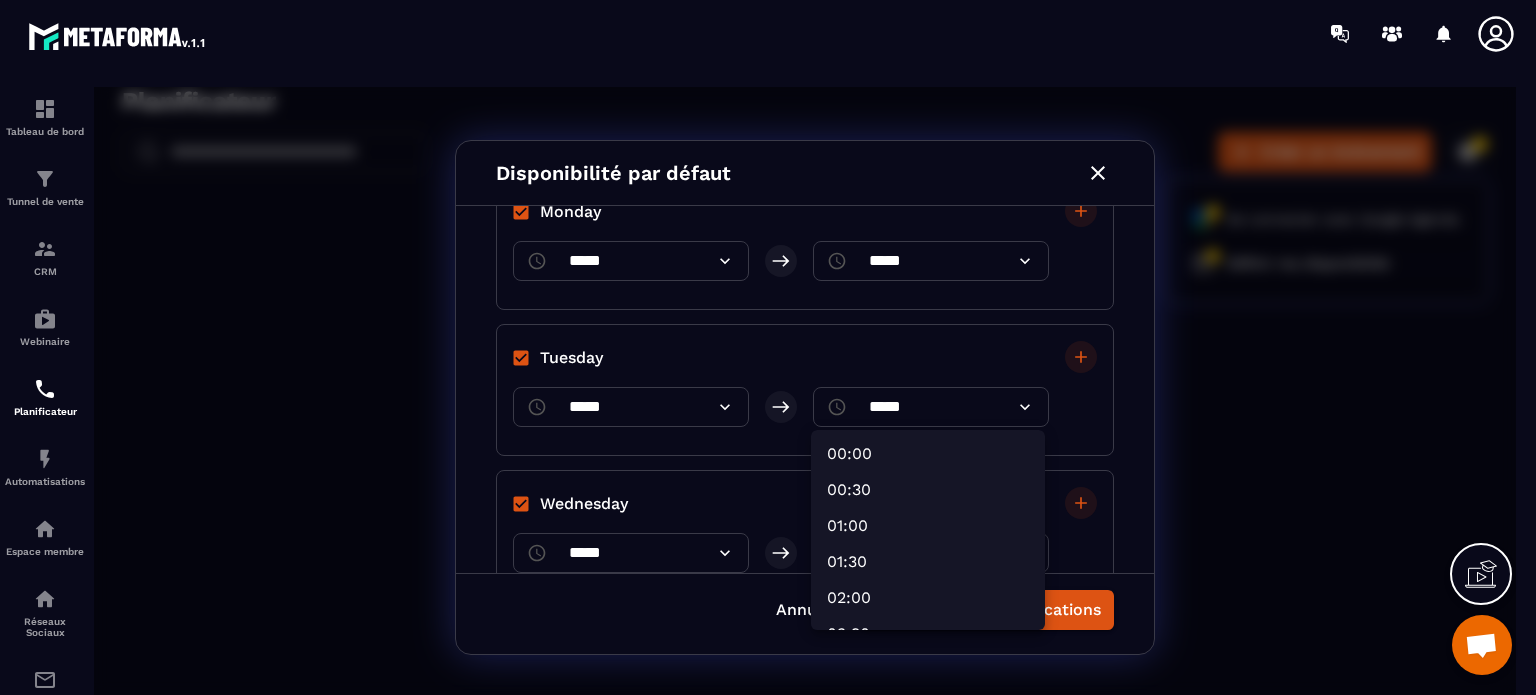 click at bounding box center [805, 397] 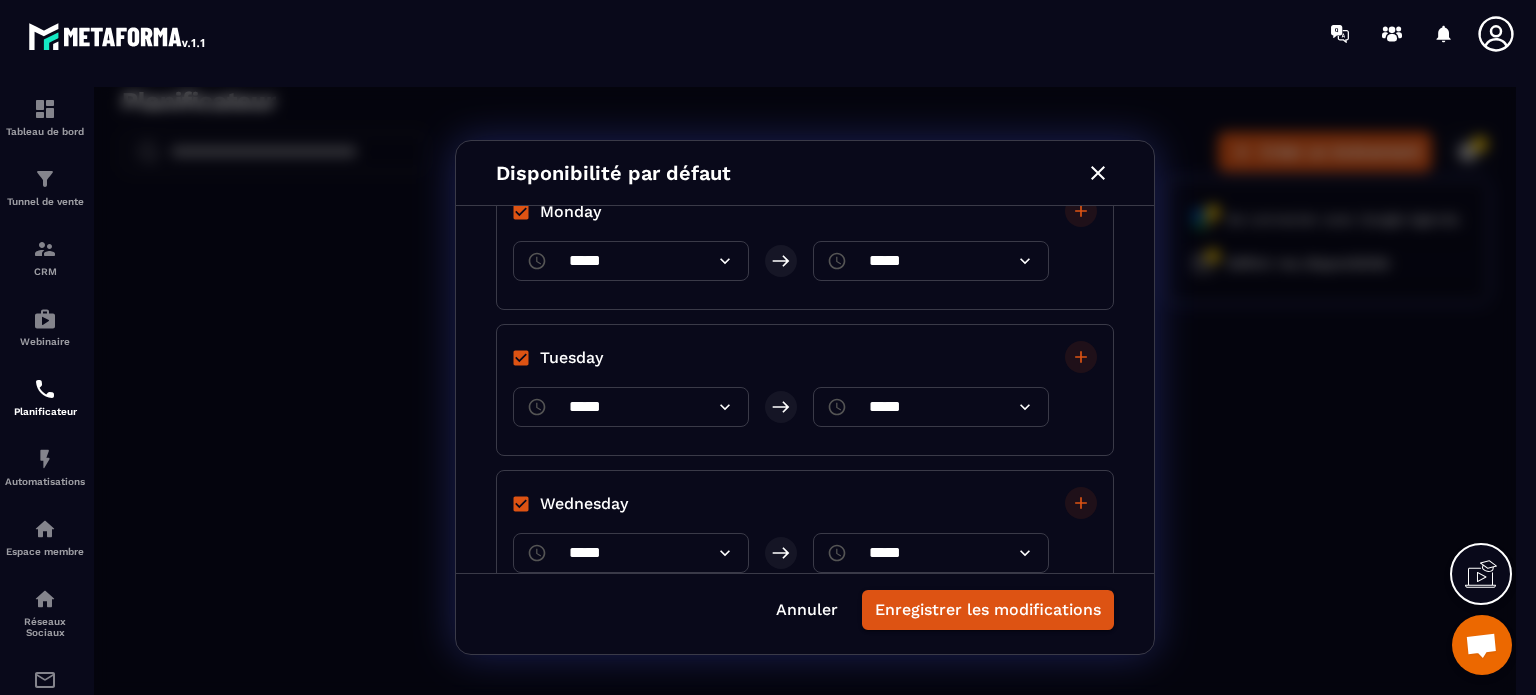 click 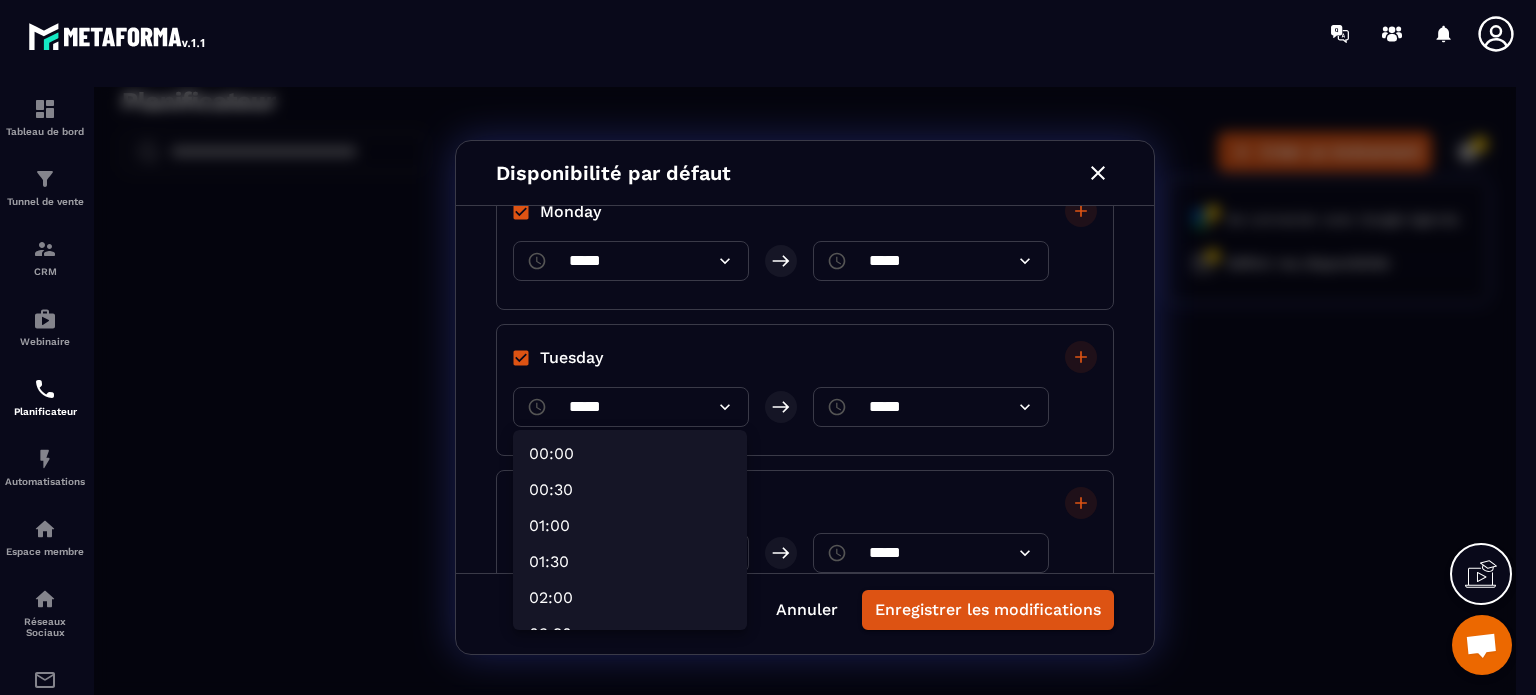 click at bounding box center [805, 397] 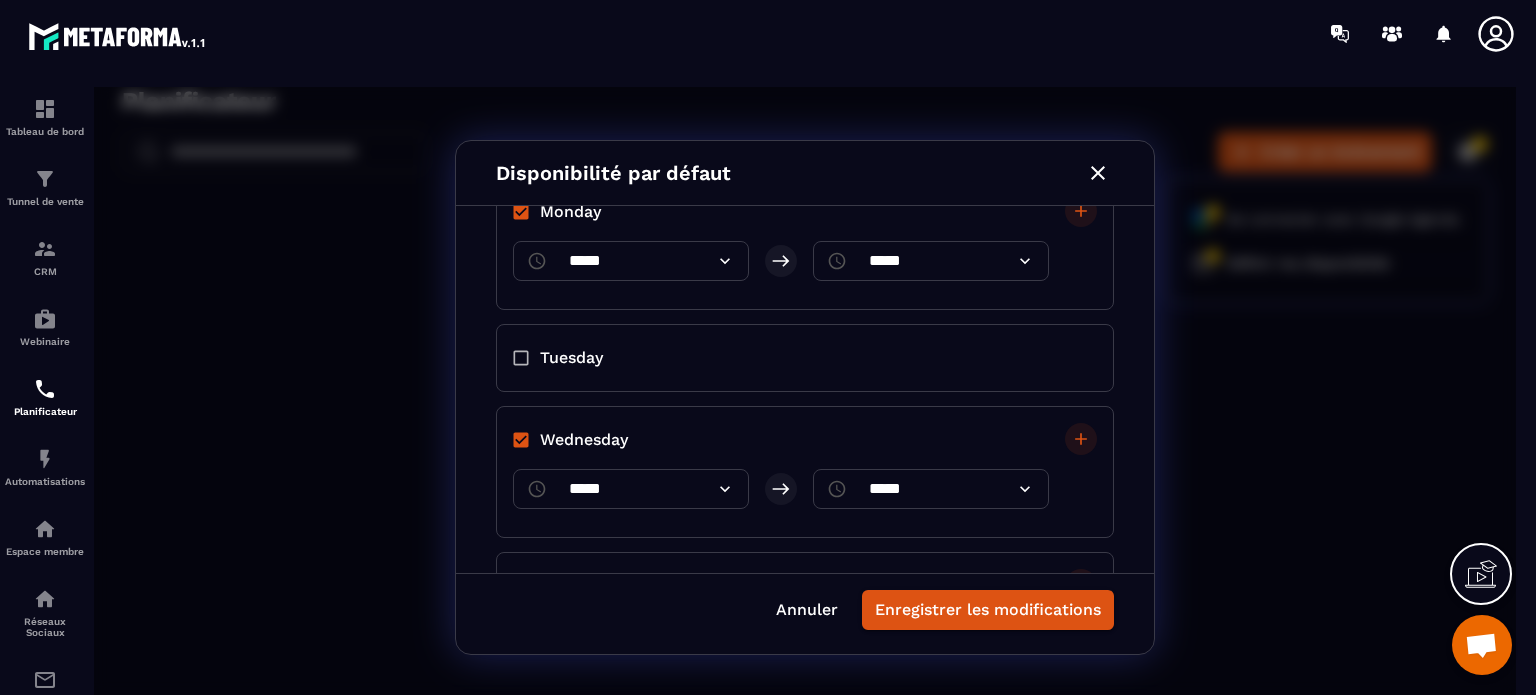 scroll, scrollTop: 200, scrollLeft: 0, axis: vertical 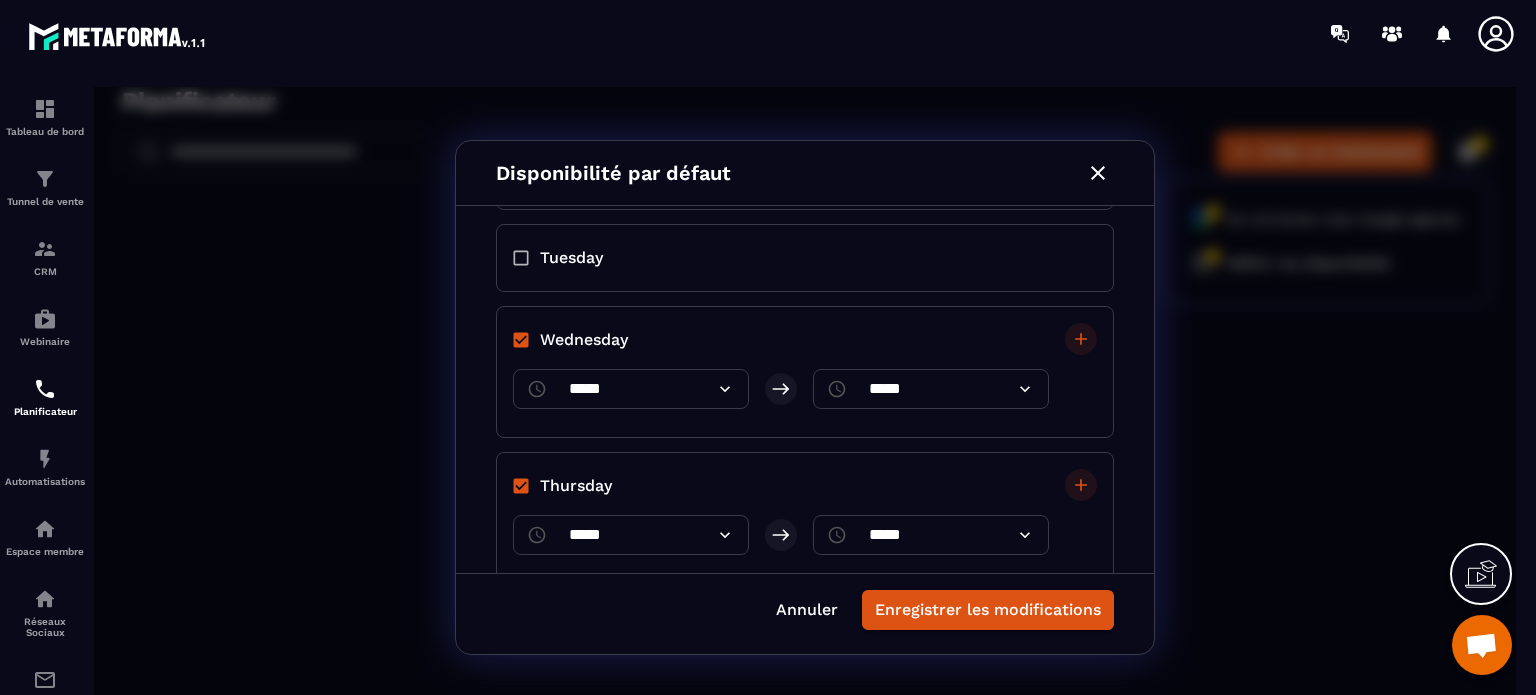 drag, startPoint x: 880, startPoint y: 389, endPoint x: 867, endPoint y: 391, distance: 13.152946 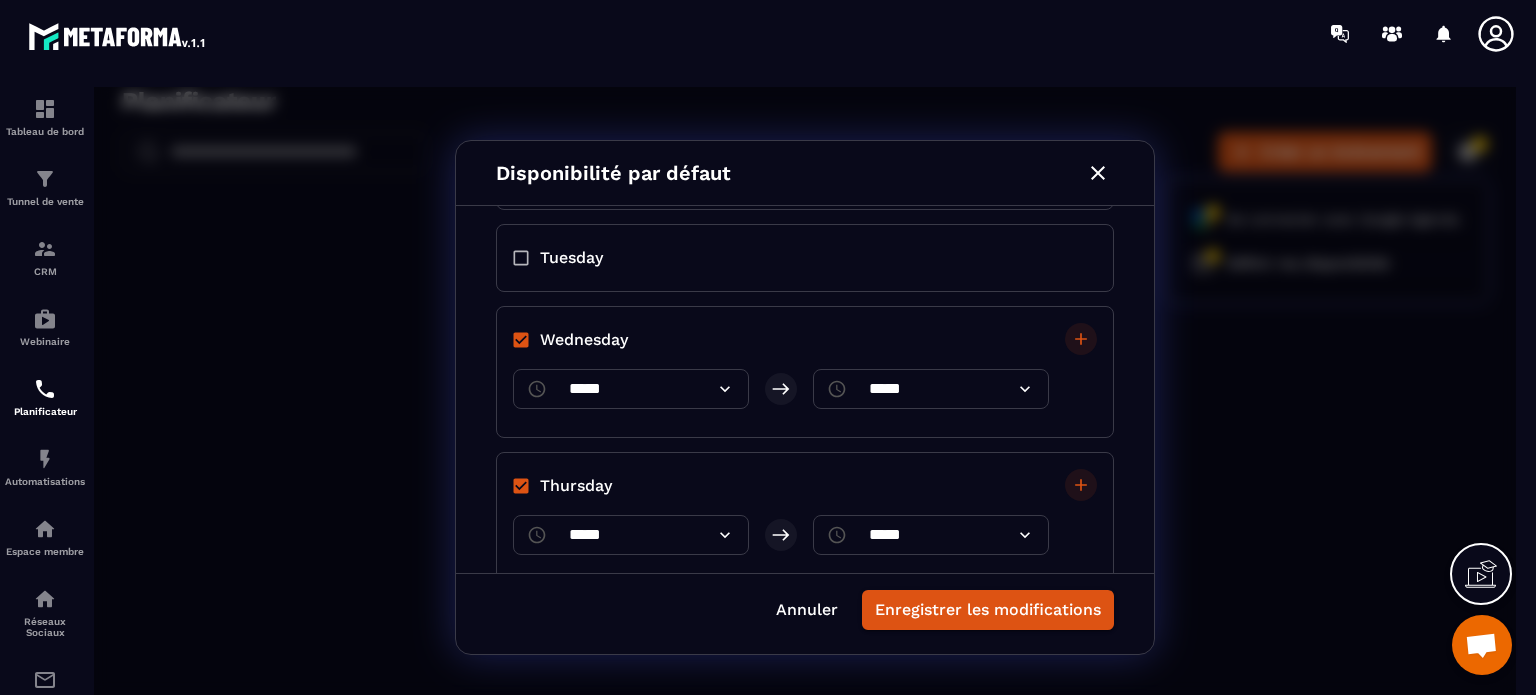 click on "*****" at bounding box center [931, 389] 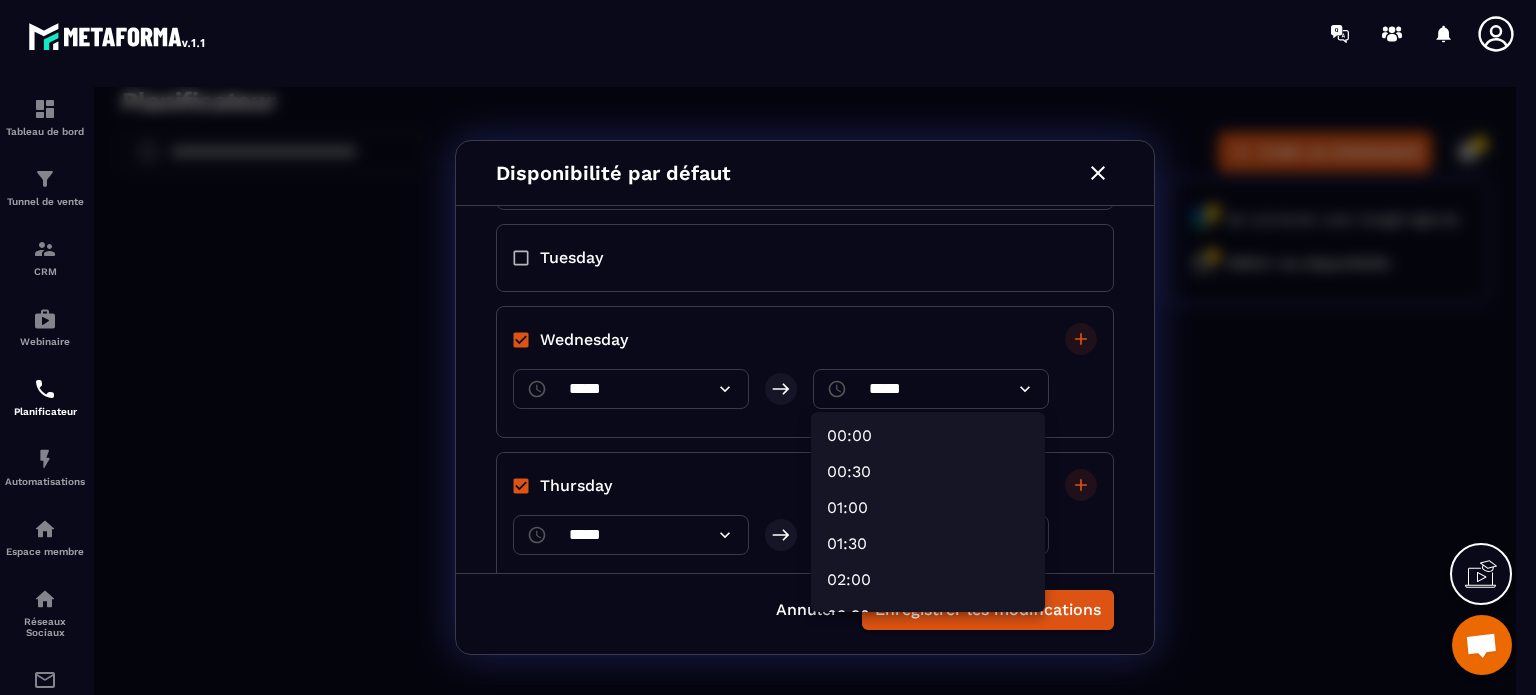 type on "*****" 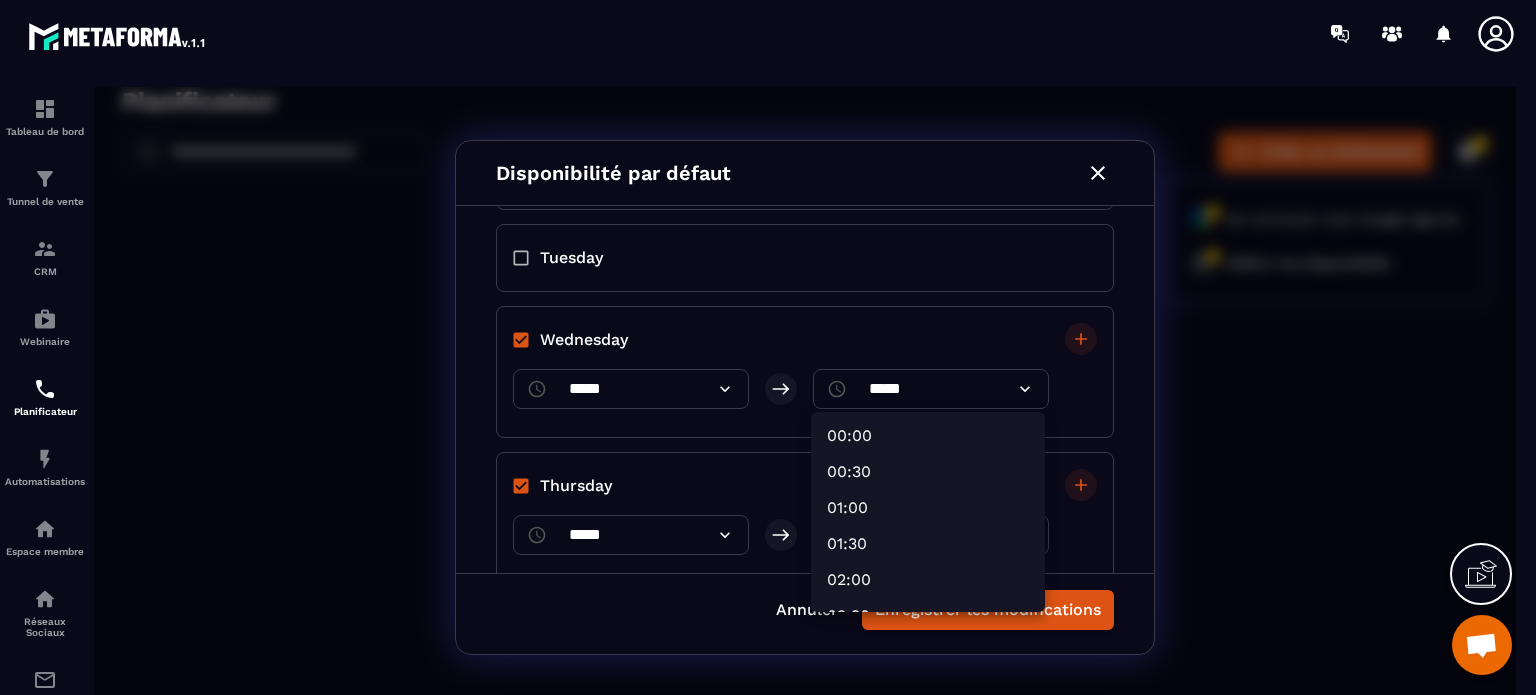 click at bounding box center [805, 397] 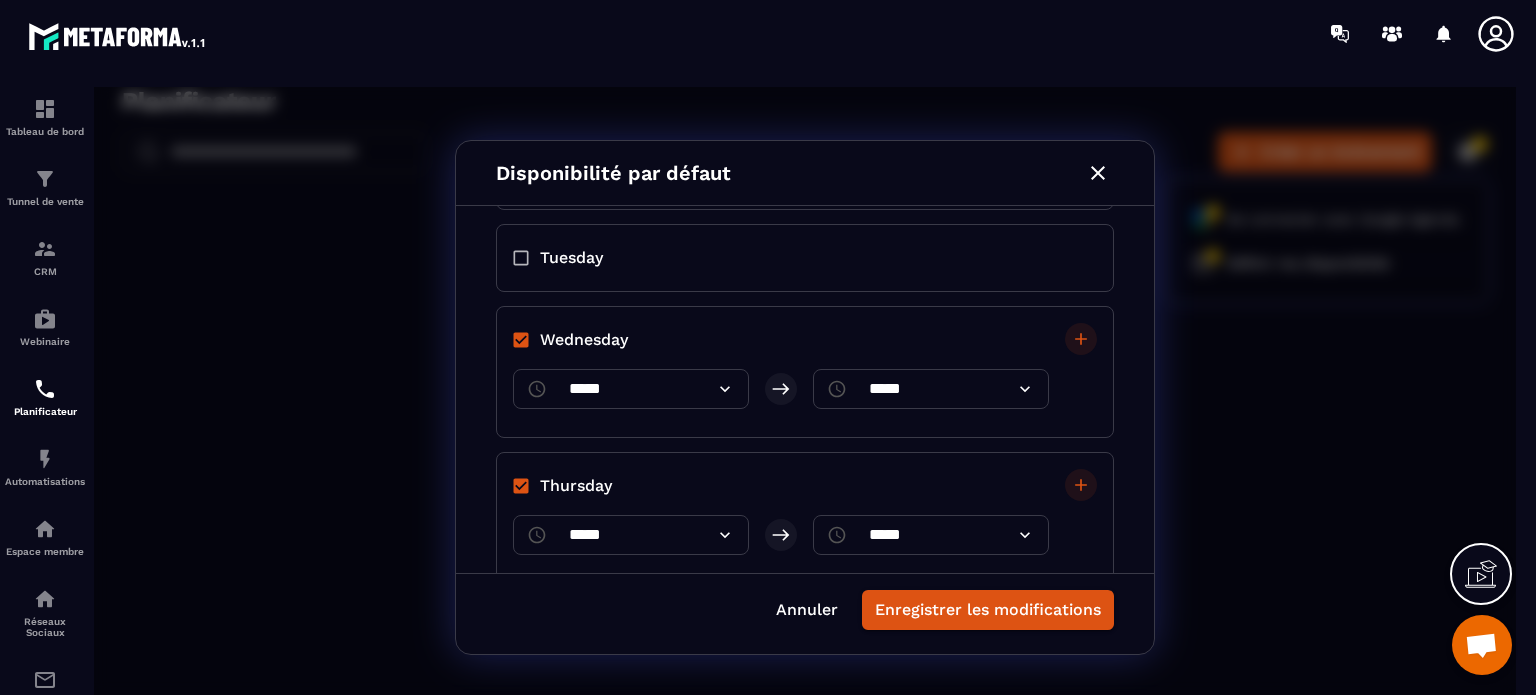 click 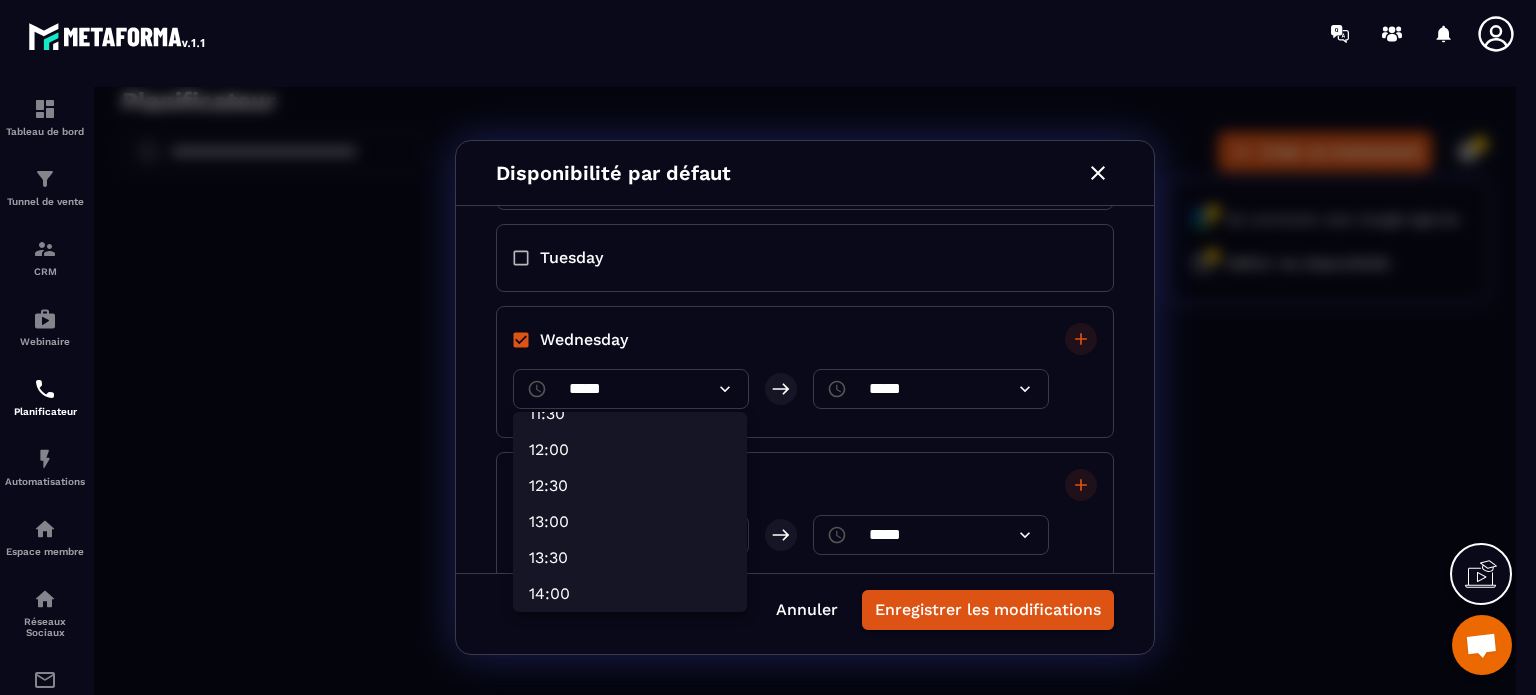 scroll, scrollTop: 900, scrollLeft: 0, axis: vertical 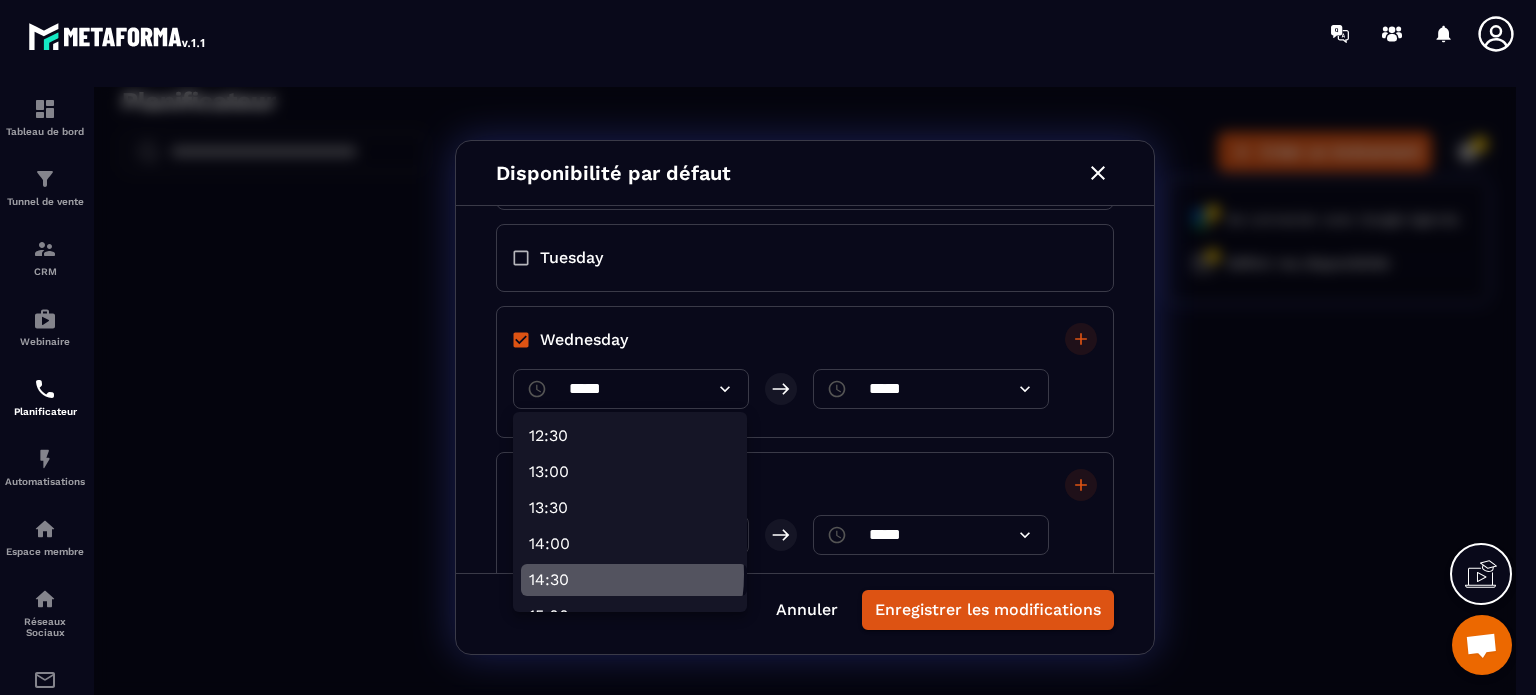 click on "14:30" at bounding box center [634, 580] 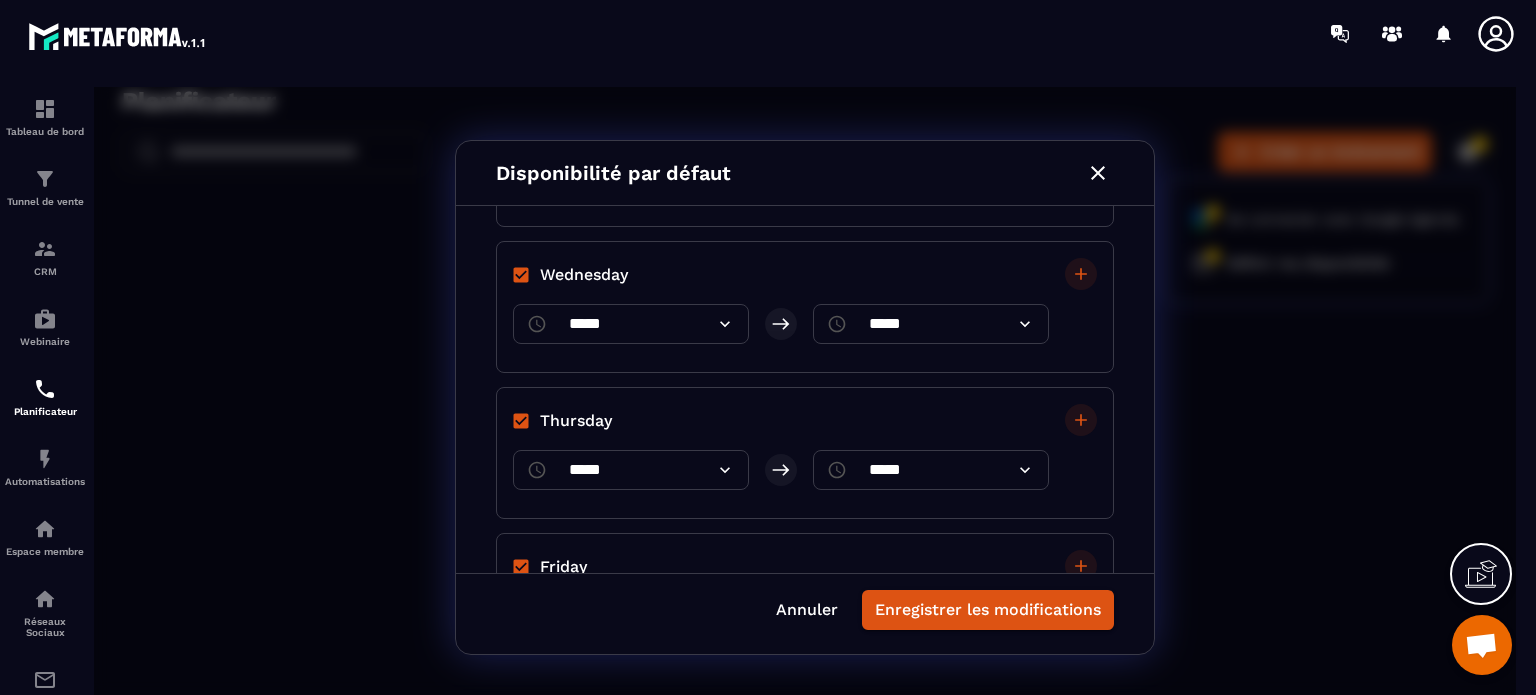 scroll, scrollTop: 300, scrollLeft: 0, axis: vertical 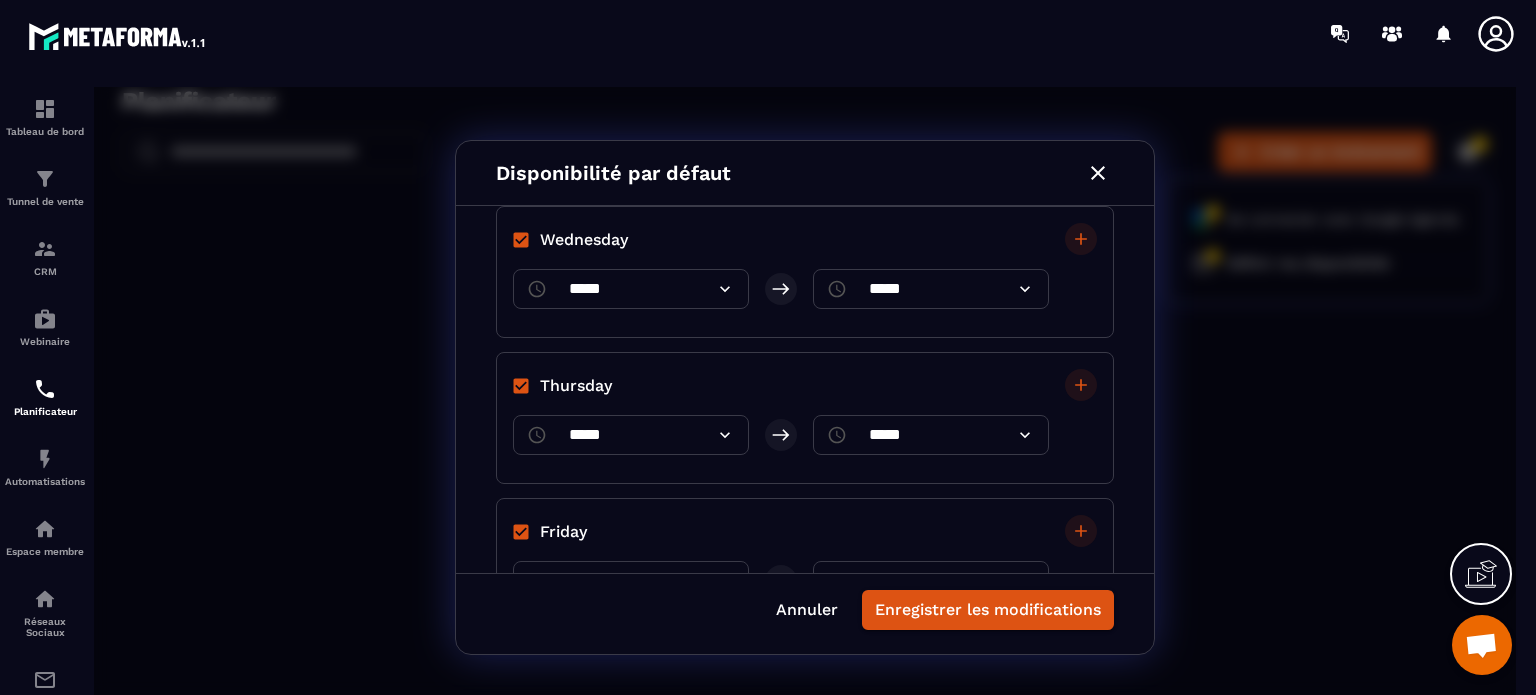 click 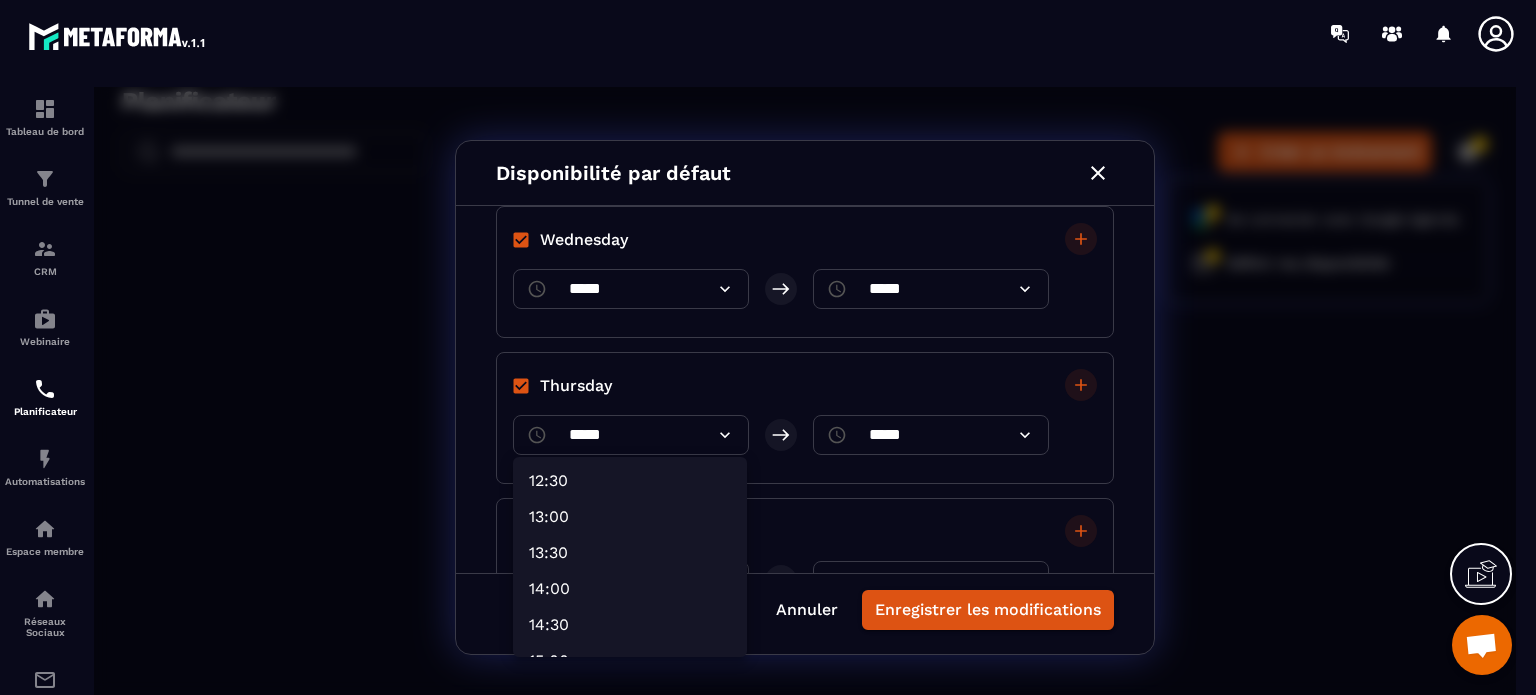 scroll, scrollTop: 1000, scrollLeft: 0, axis: vertical 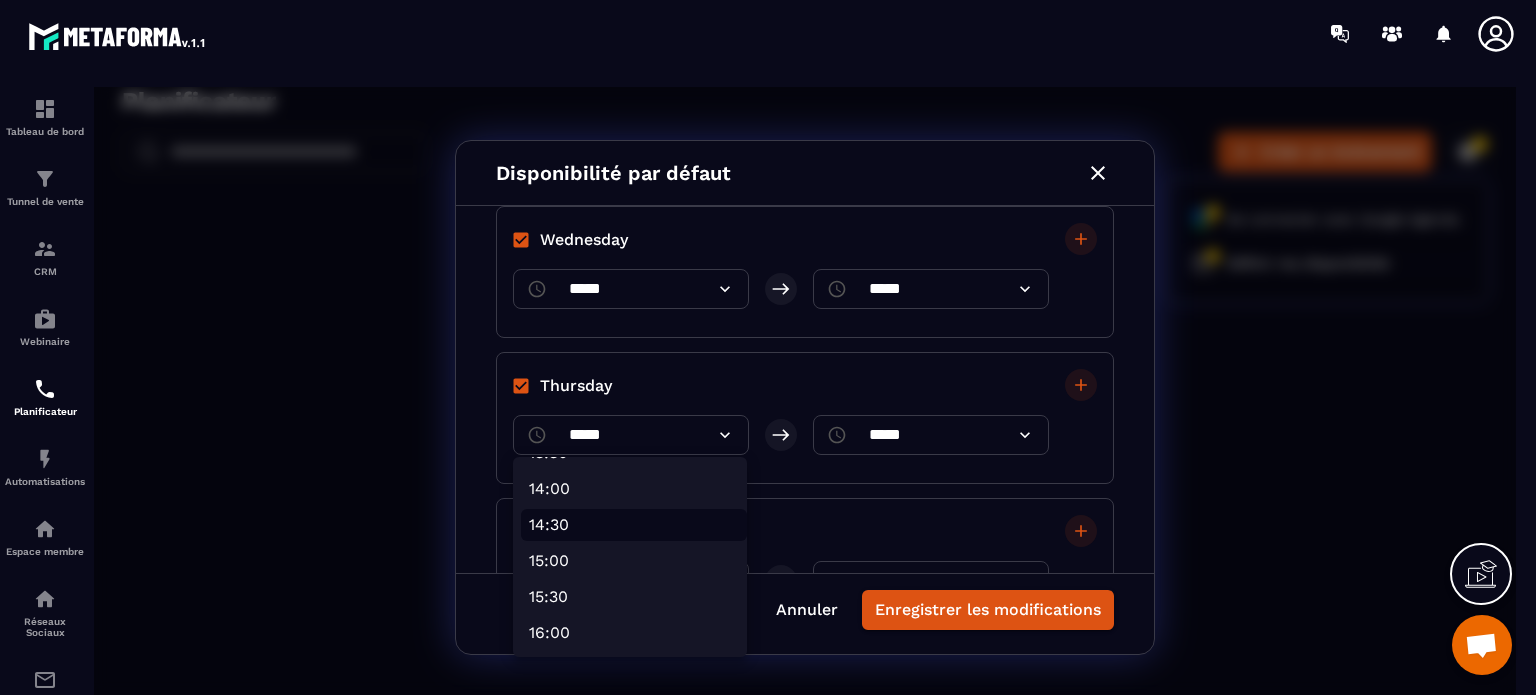 click on "14:30" at bounding box center [634, 525] 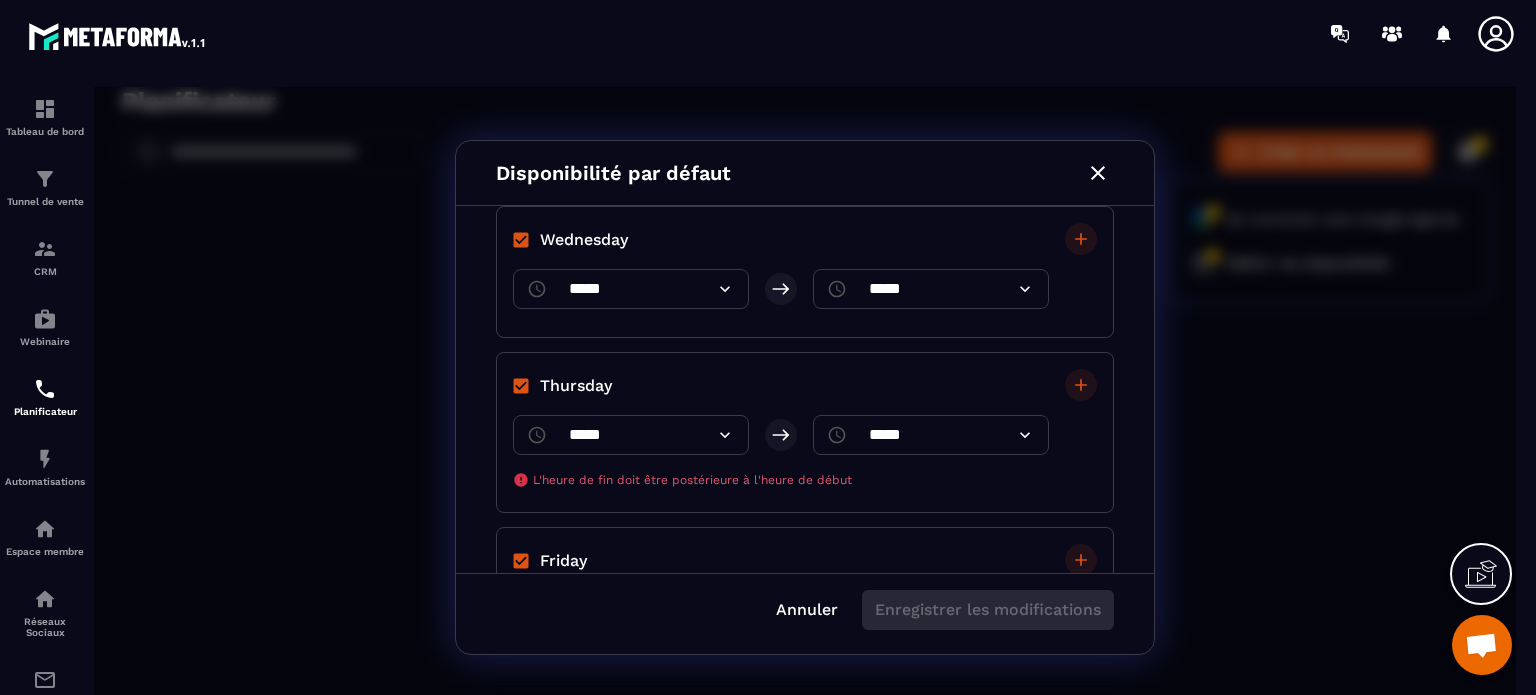 click 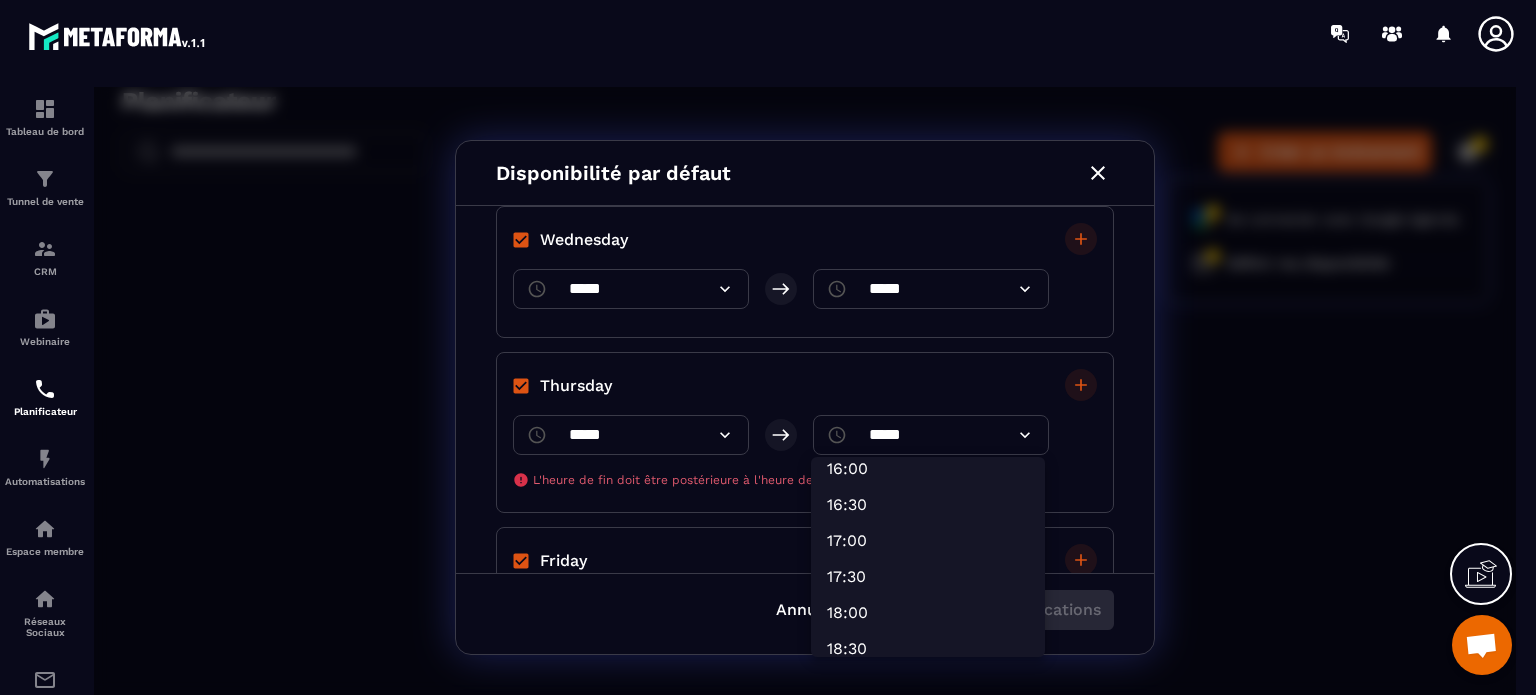 scroll, scrollTop: 1200, scrollLeft: 0, axis: vertical 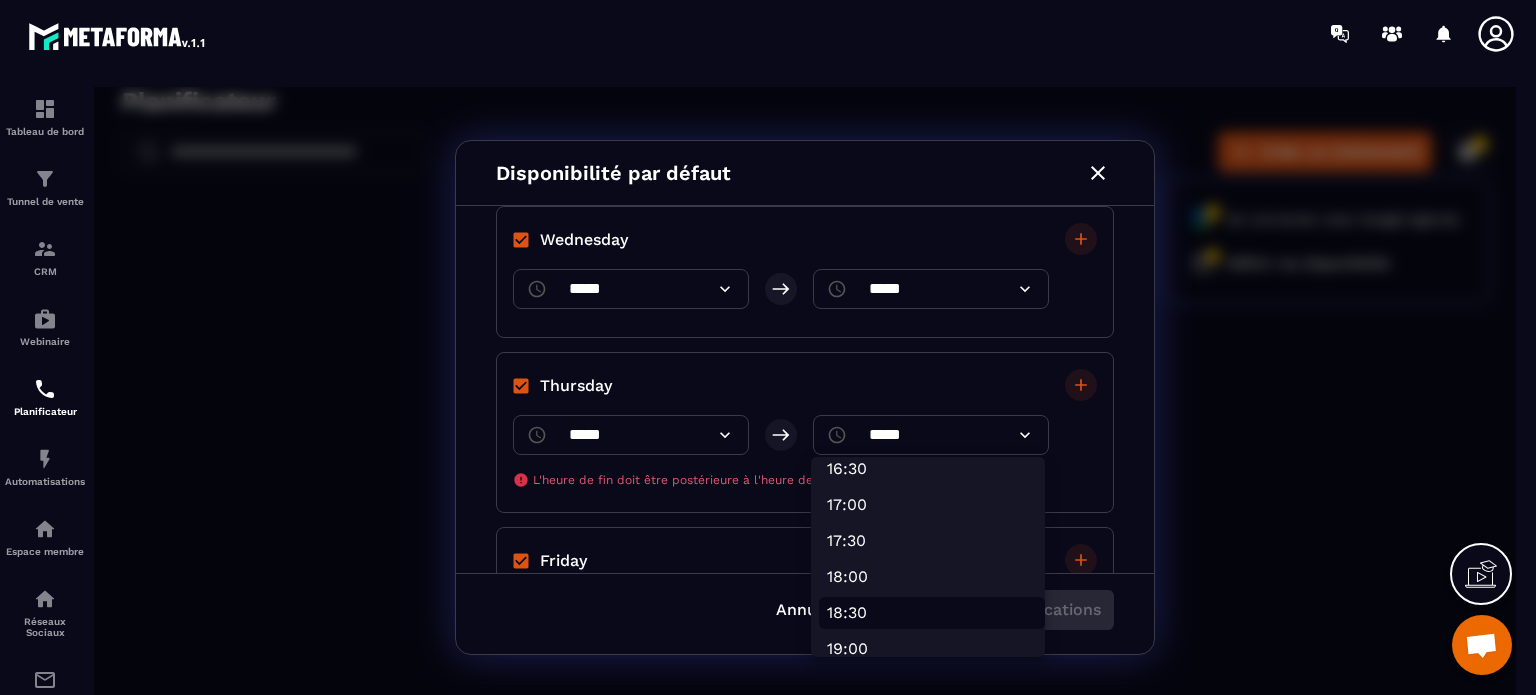 click on "18:30" at bounding box center (932, 613) 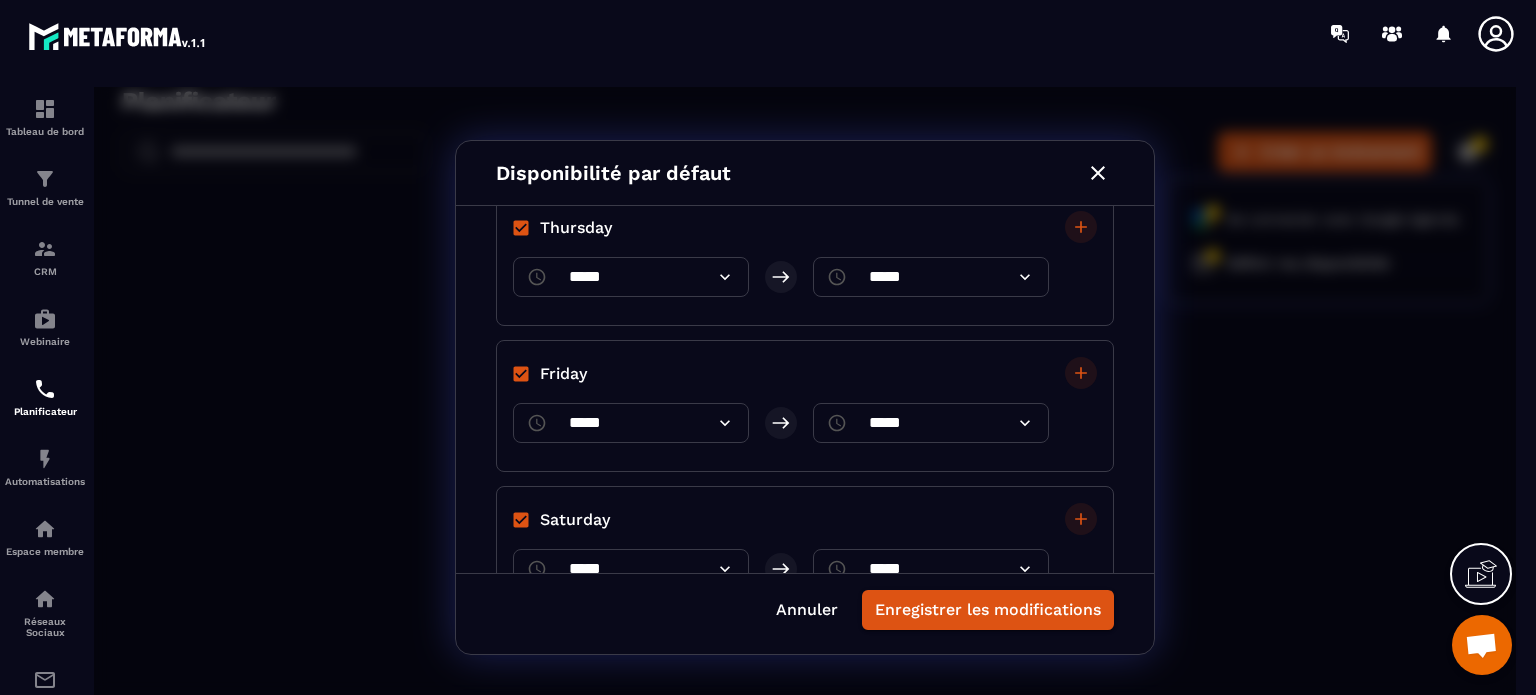 scroll, scrollTop: 500, scrollLeft: 0, axis: vertical 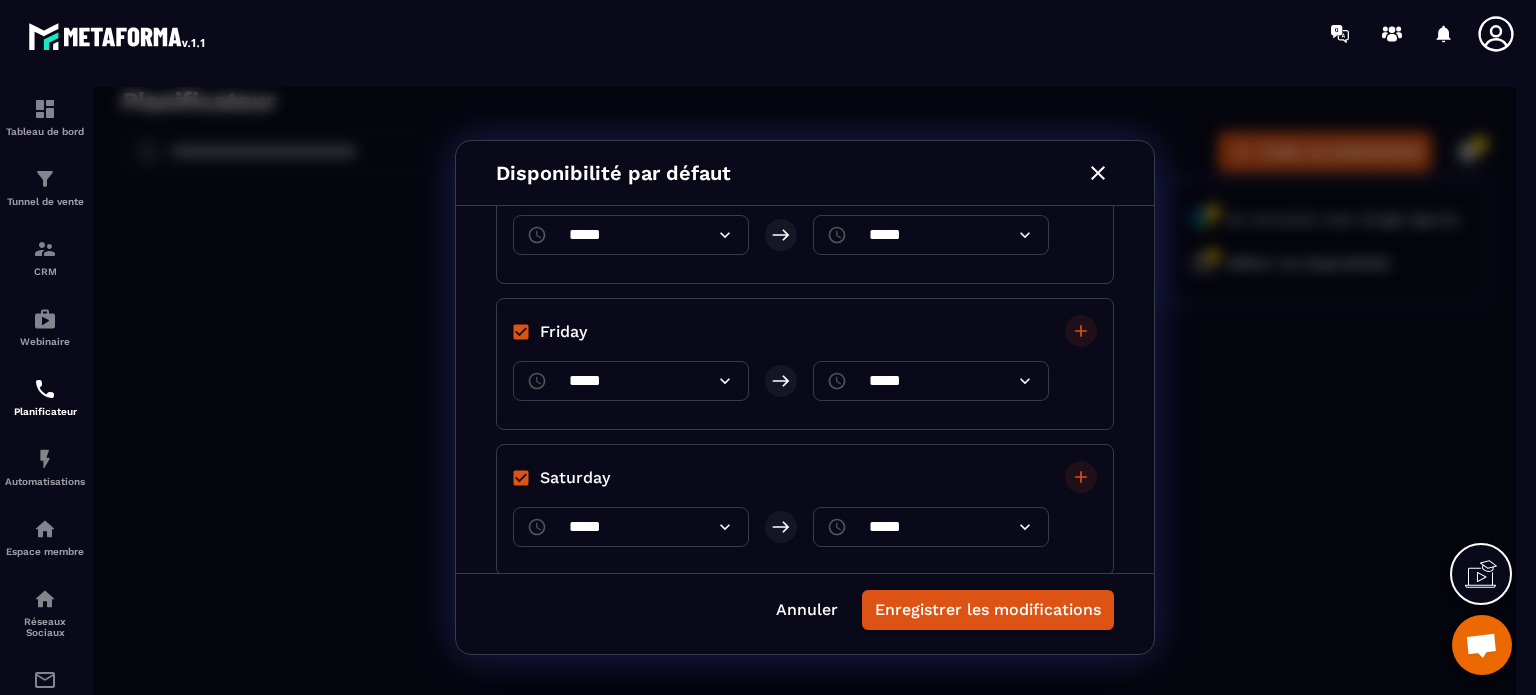 click 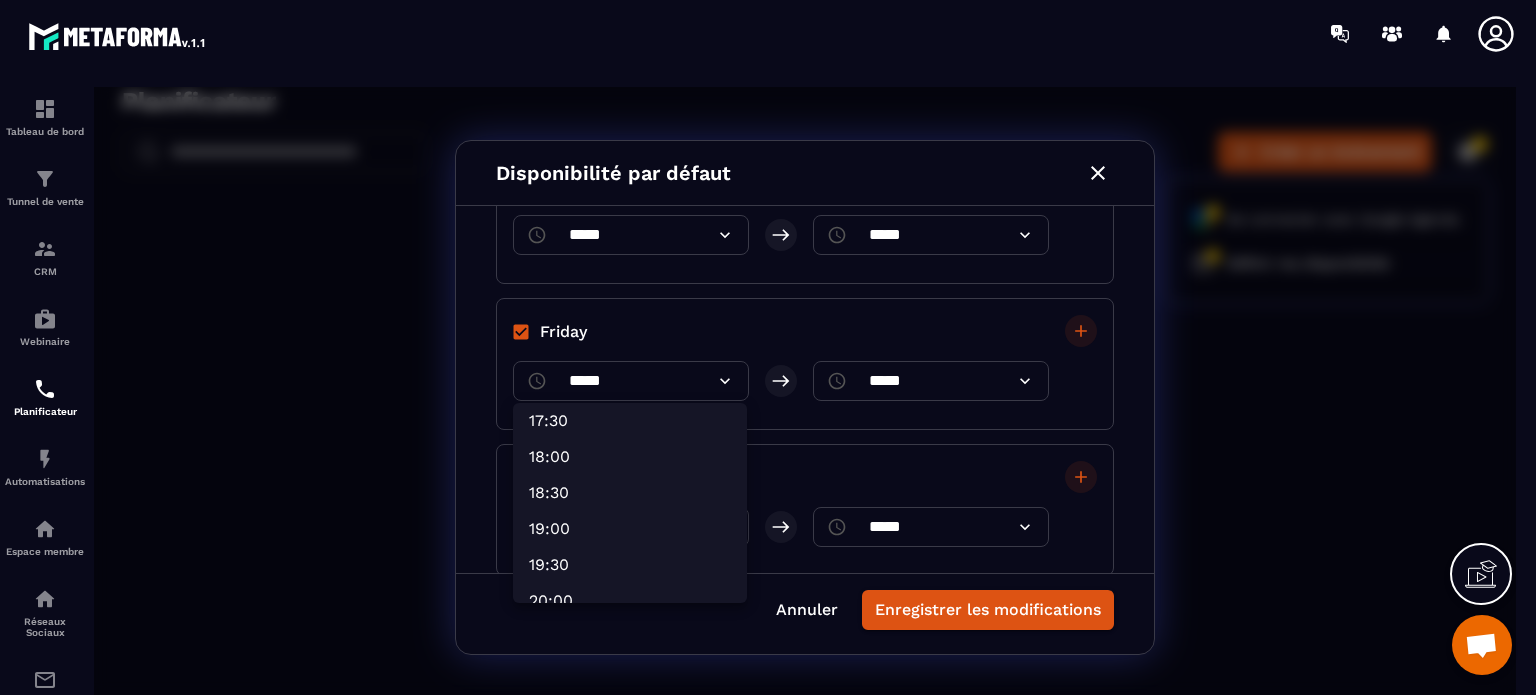 scroll, scrollTop: 1300, scrollLeft: 0, axis: vertical 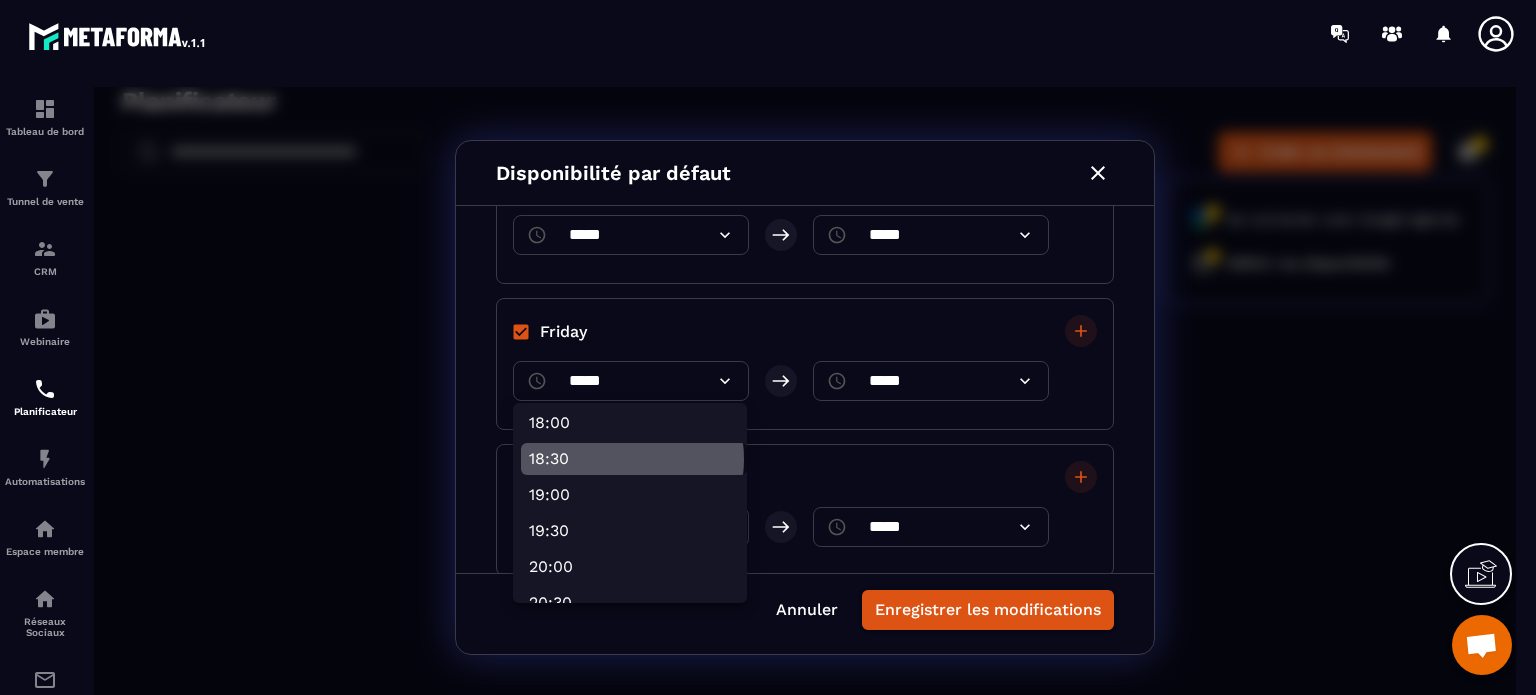 click on "18:30" at bounding box center [634, 459] 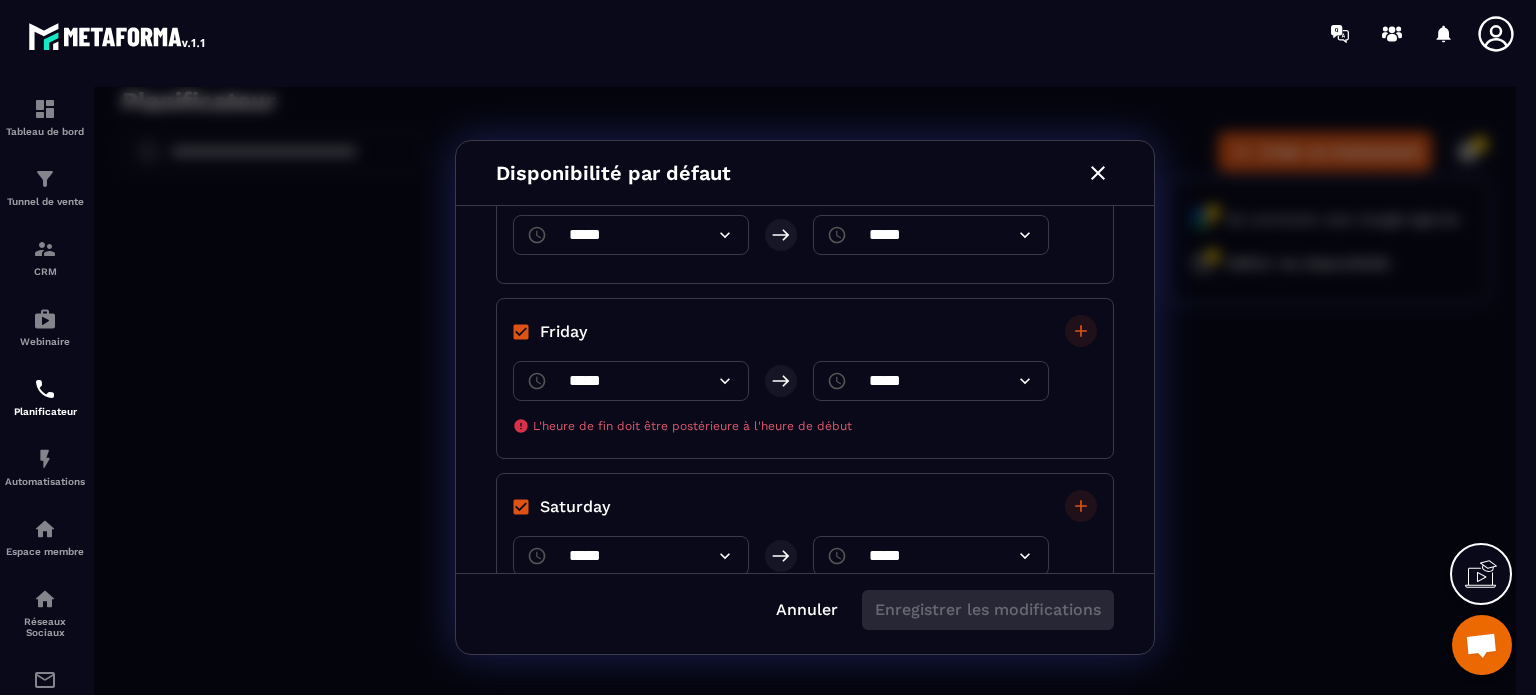 click 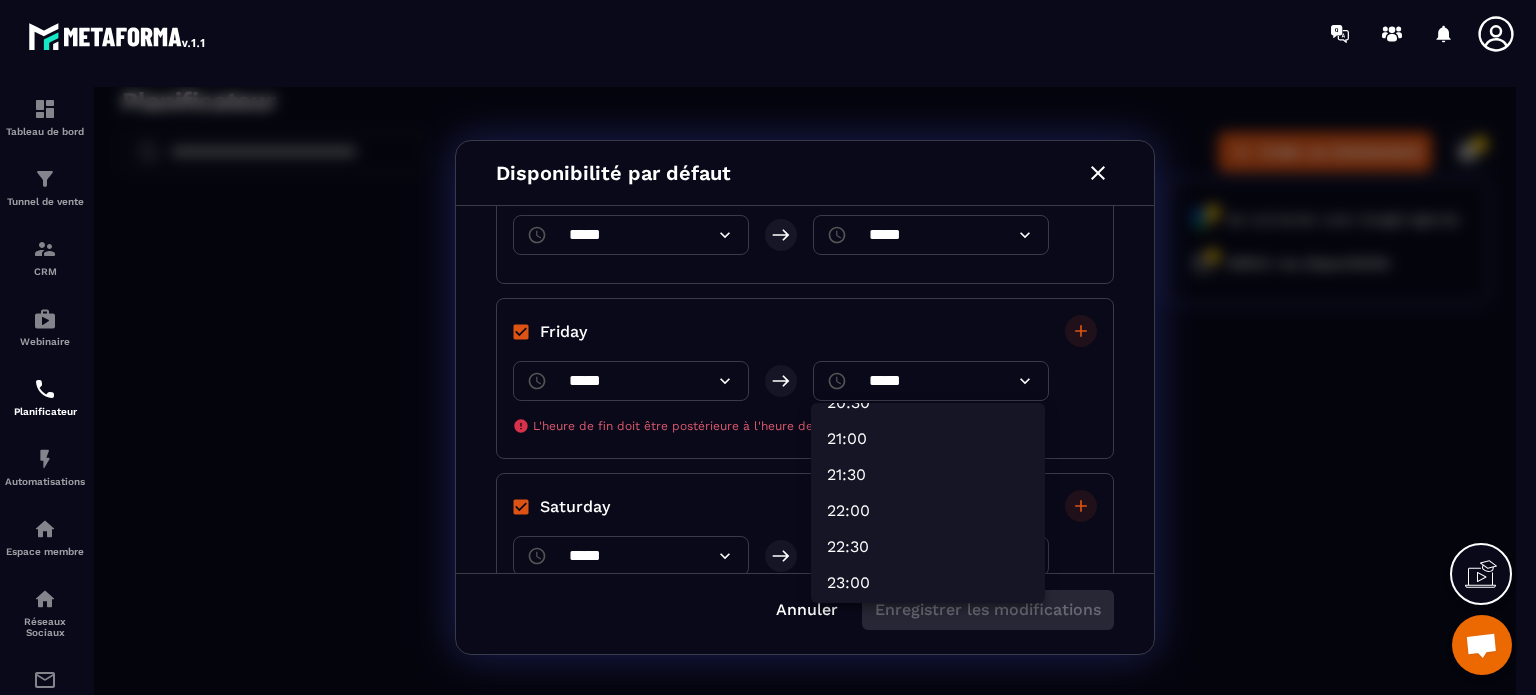 scroll, scrollTop: 1400, scrollLeft: 0, axis: vertical 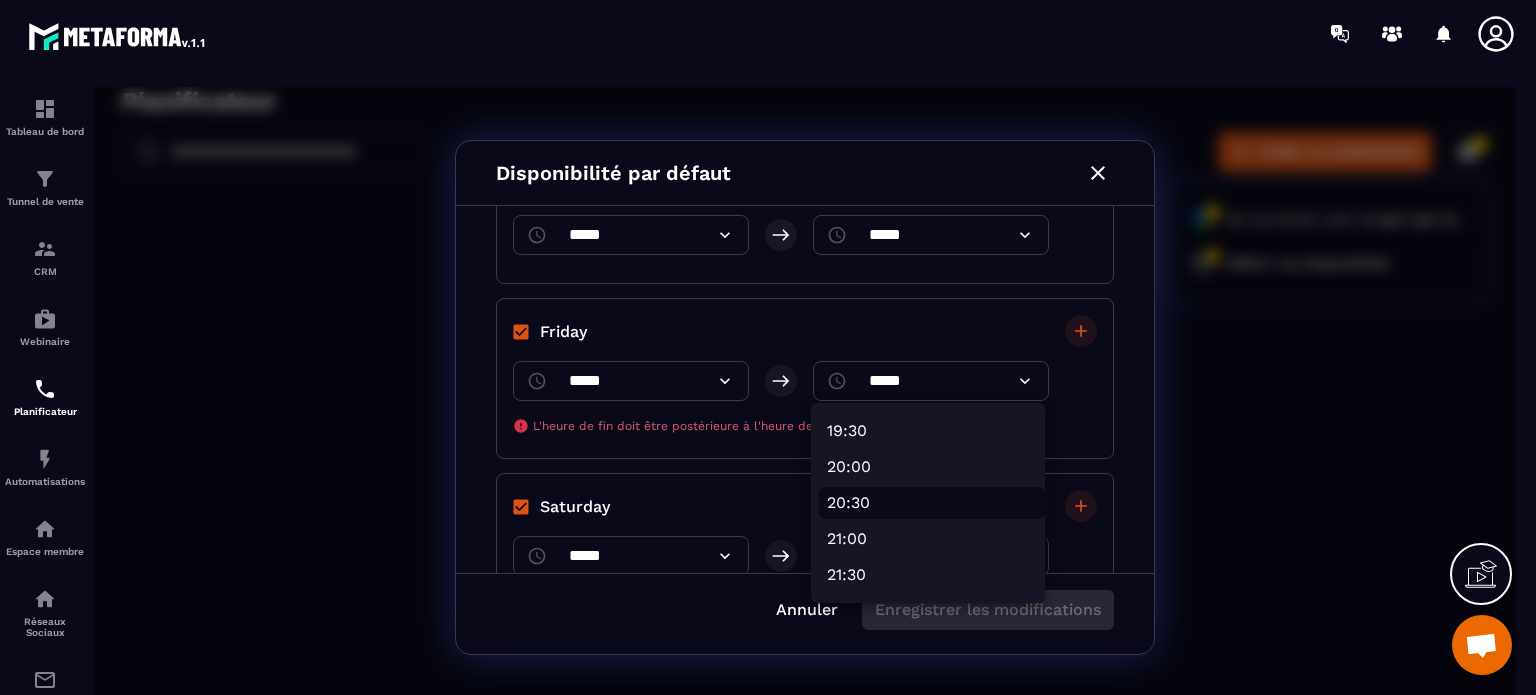 click on "20:30" at bounding box center (932, 503) 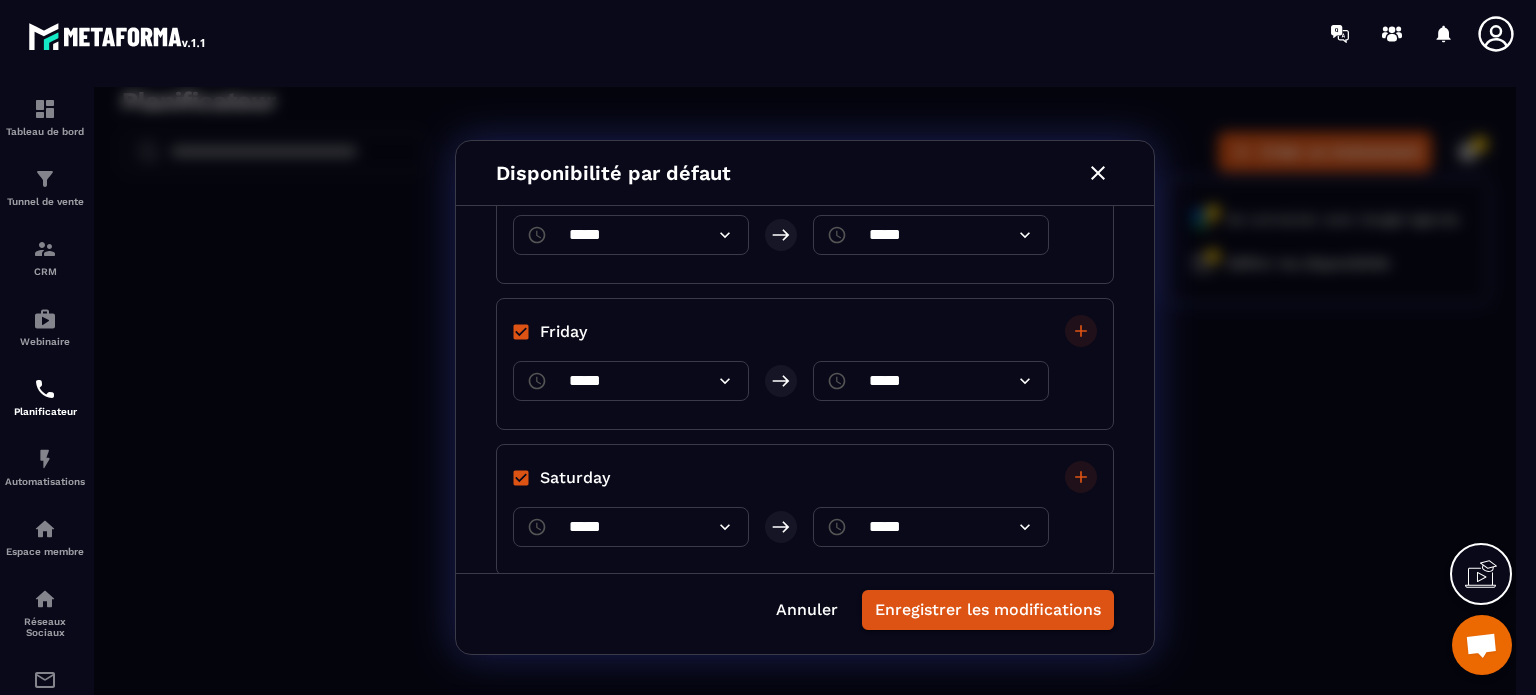 click 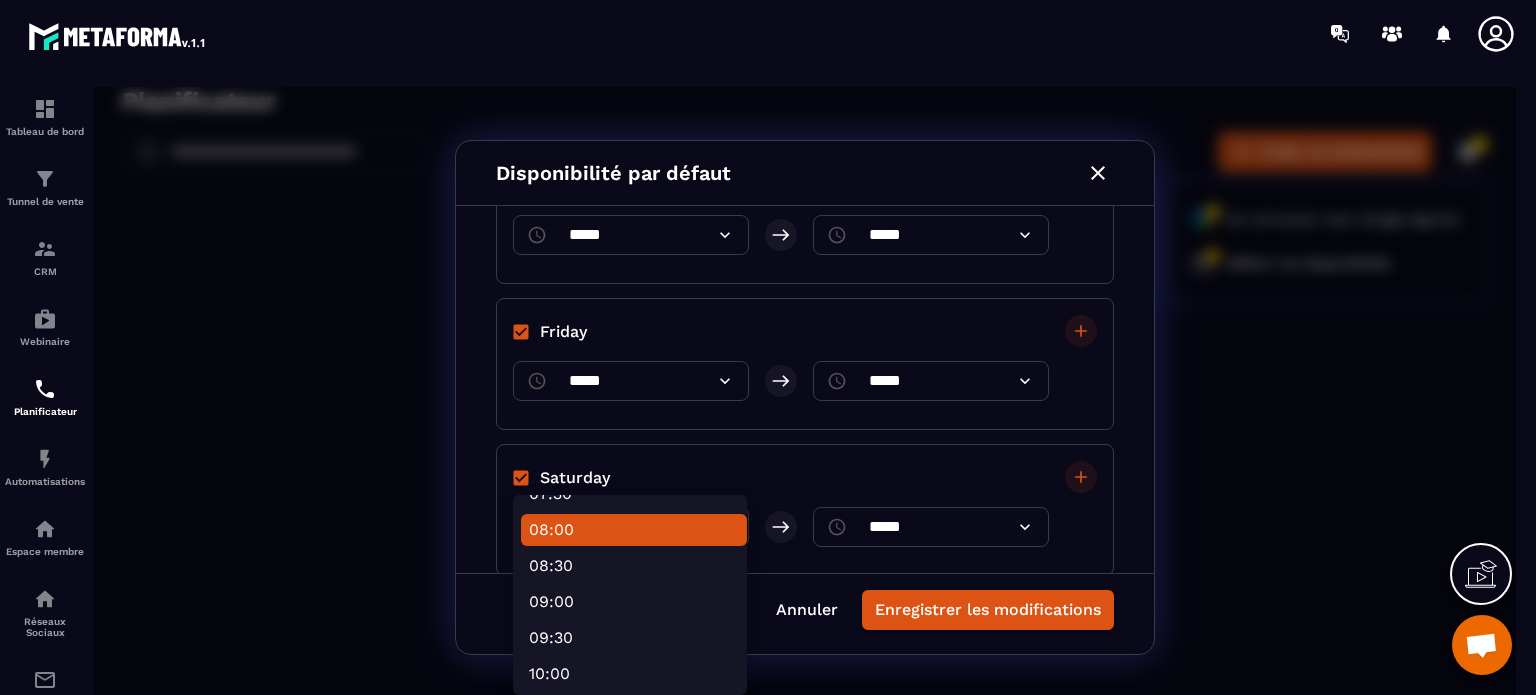 scroll, scrollTop: 600, scrollLeft: 0, axis: vertical 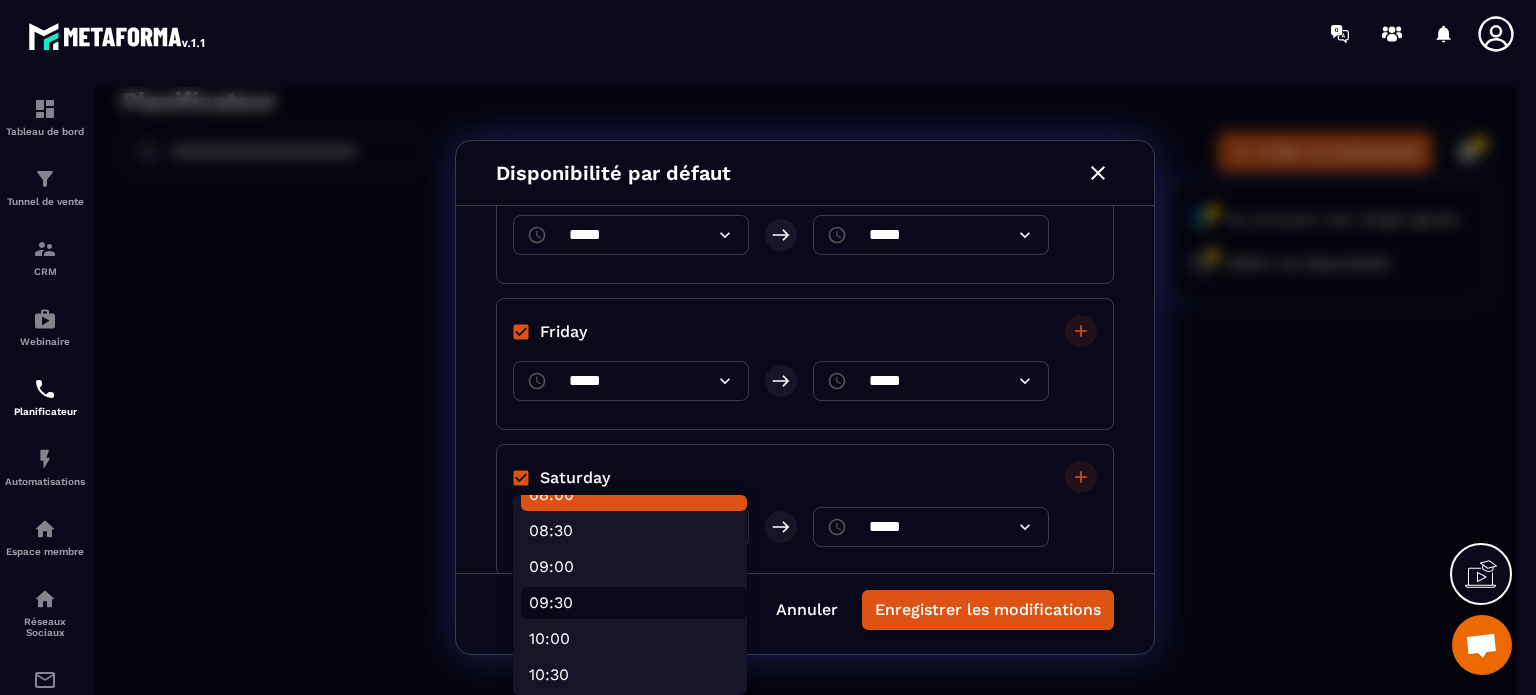 click on "09:30" at bounding box center (634, 603) 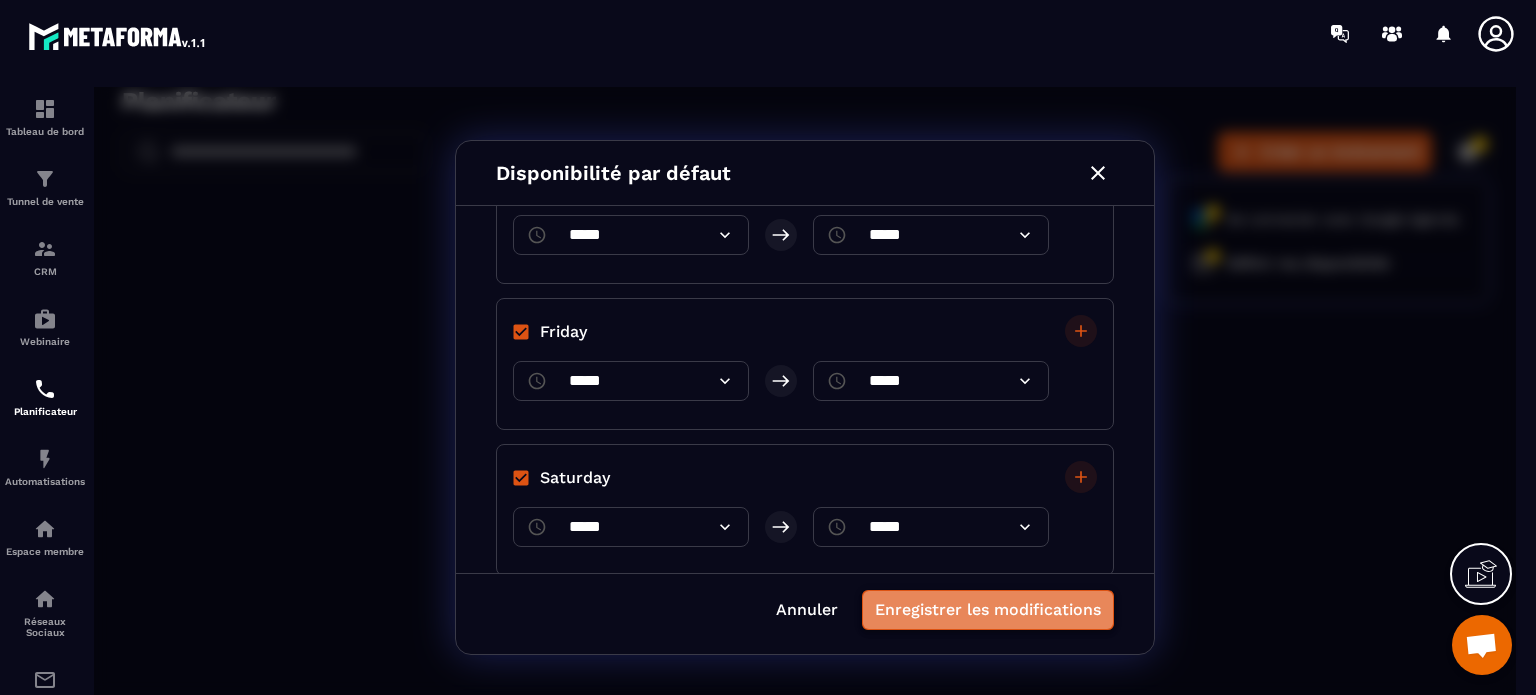 click on "Enregistrer les modifications" at bounding box center (988, 610) 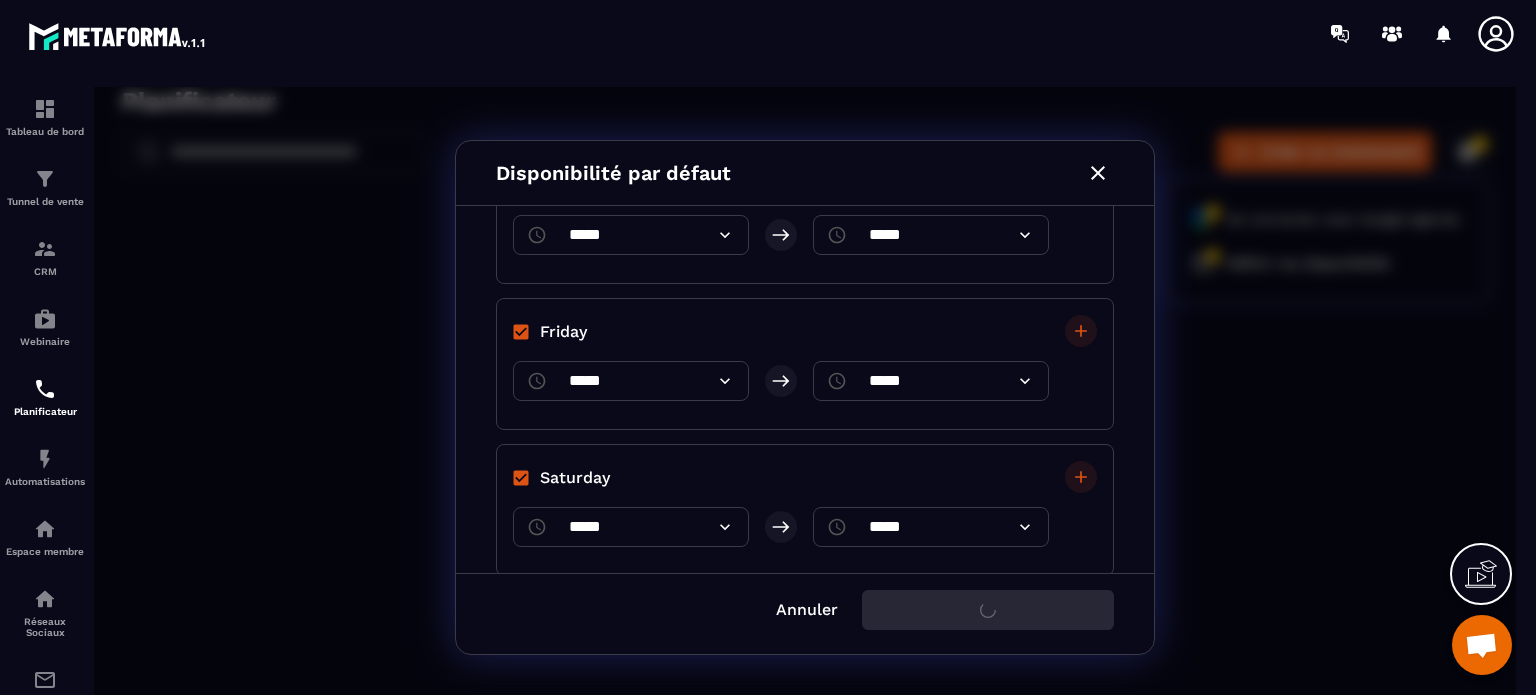 scroll, scrollTop: 346, scrollLeft: 0, axis: vertical 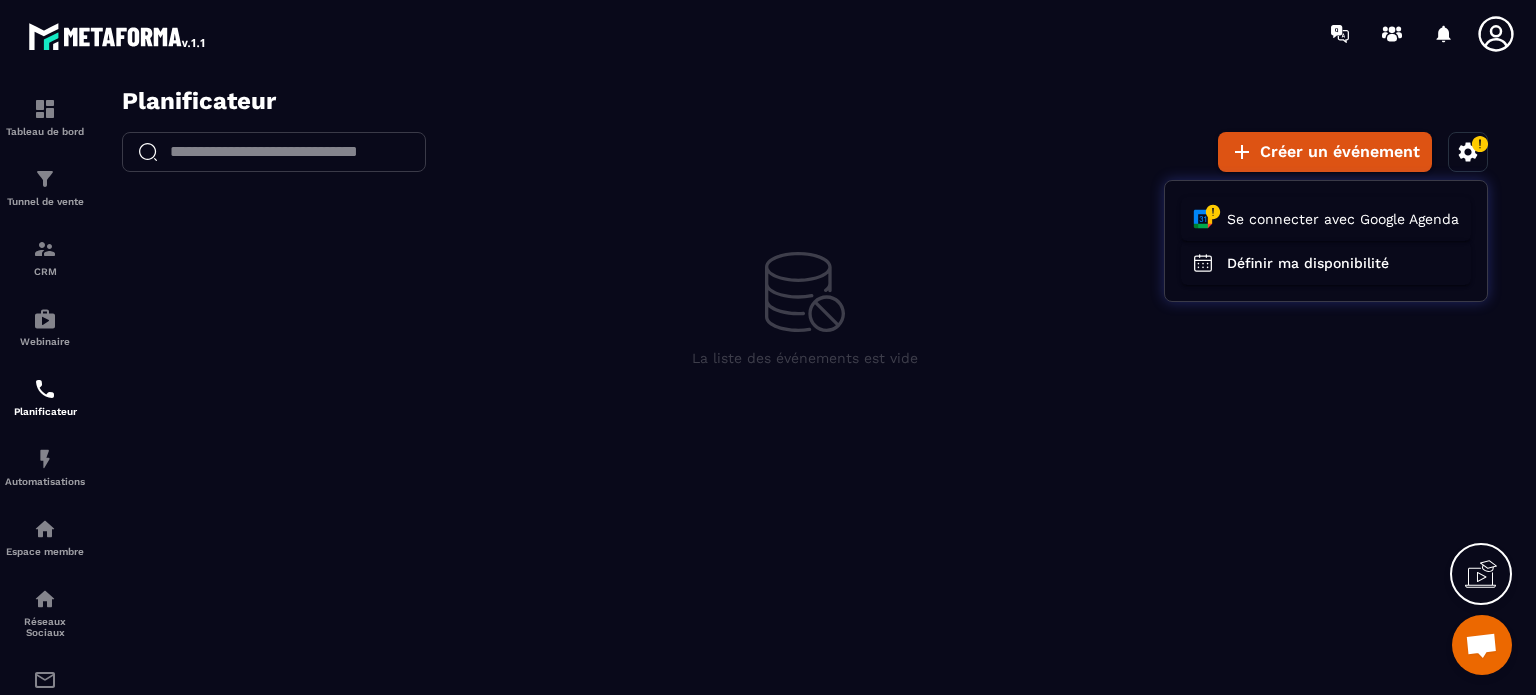 click at bounding box center (805, 397) 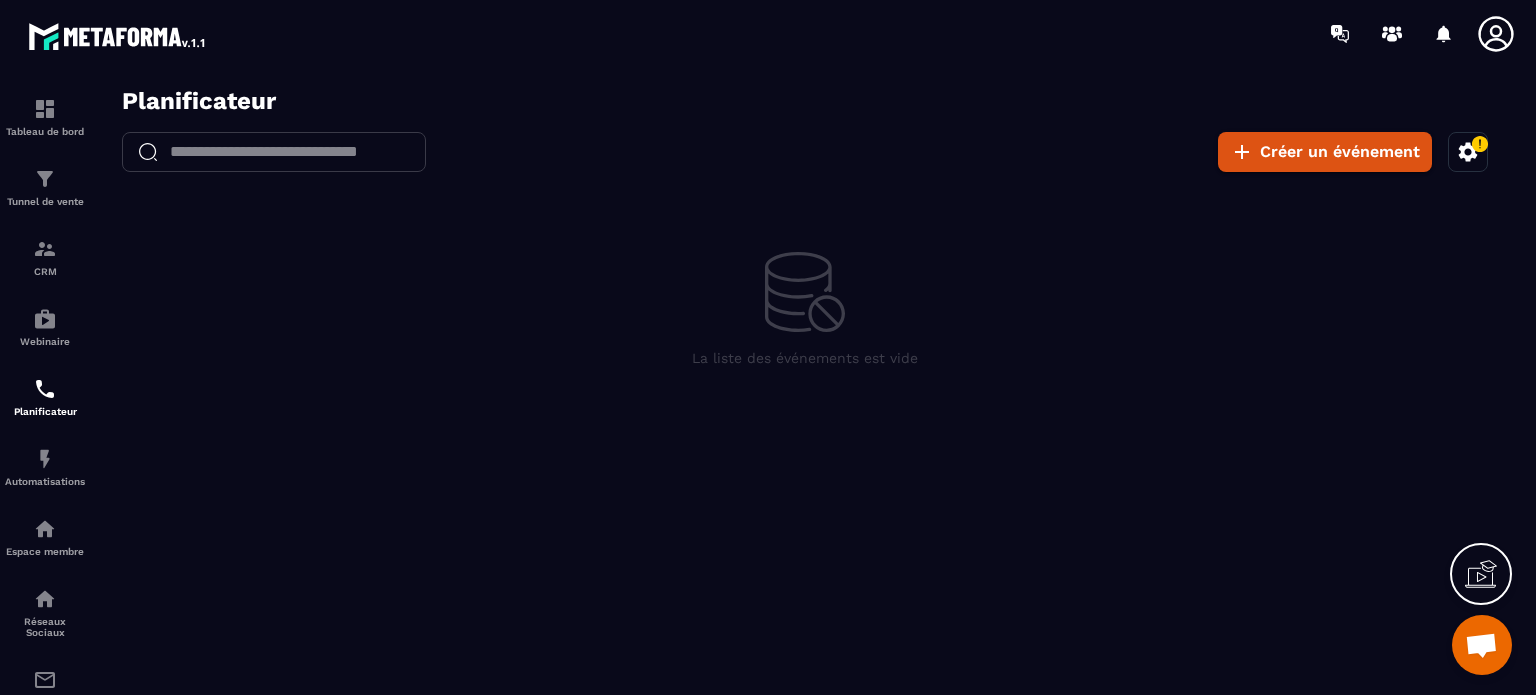 click 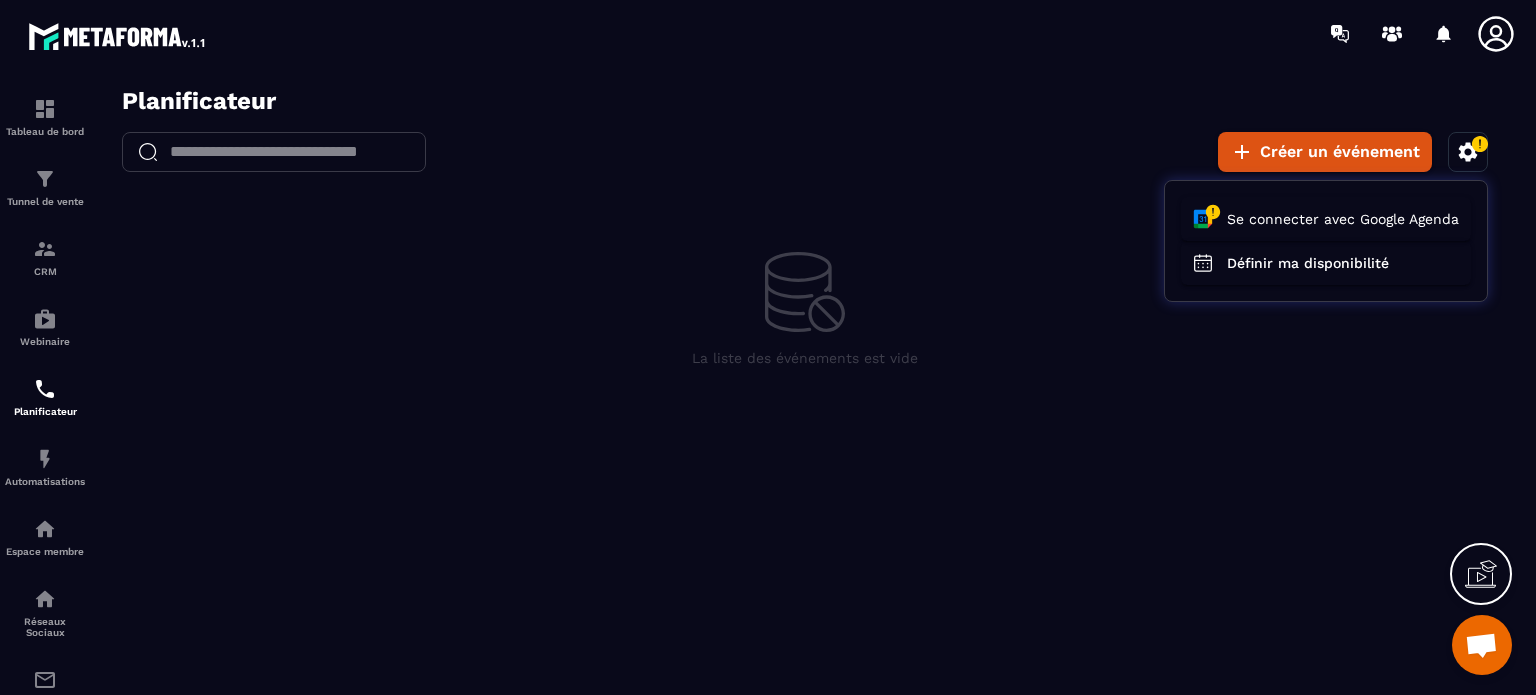 click at bounding box center (805, 397) 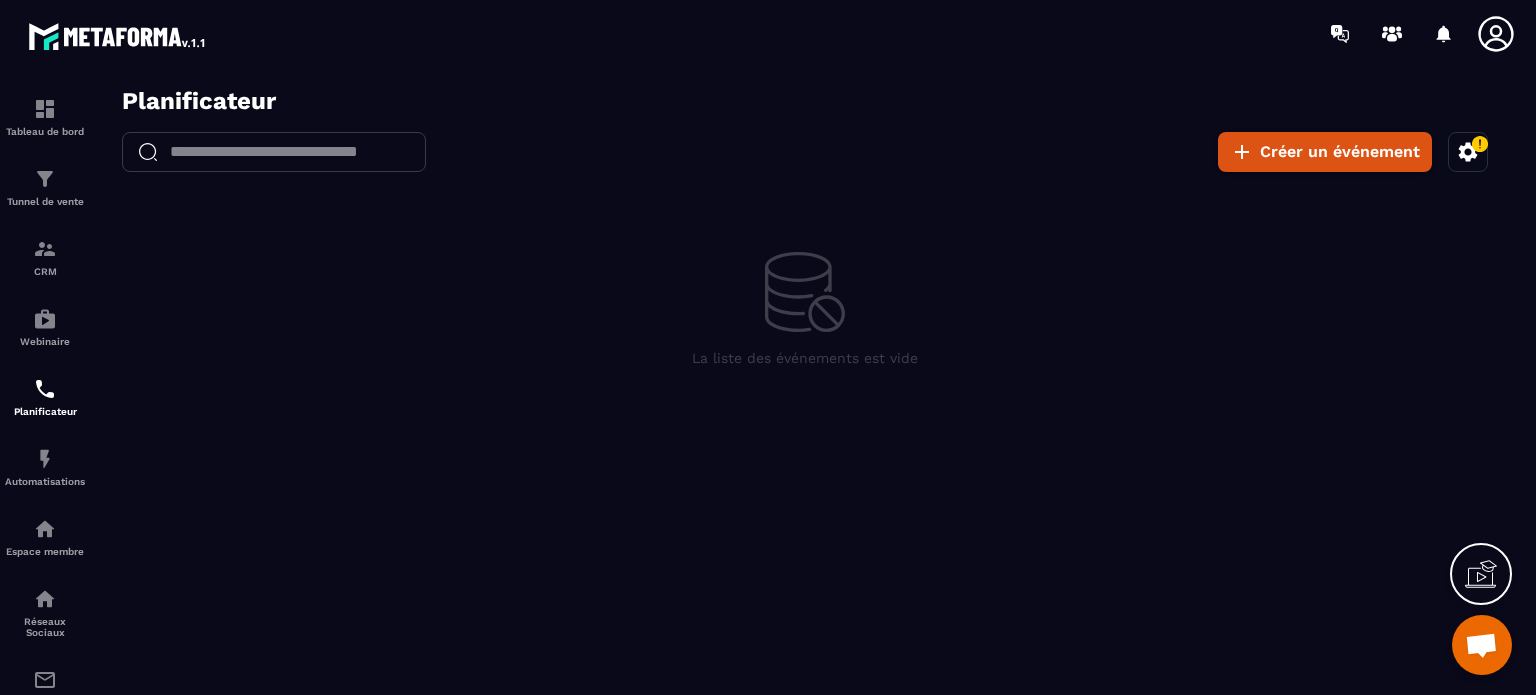 click 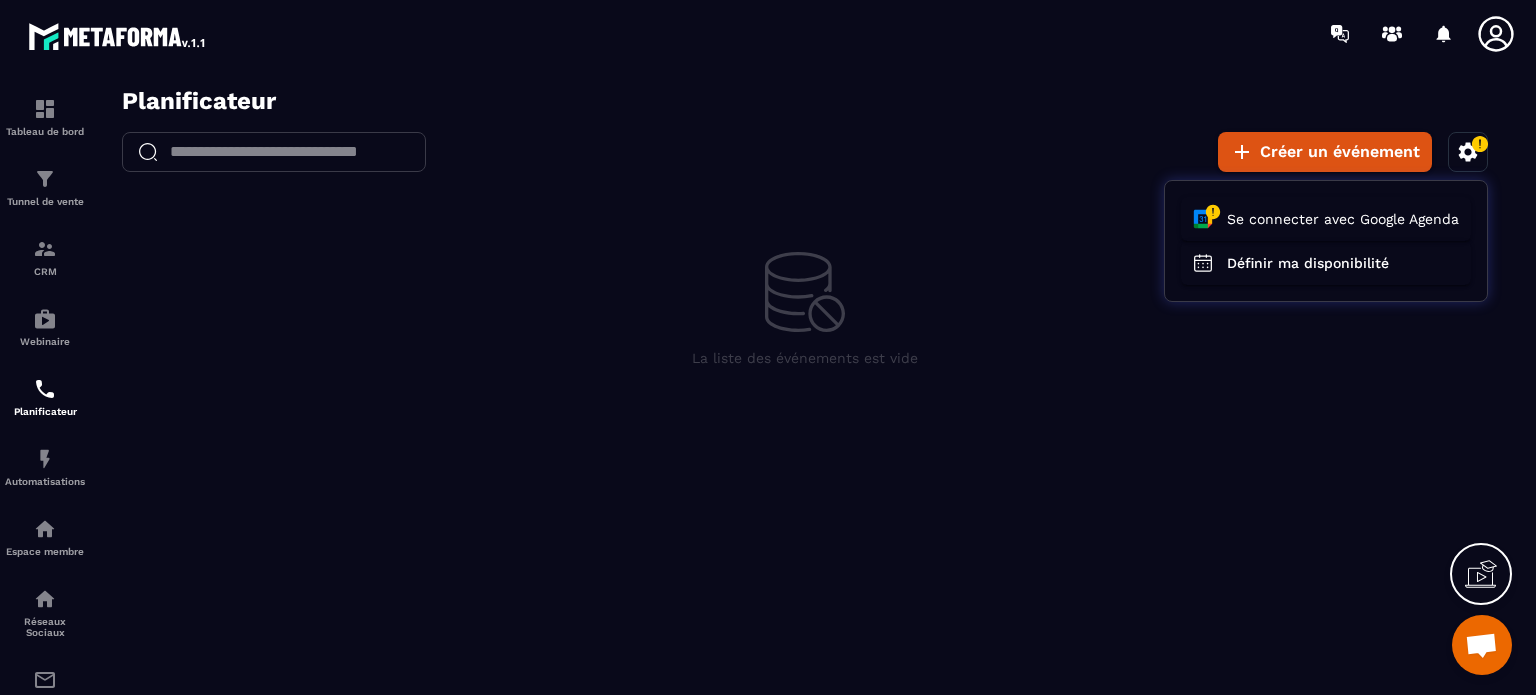 click at bounding box center (1481, 647) 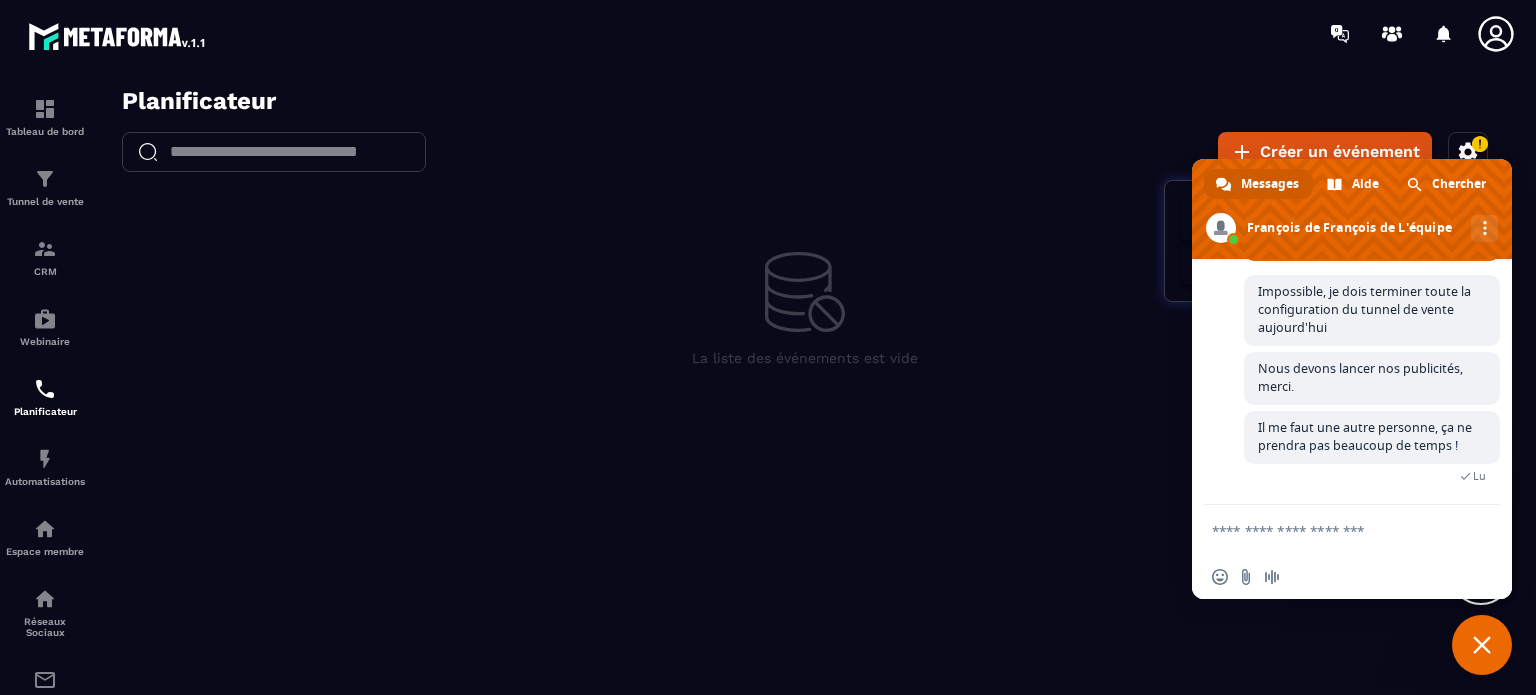 click at bounding box center [1482, 645] 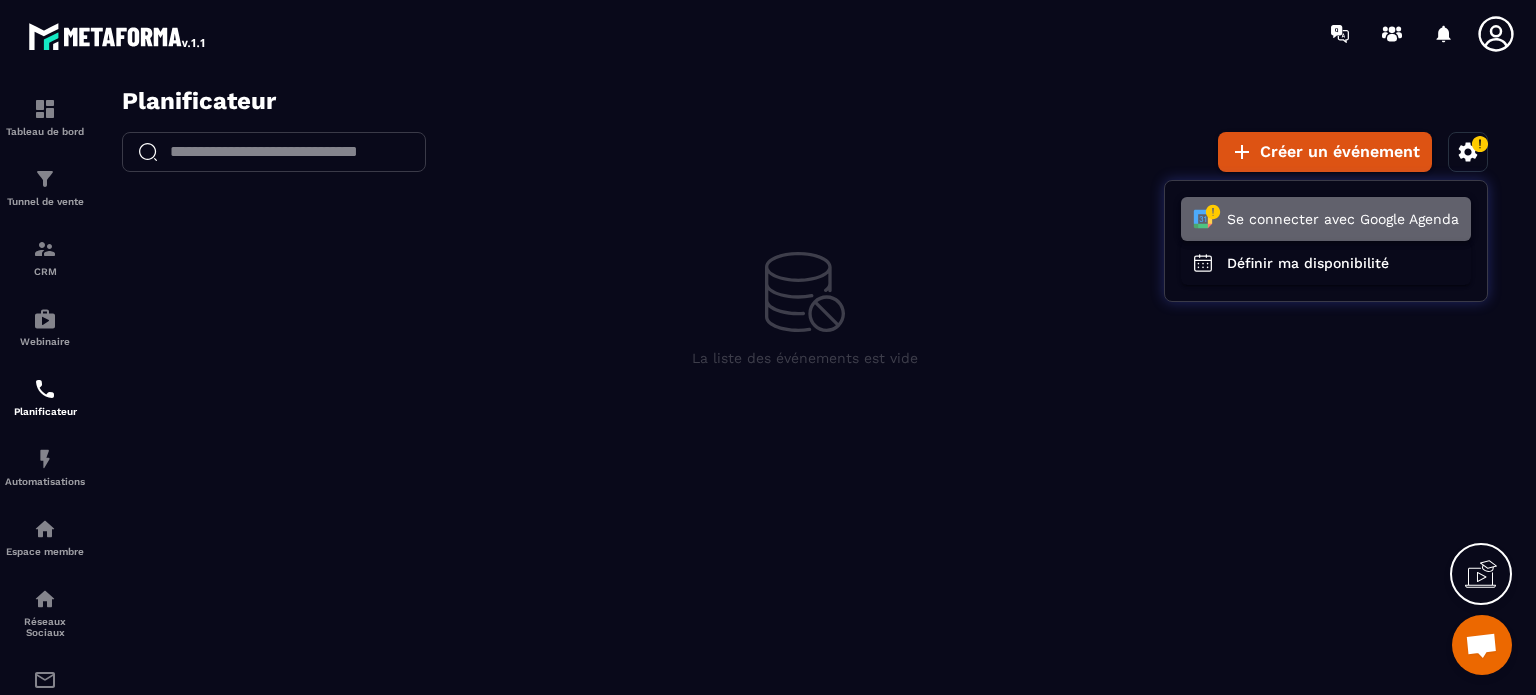 click on "Se connecter avec Google Agenda" at bounding box center (1326, 219) 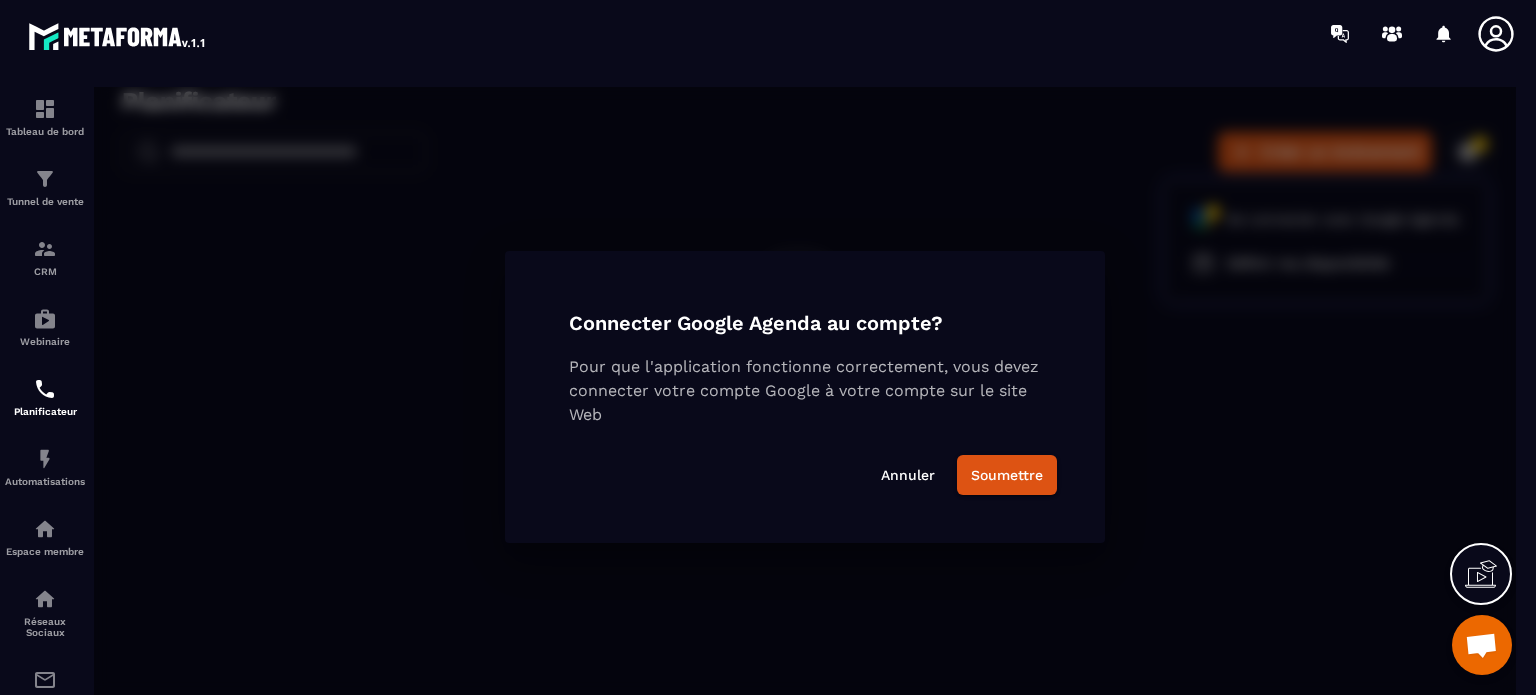 click on "Connecter Google Agenda au compte? Pour que l'application fonctionne correctement, vous devez connecter votre compte Google à votre compte sur le site Web Annuler Soumettre" at bounding box center (805, 397) 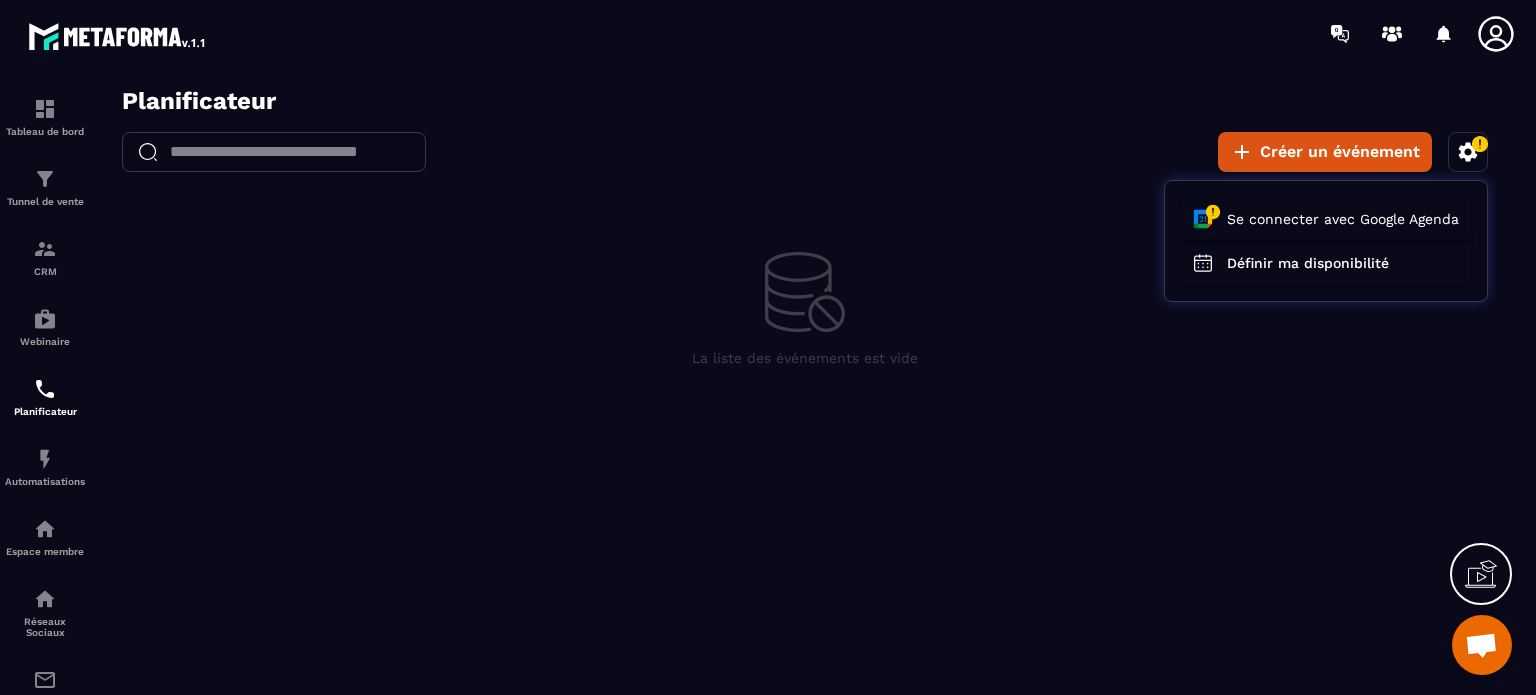 click at bounding box center [805, 397] 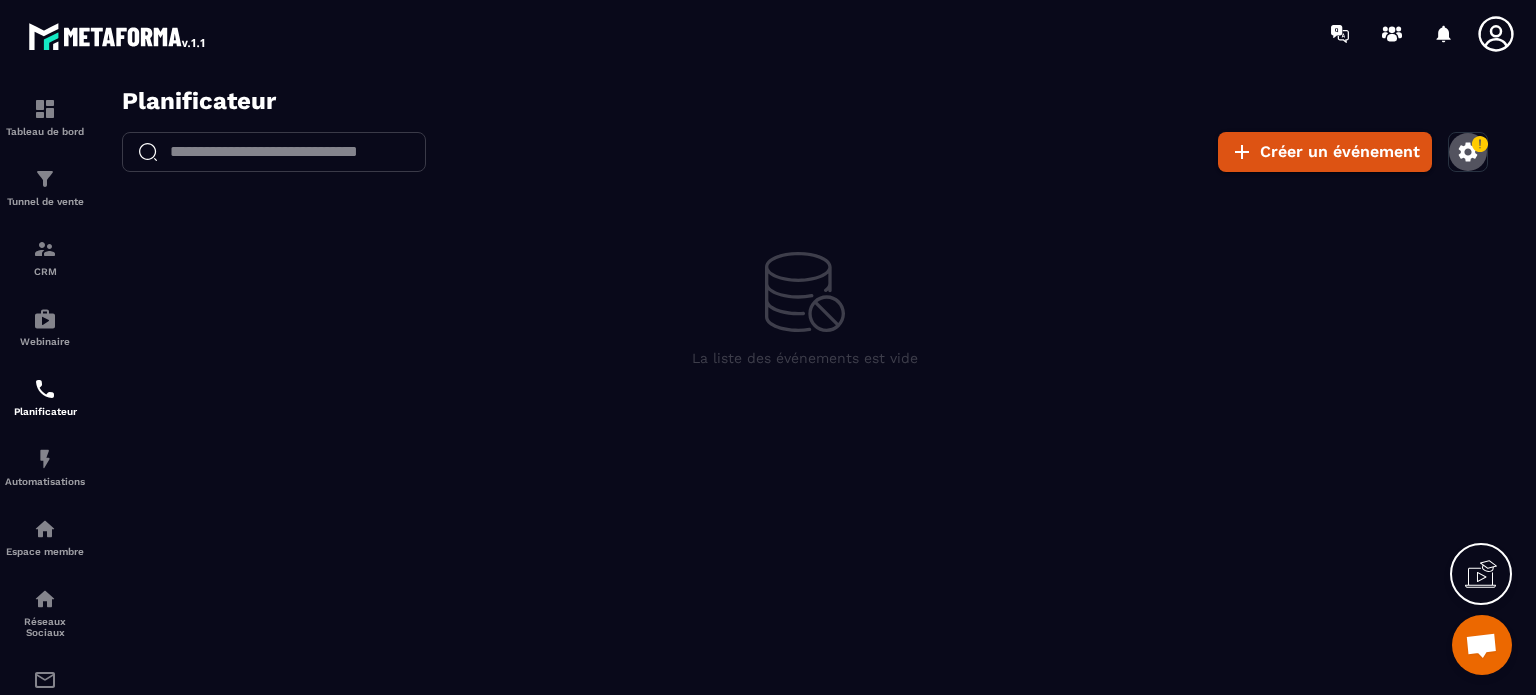 click 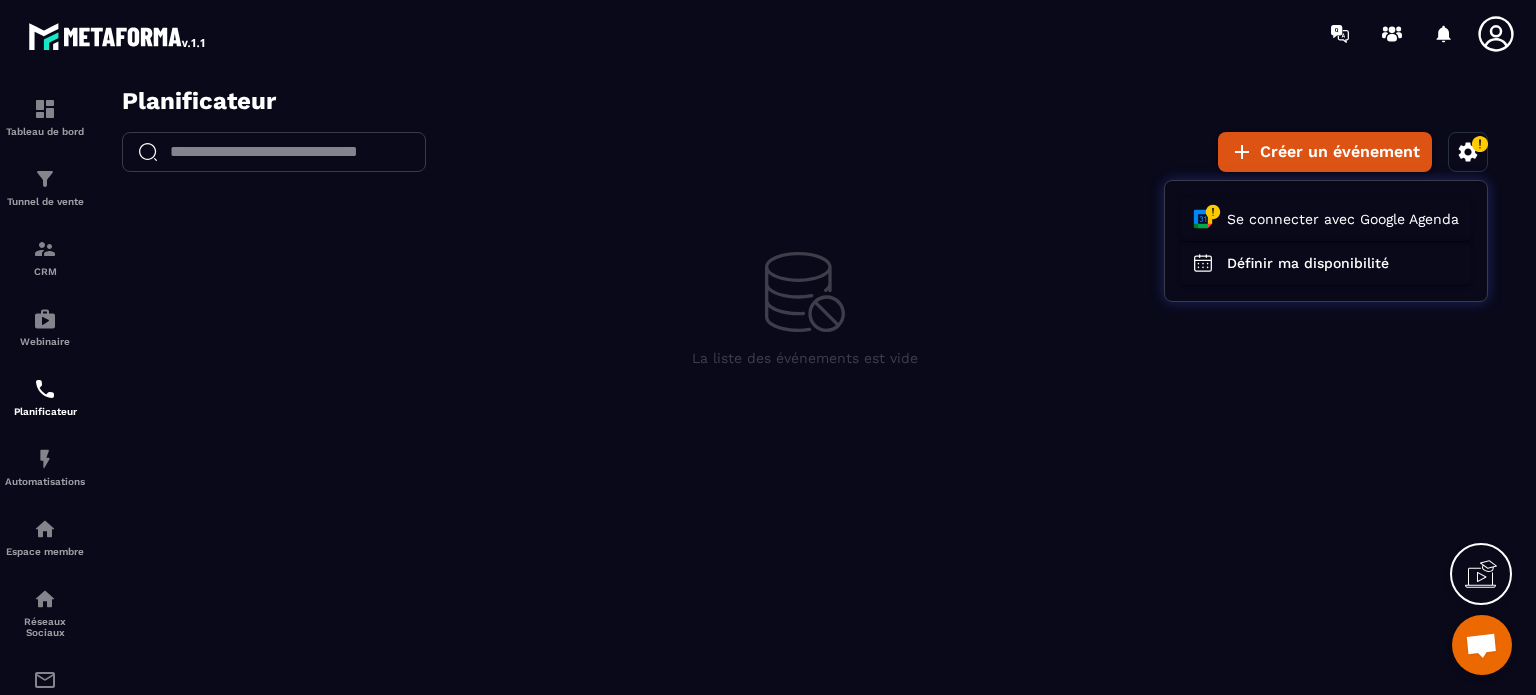 click 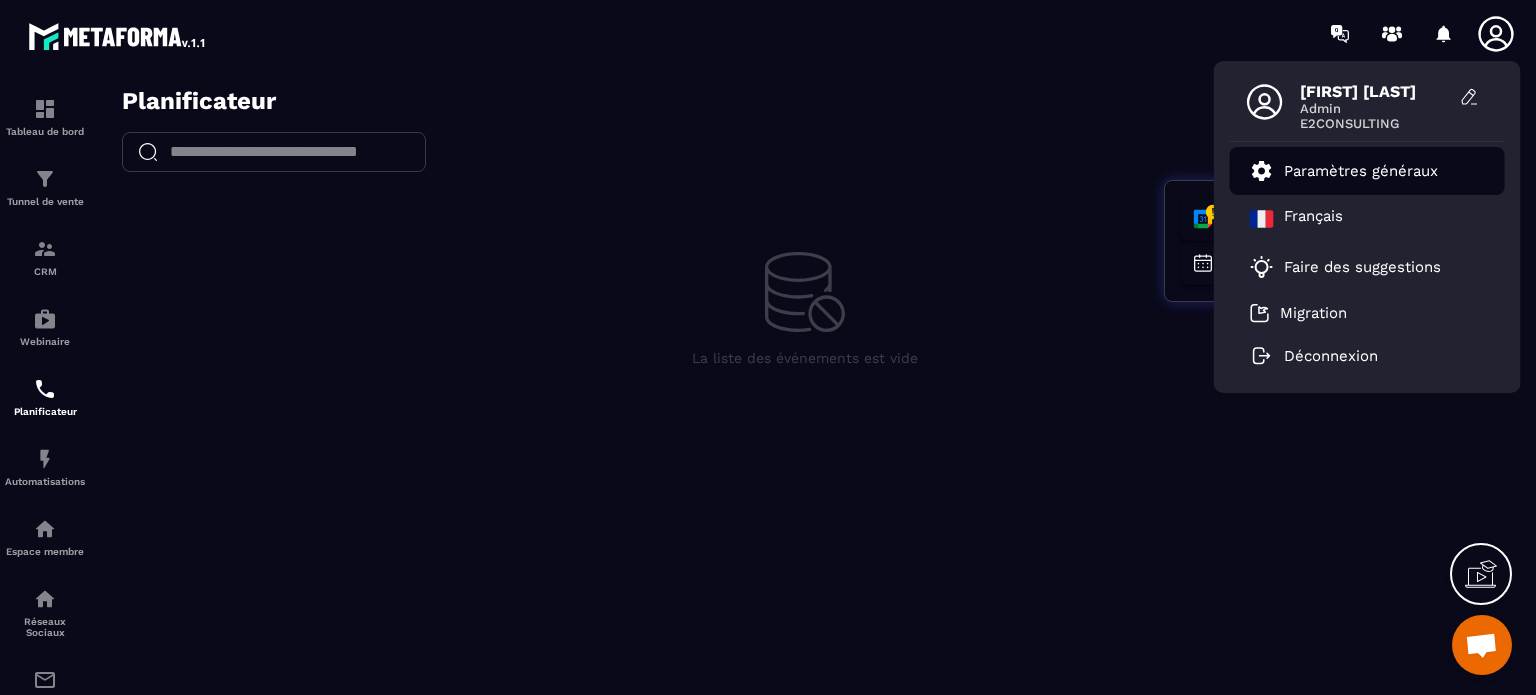 click on "Paramètres généraux" at bounding box center [1361, 171] 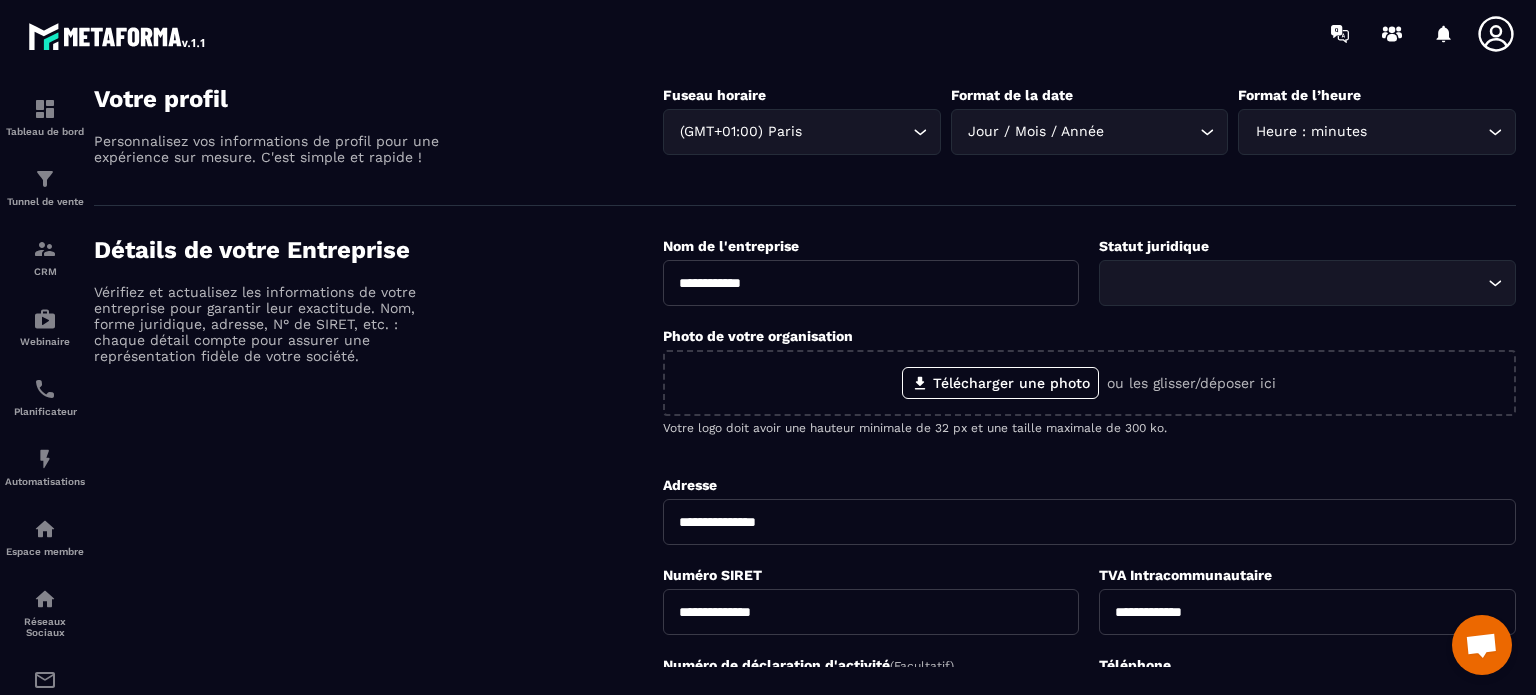 scroll, scrollTop: 0, scrollLeft: 0, axis: both 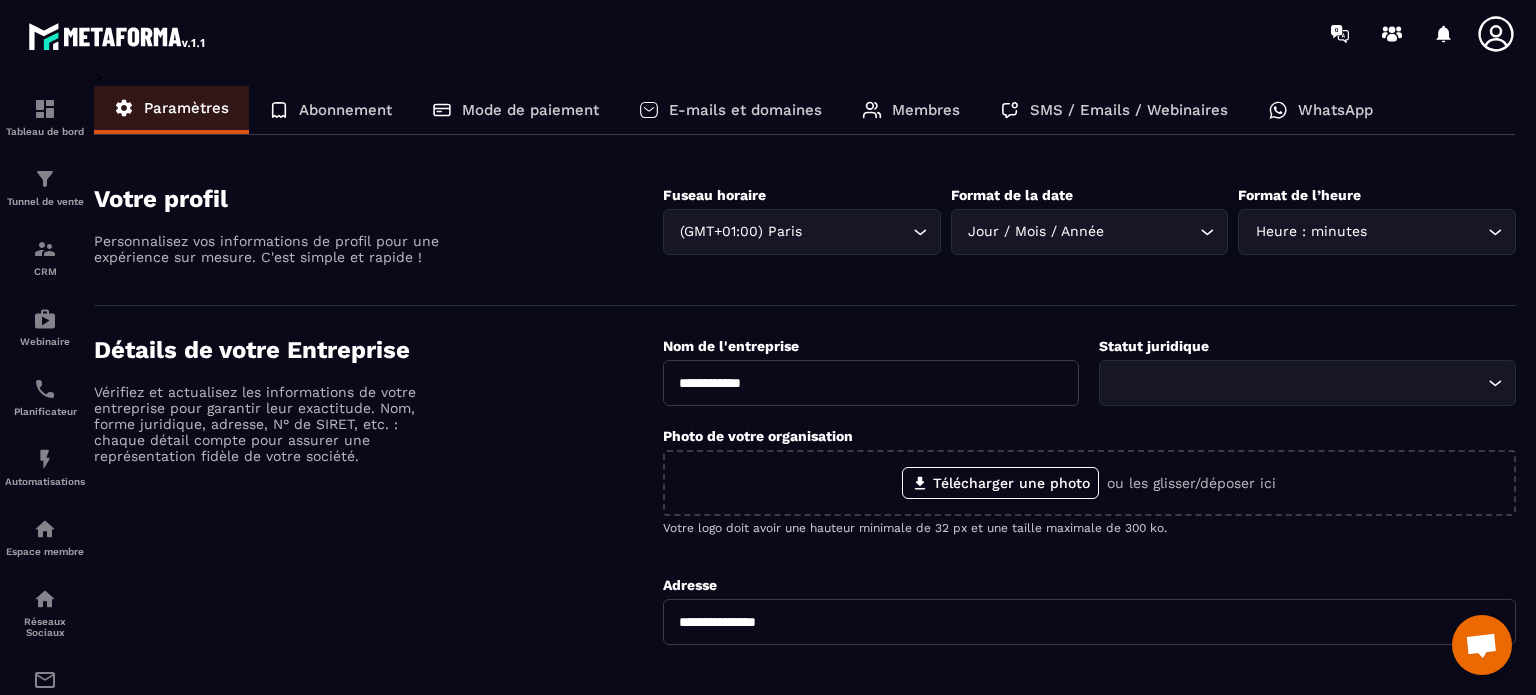 click 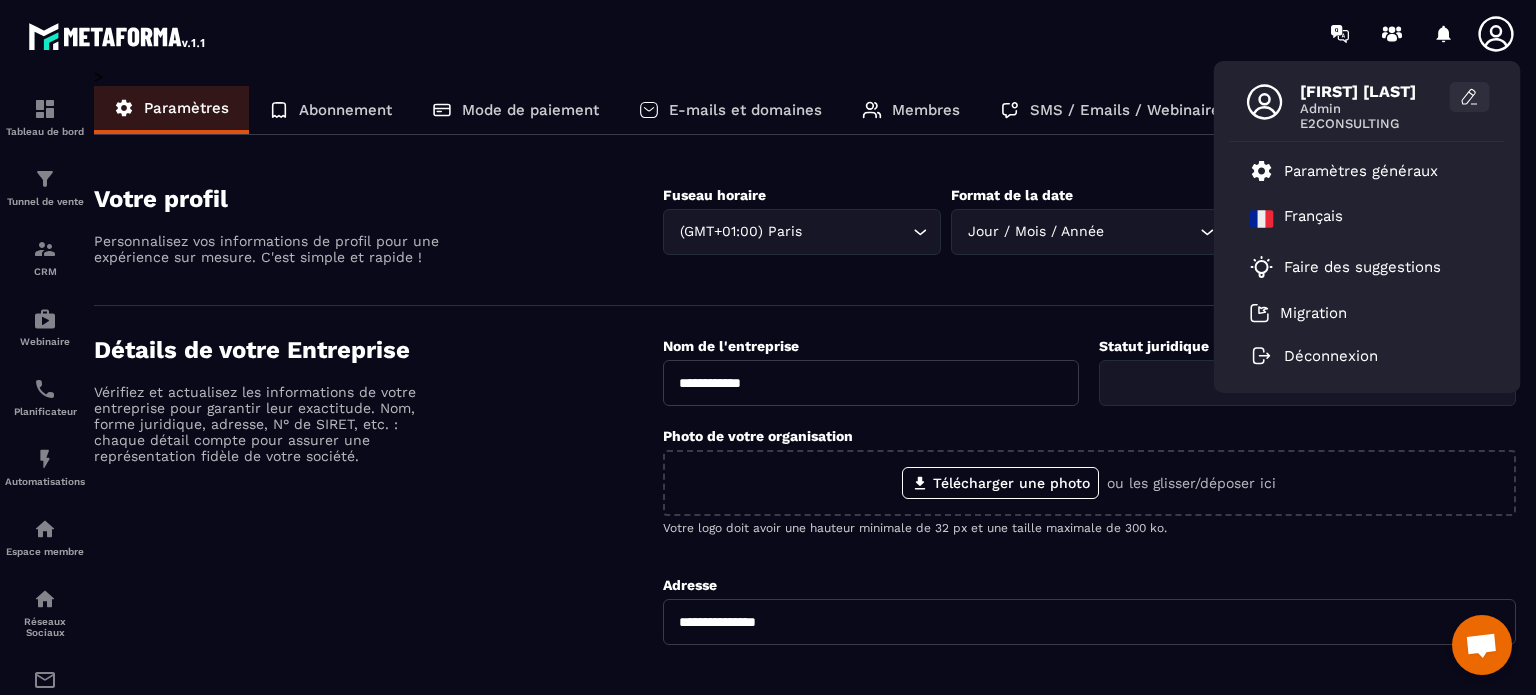 click 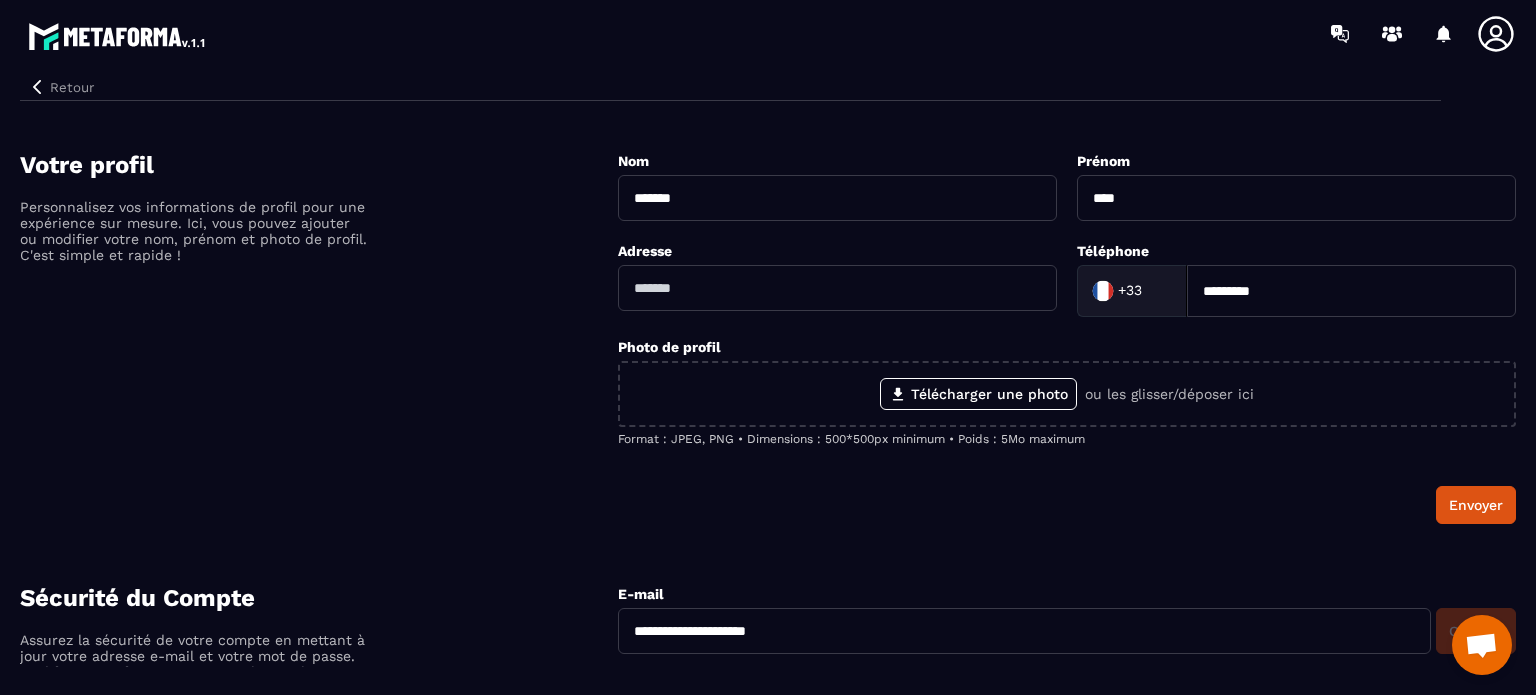 scroll, scrollTop: 0, scrollLeft: 0, axis: both 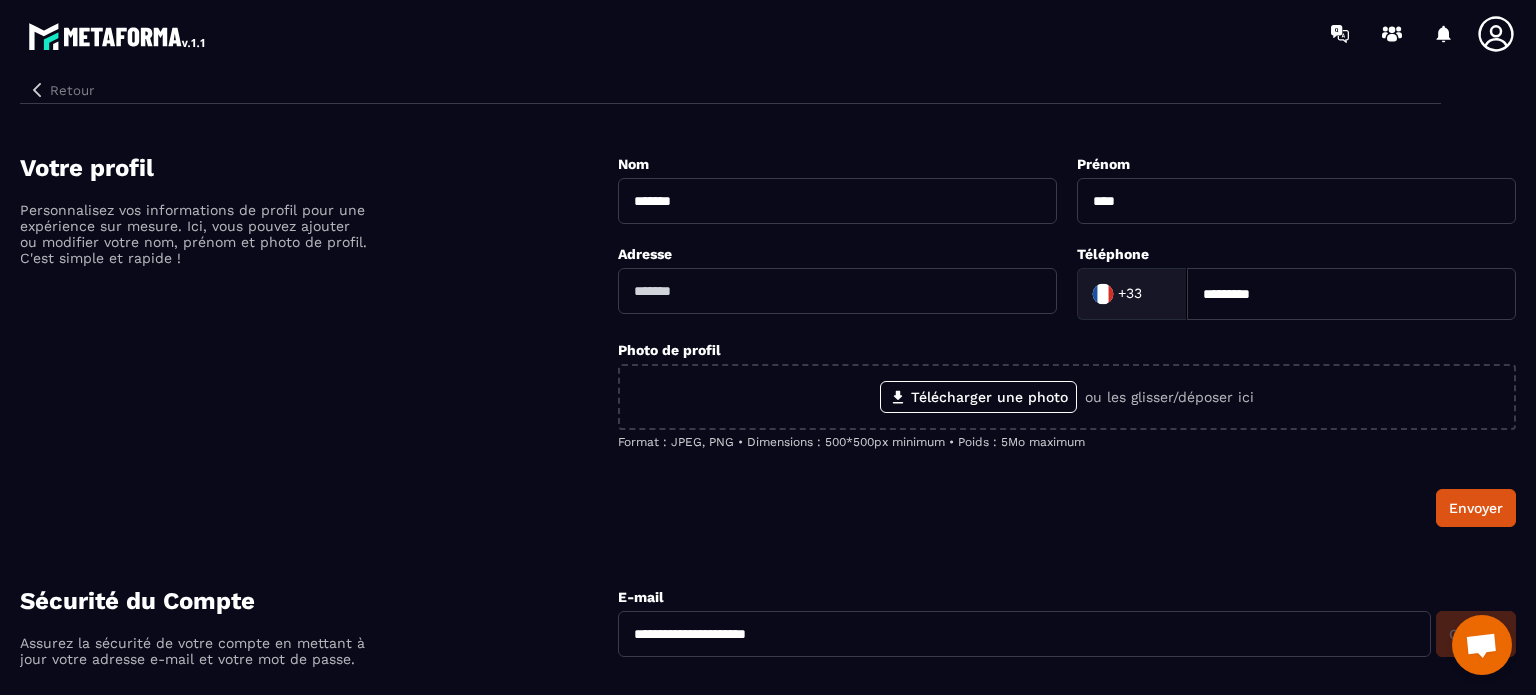 click 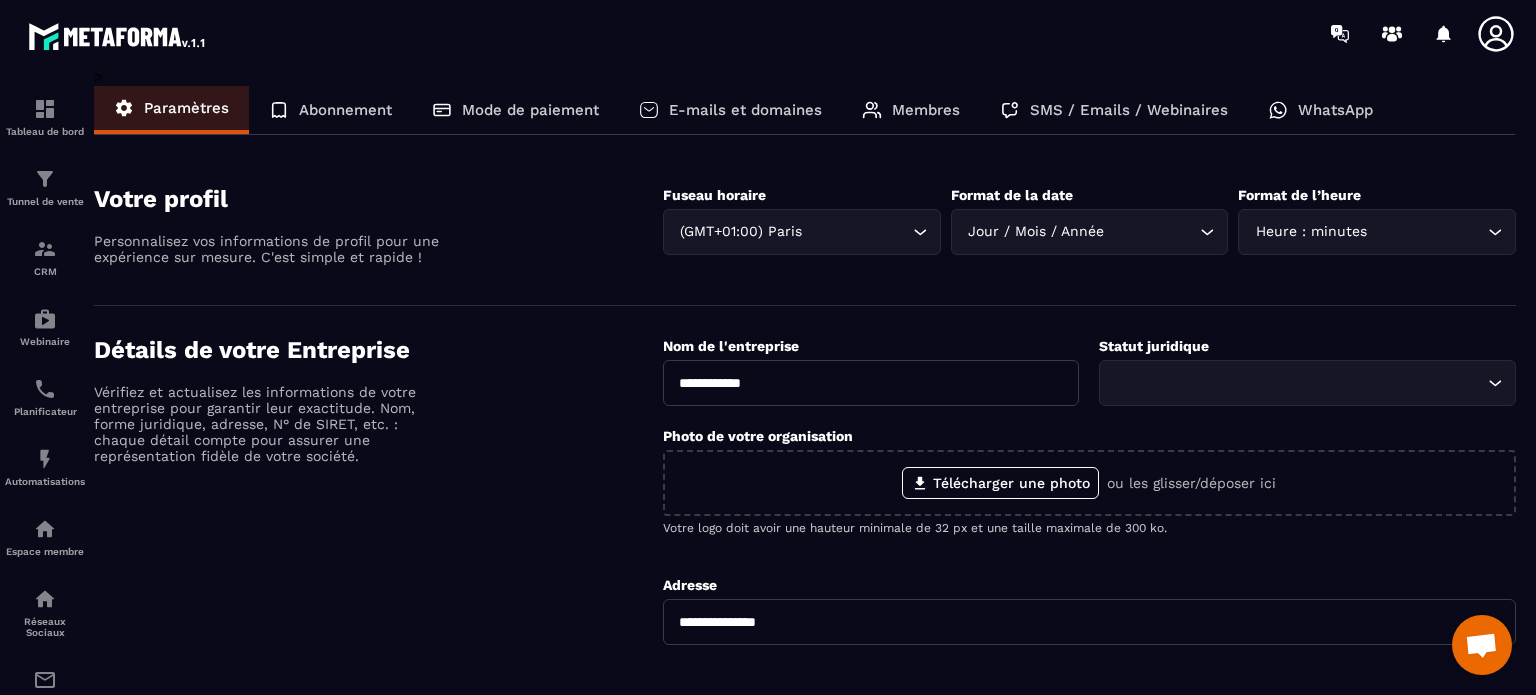 click 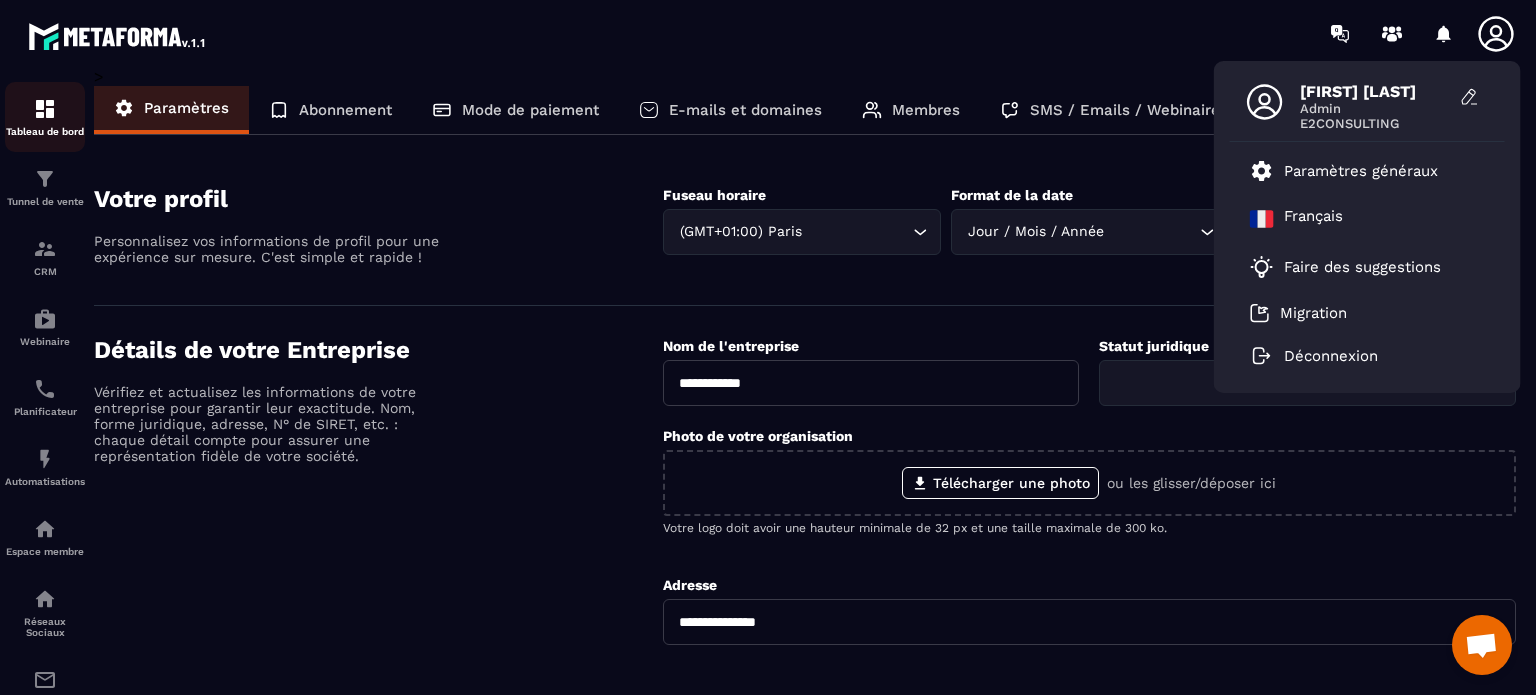 click at bounding box center [45, 109] 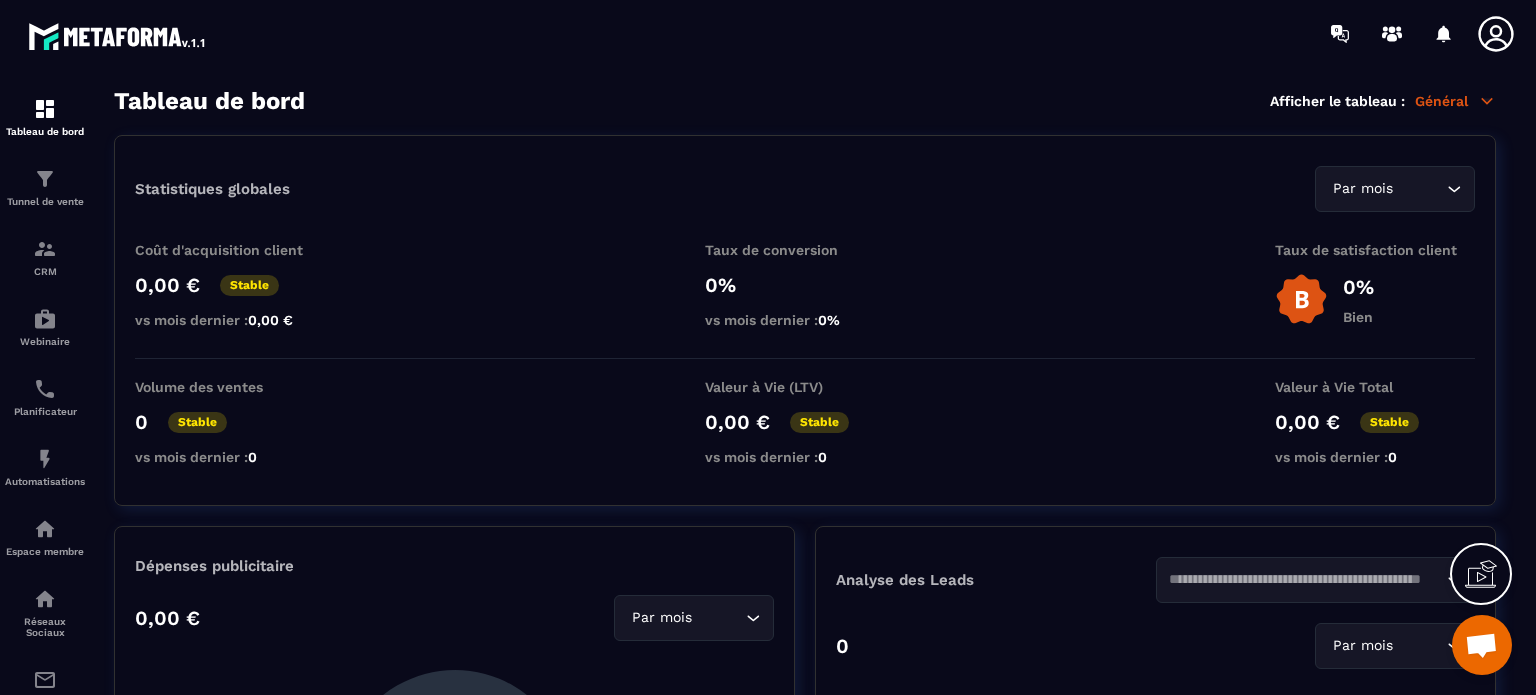 click 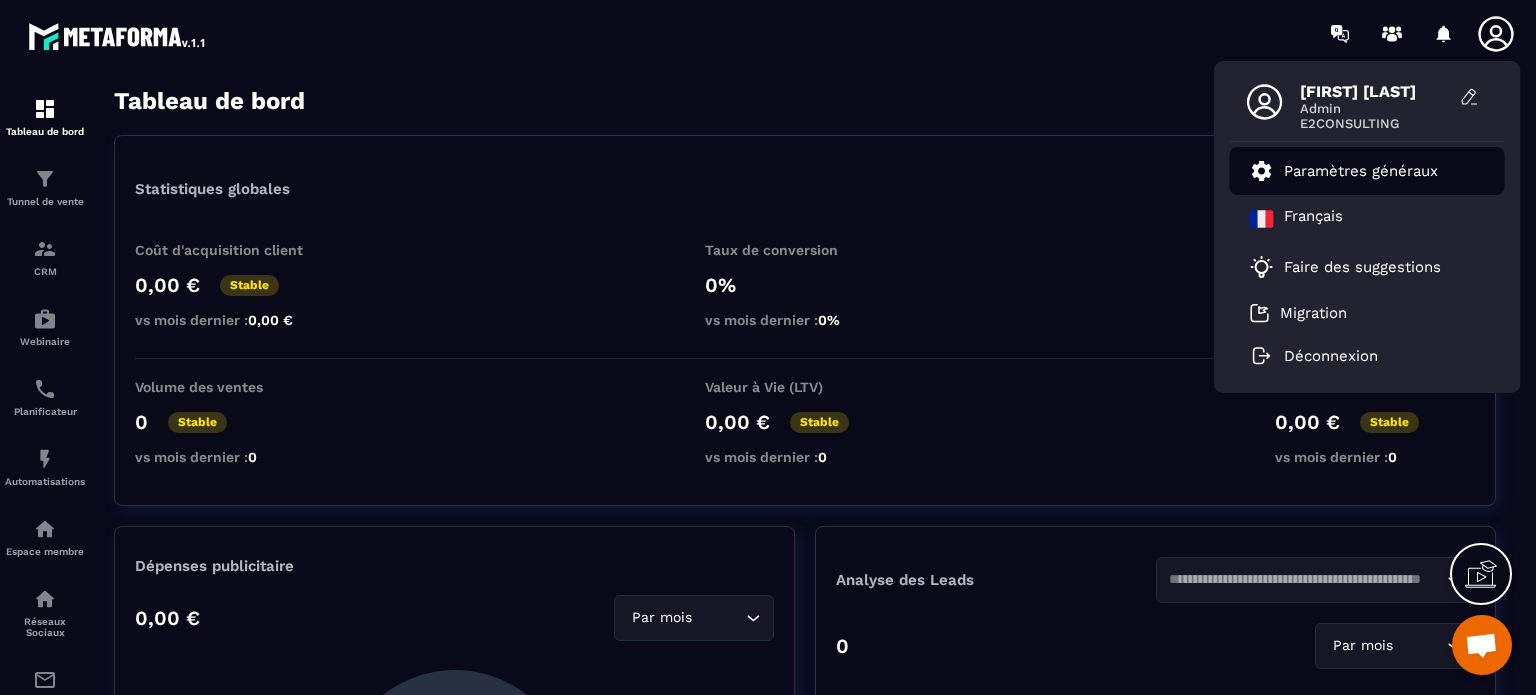 click on "Paramètres généraux" at bounding box center (1361, 171) 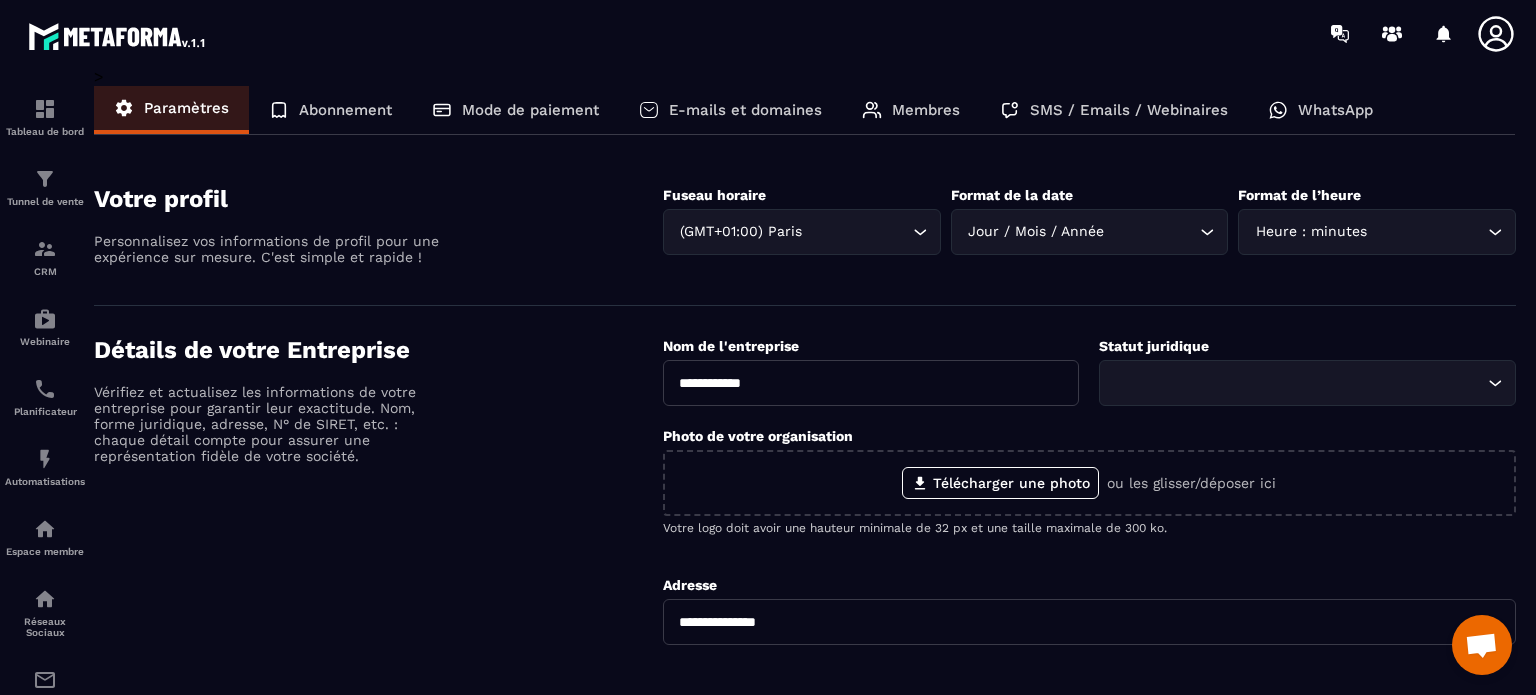 click on "Abonnement" at bounding box center (345, 110) 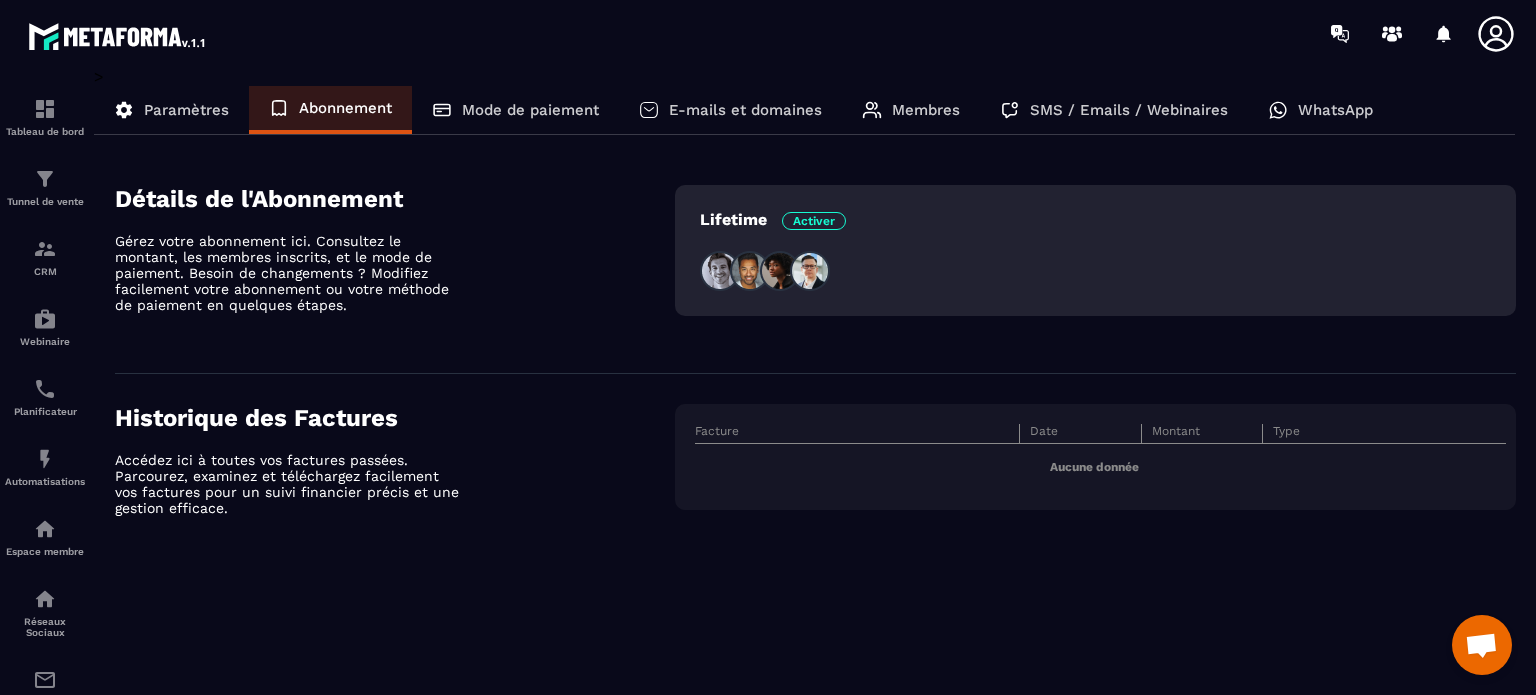 click on "Activer" at bounding box center (814, 221) 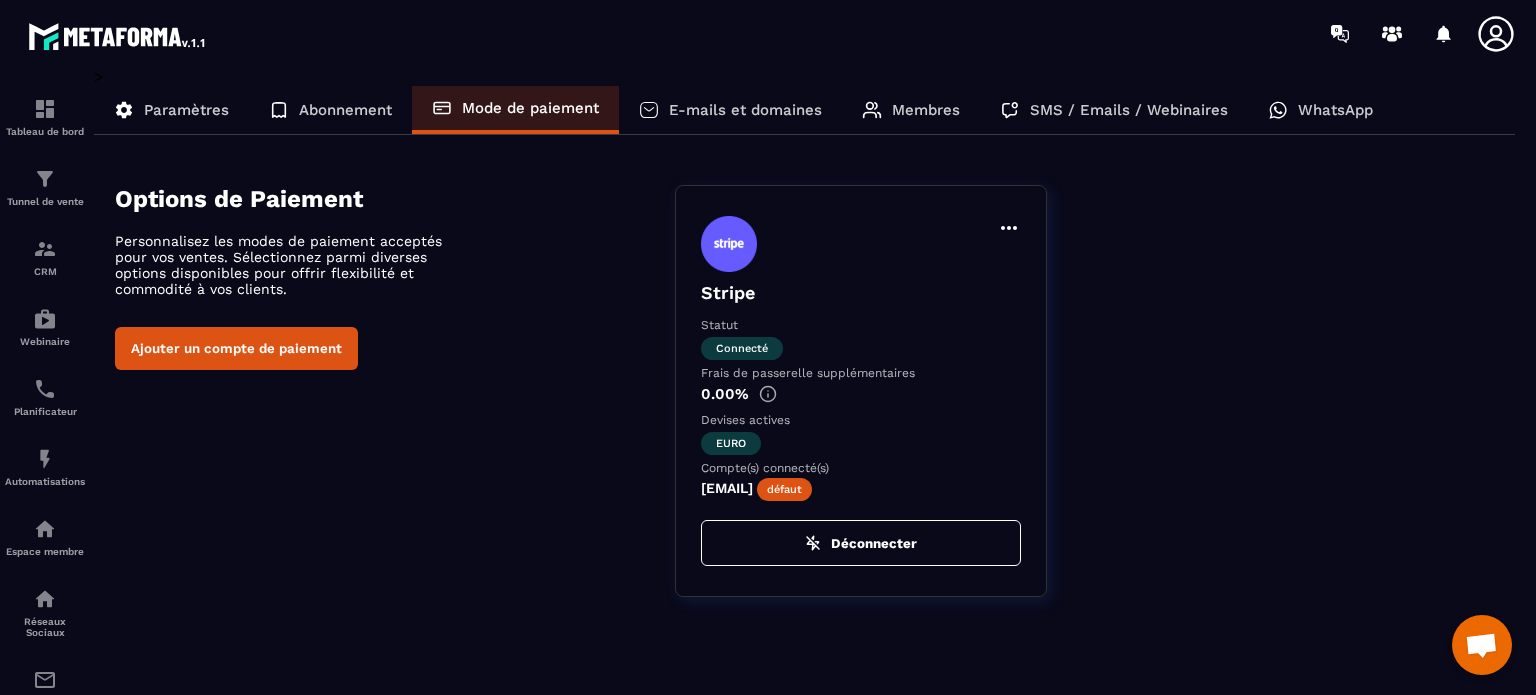 click on "E-mails et domaines" at bounding box center (745, 110) 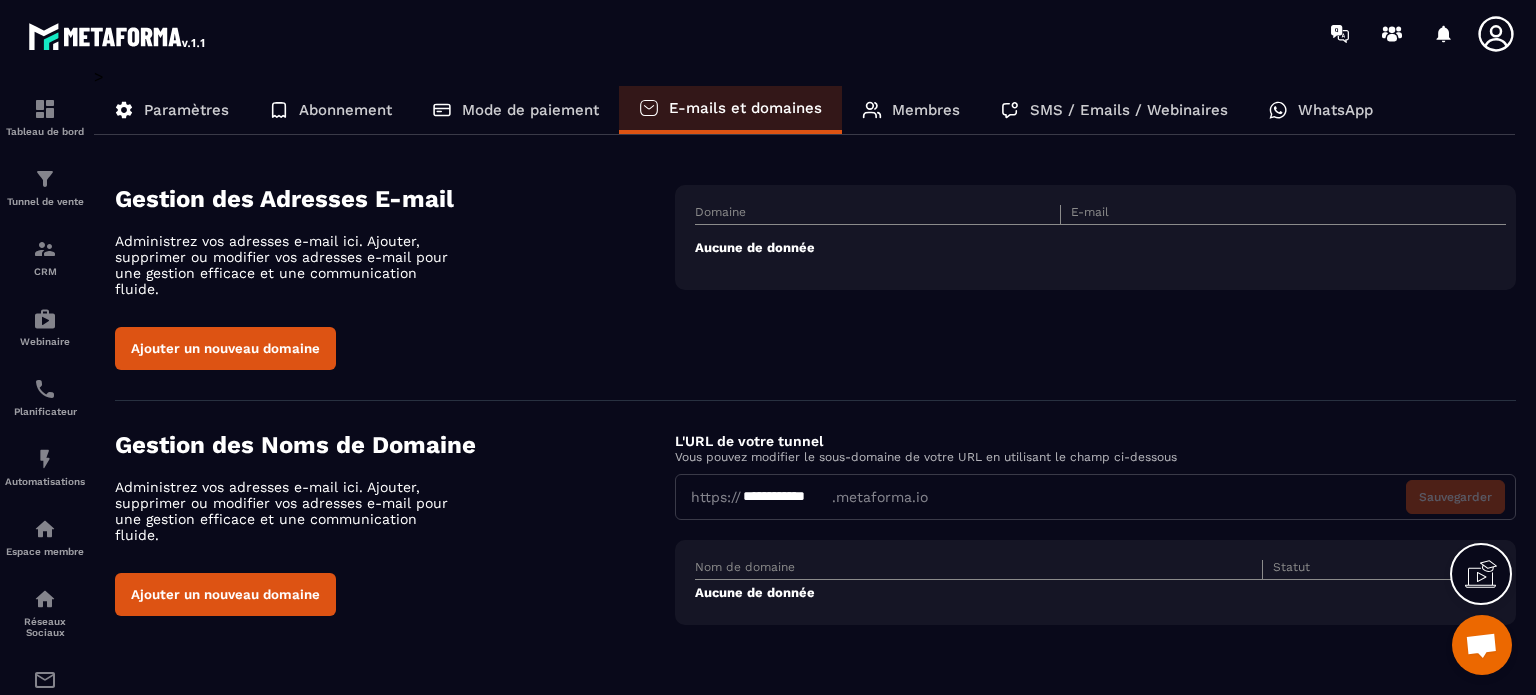 click on "Membres" at bounding box center (926, 110) 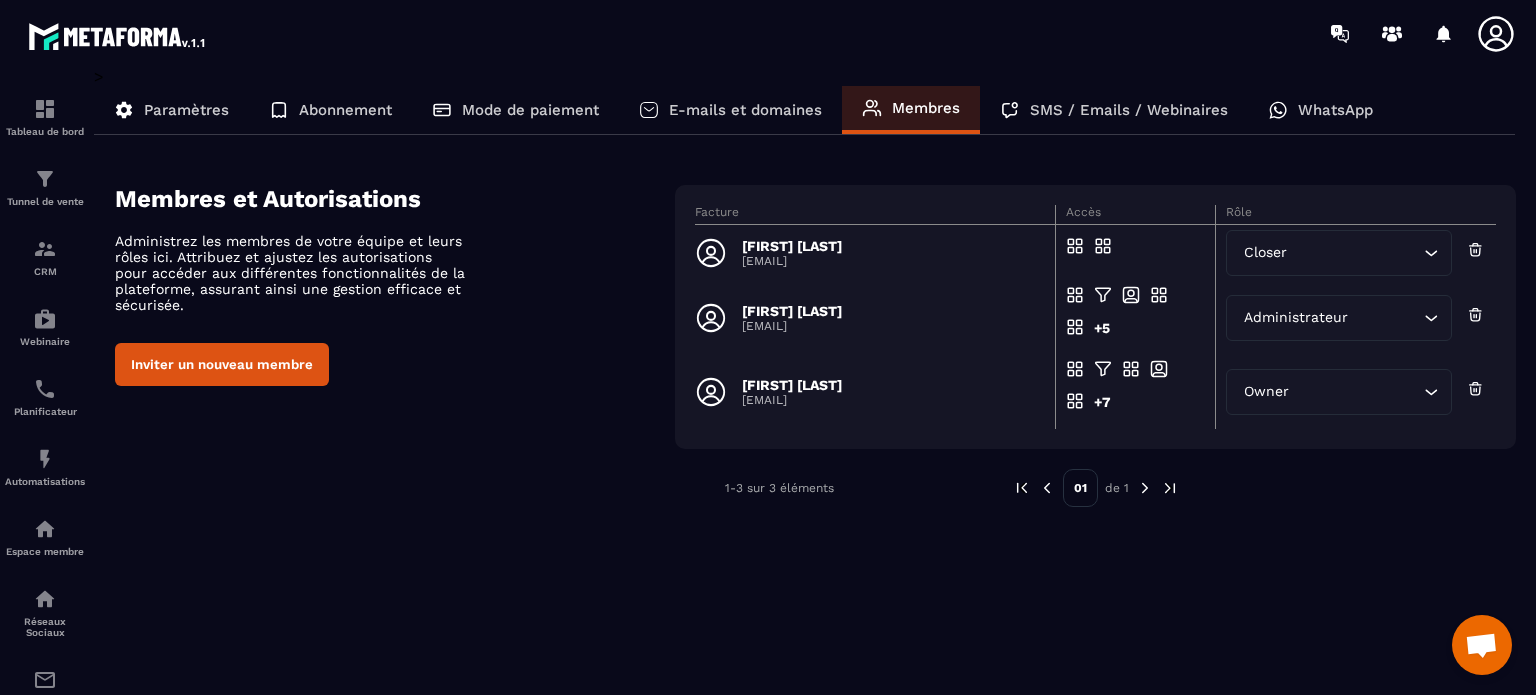 click on "SMS / Emails / Webinaires" at bounding box center [1129, 110] 